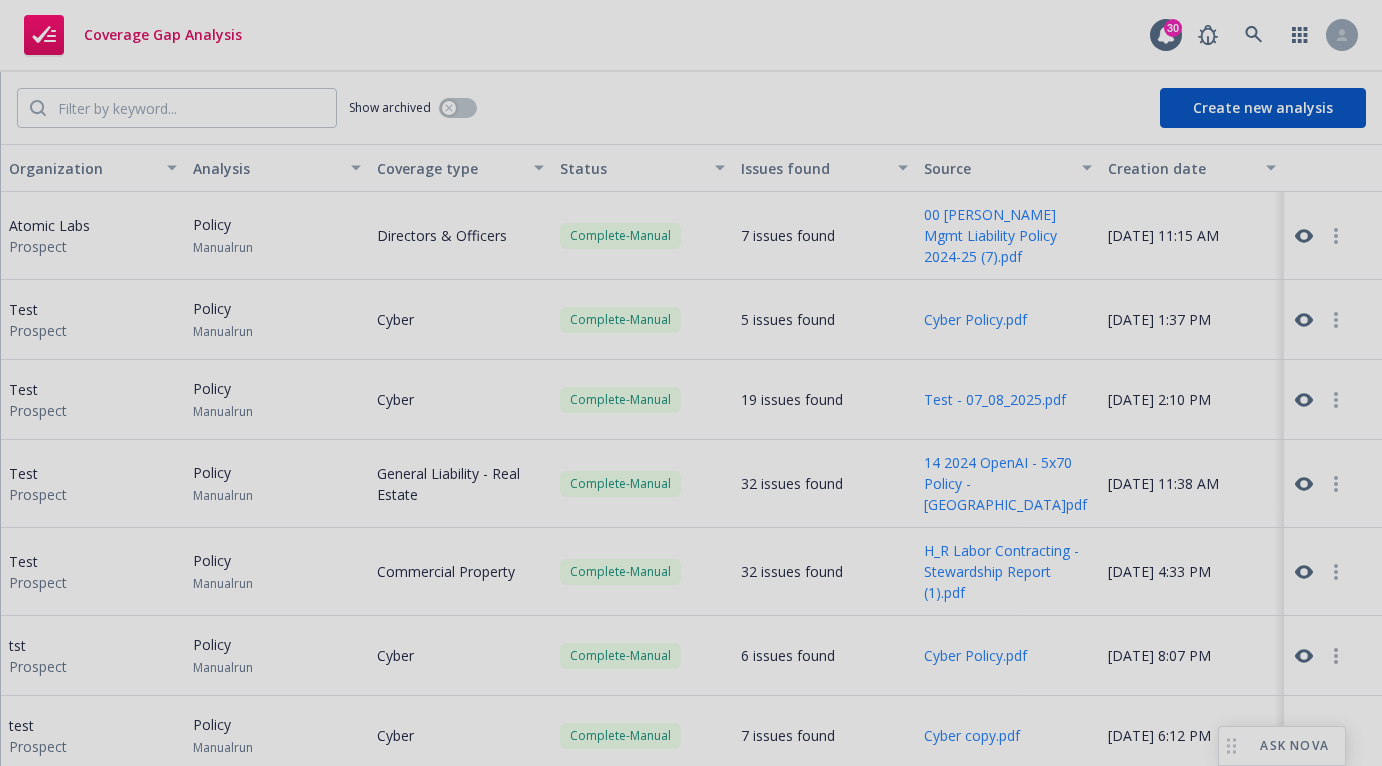 scroll, scrollTop: 0, scrollLeft: 0, axis: both 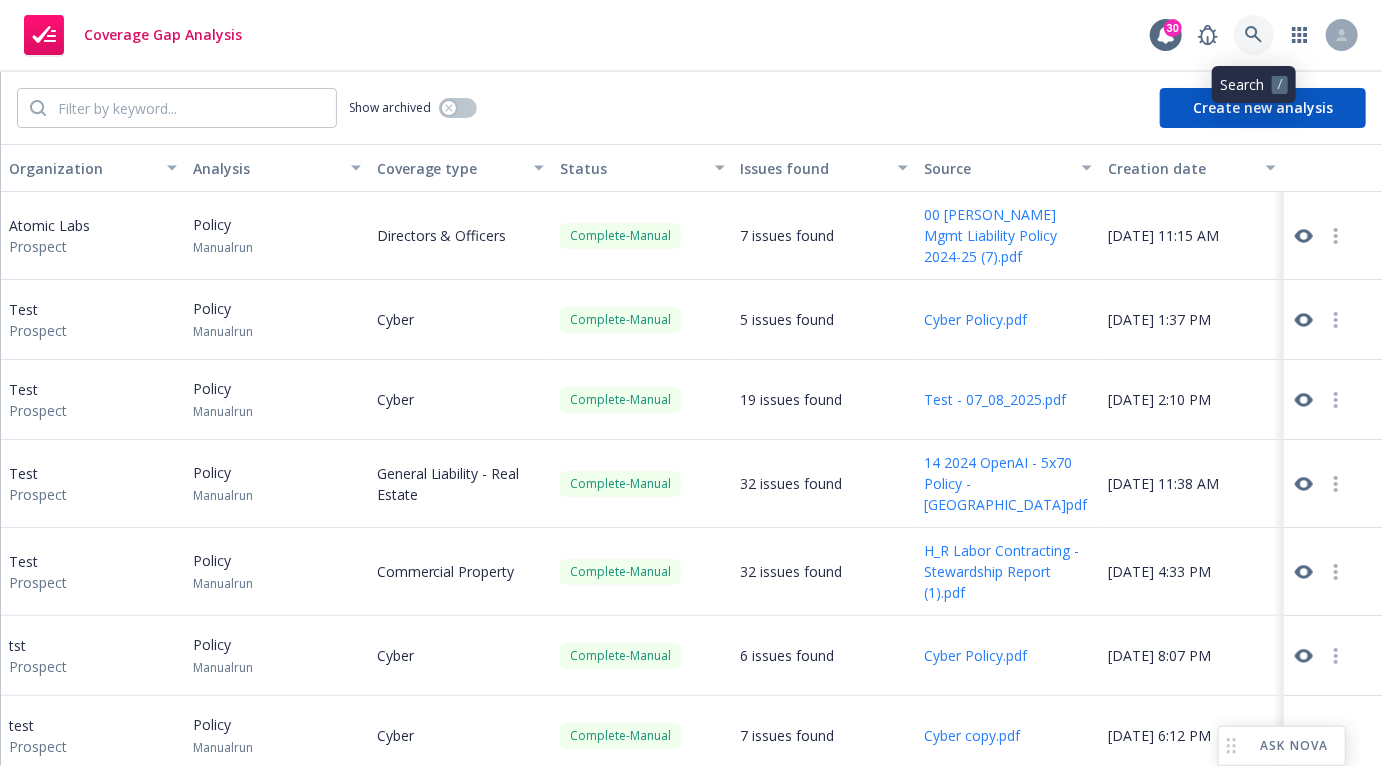 click 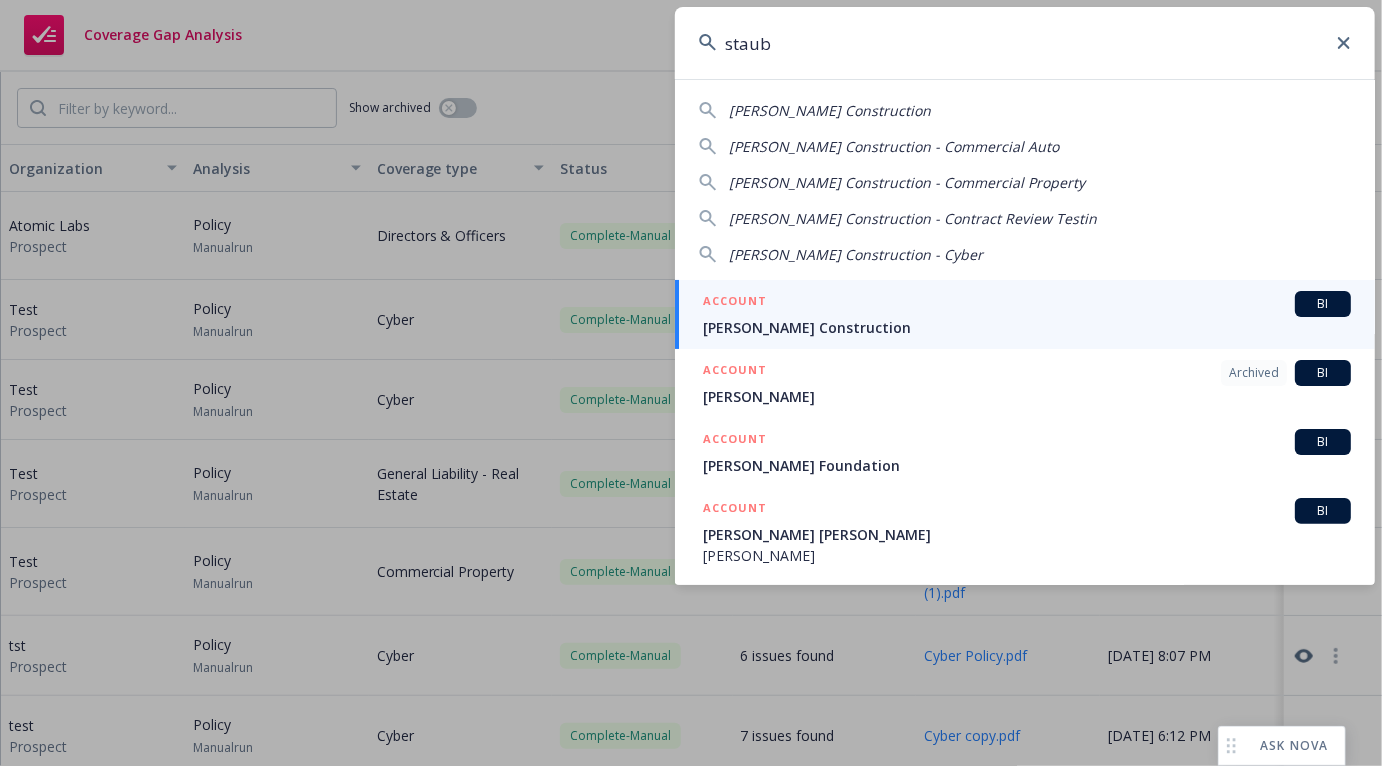 type on "staub" 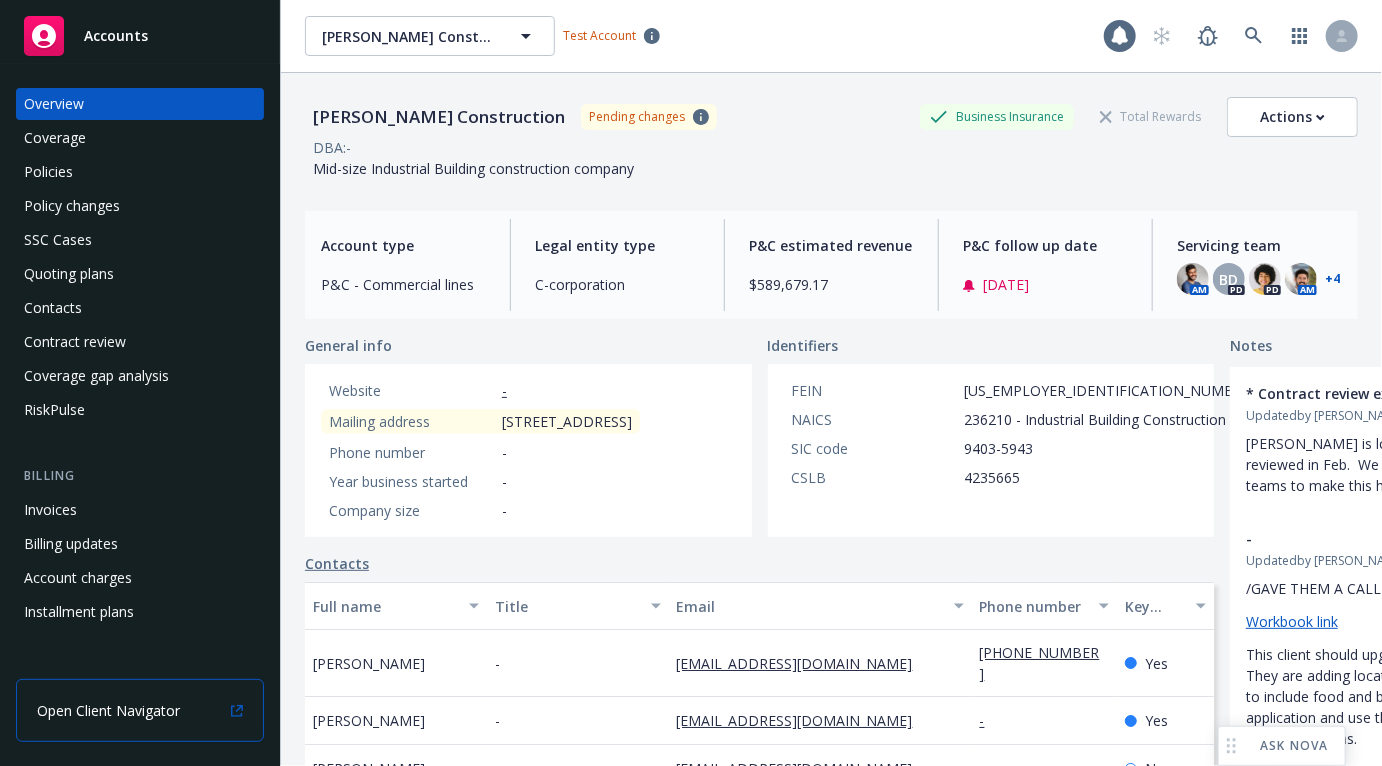 click on "Open Client Navigator" at bounding box center [108, 710] 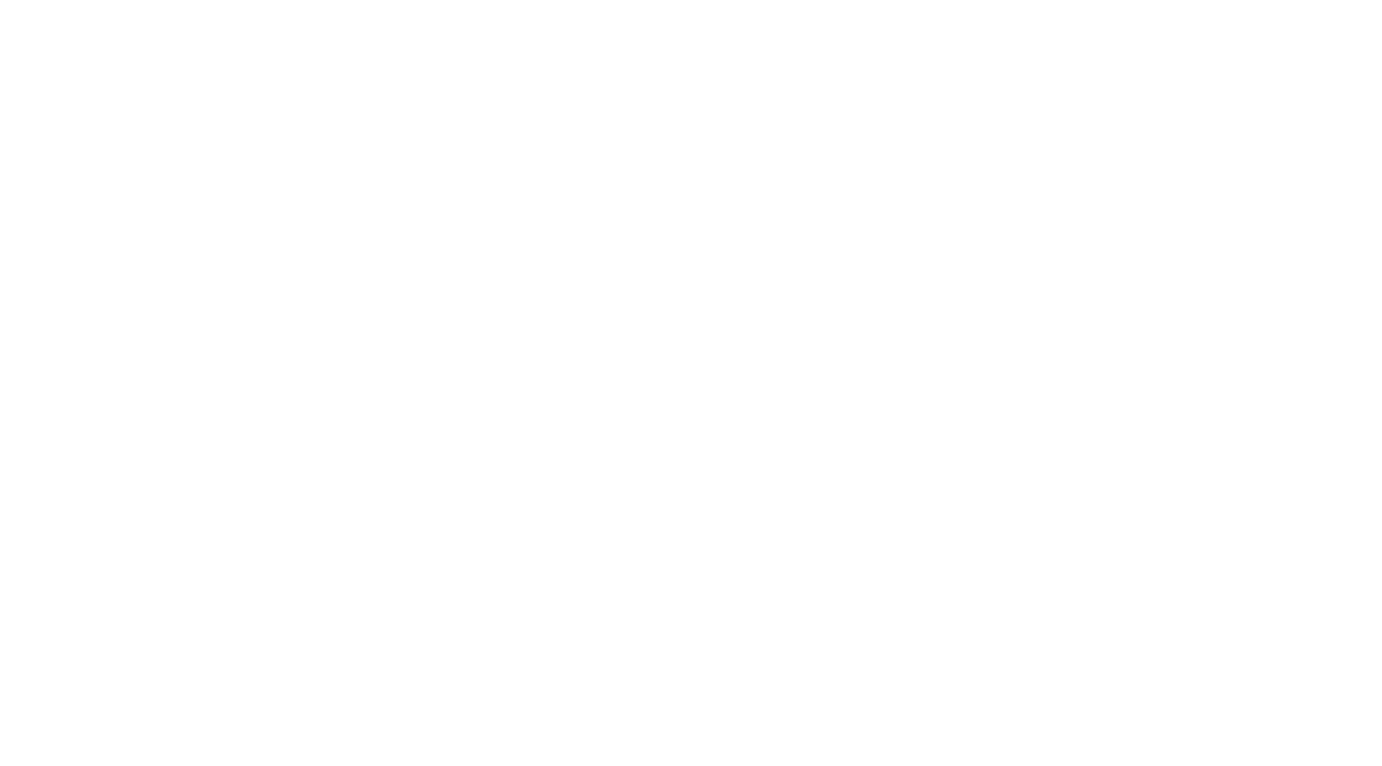 scroll, scrollTop: 0, scrollLeft: 0, axis: both 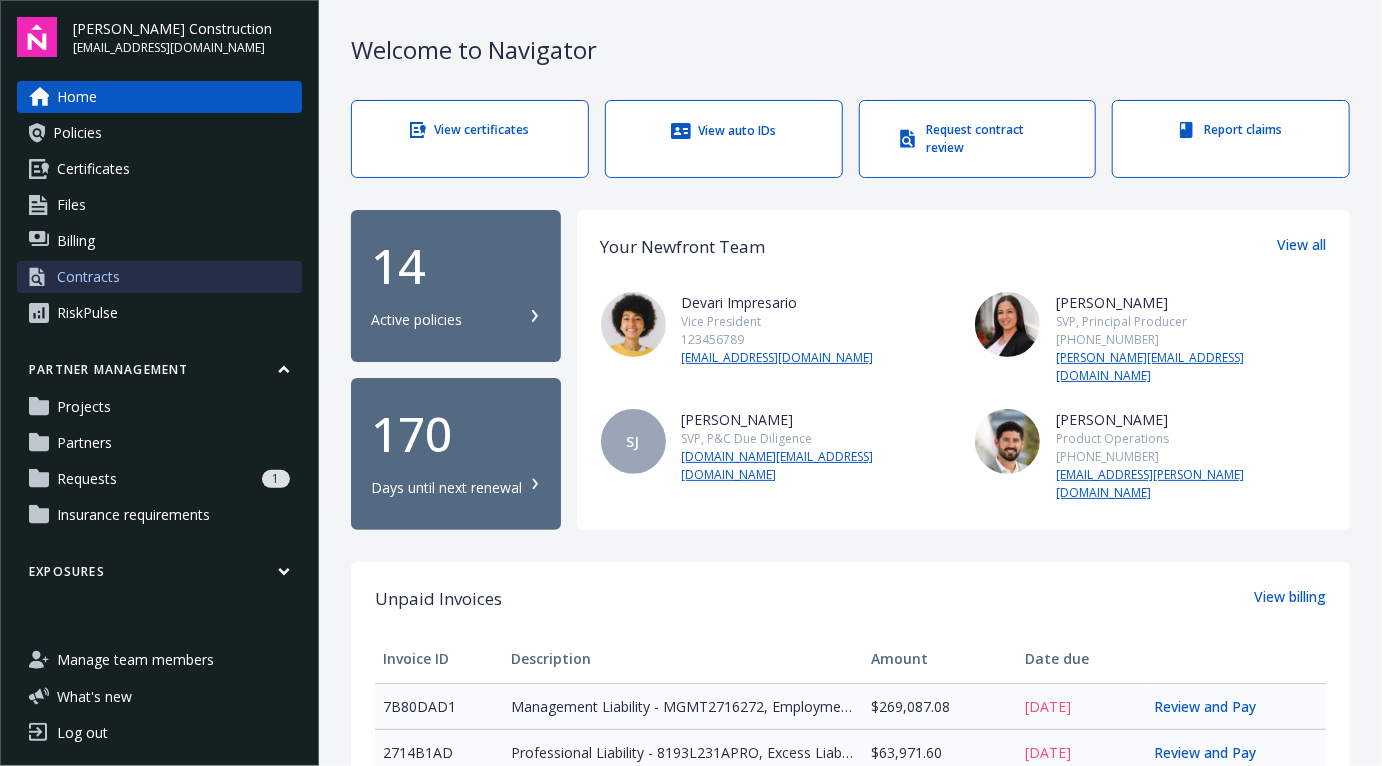 click on "Contracts" at bounding box center (88, 277) 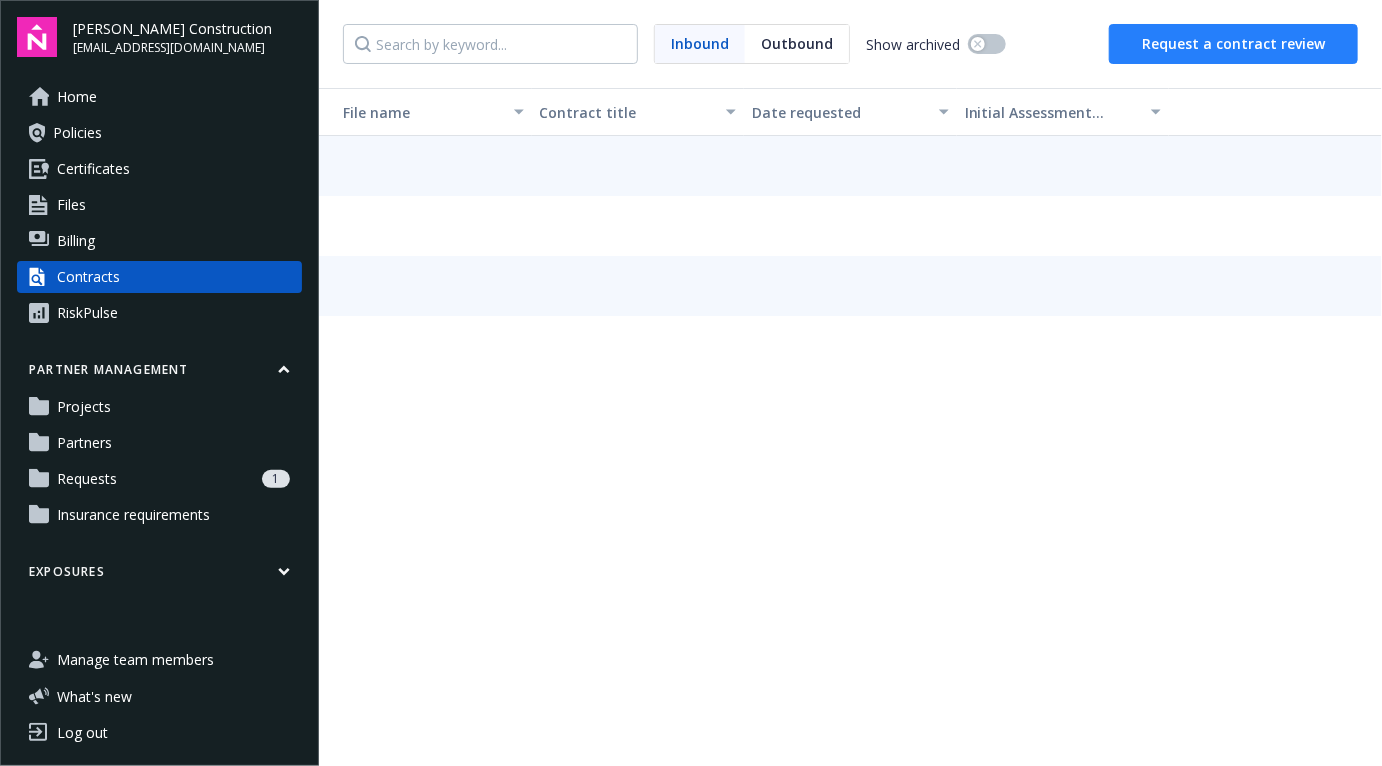 click on "Request a contract review" at bounding box center (1233, 44) 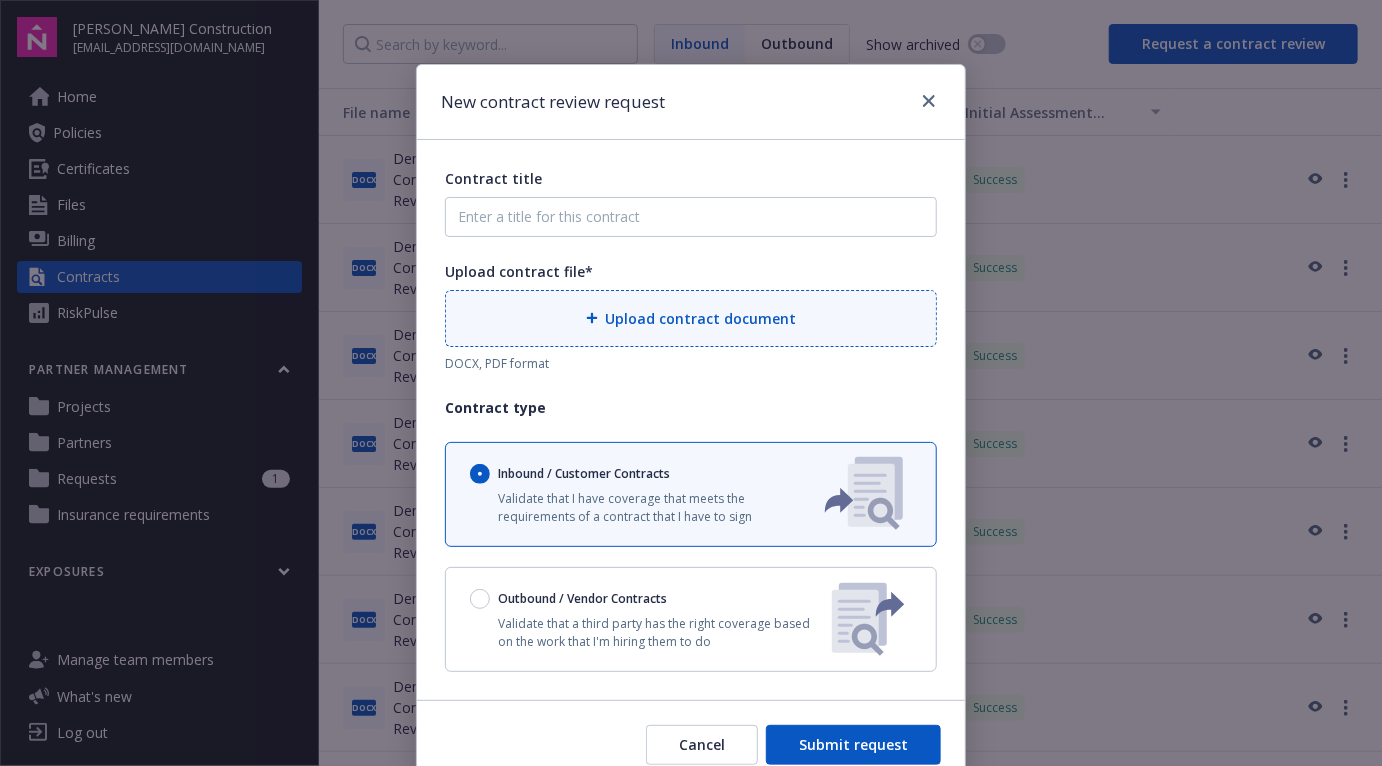 click on "Upload contract document" at bounding box center [701, 318] 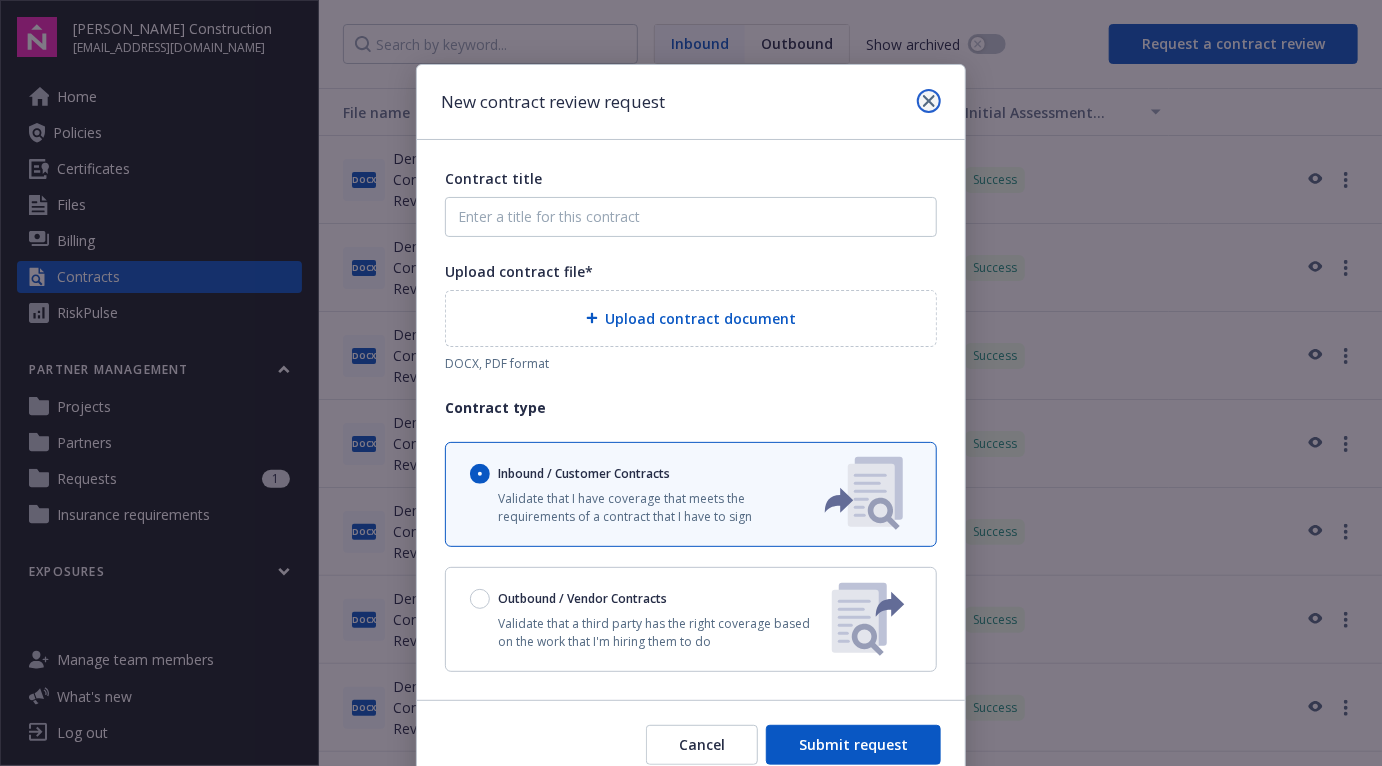 click 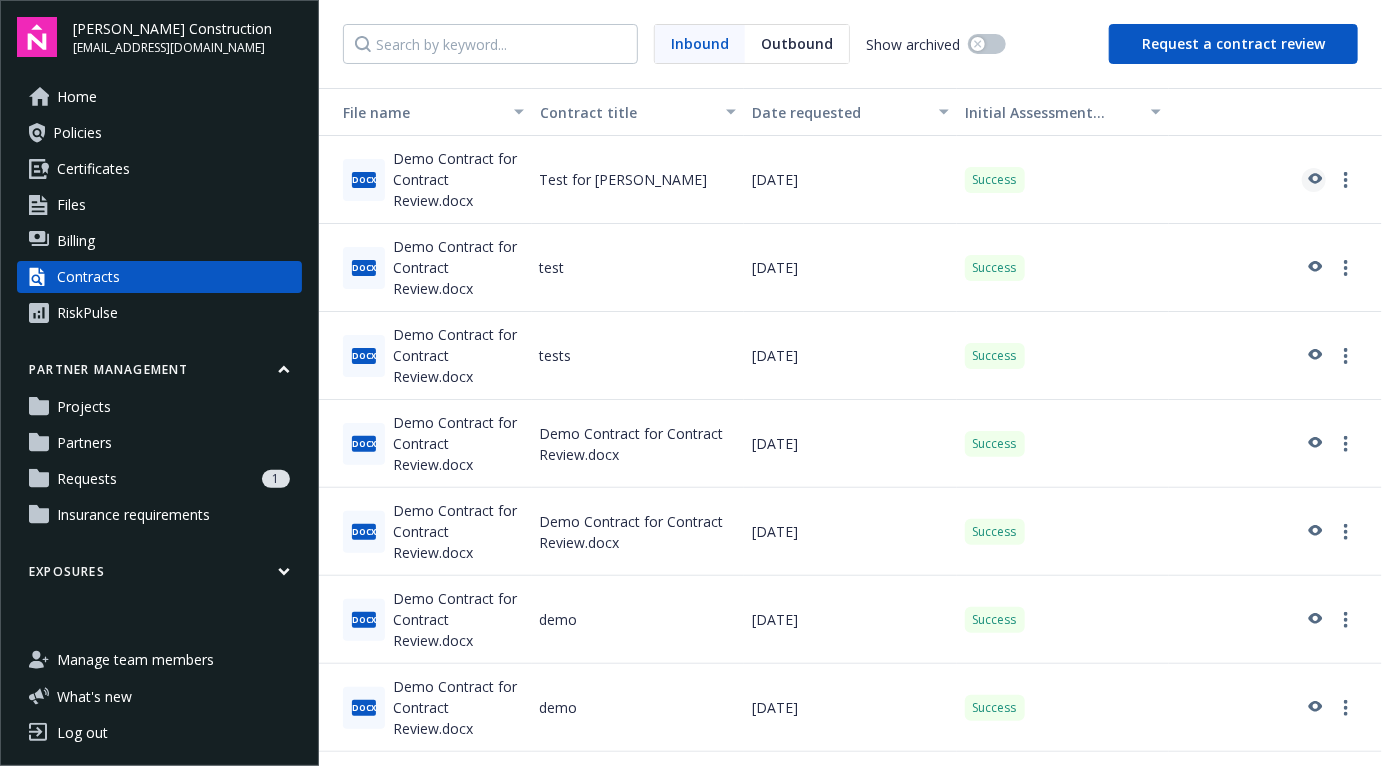 click 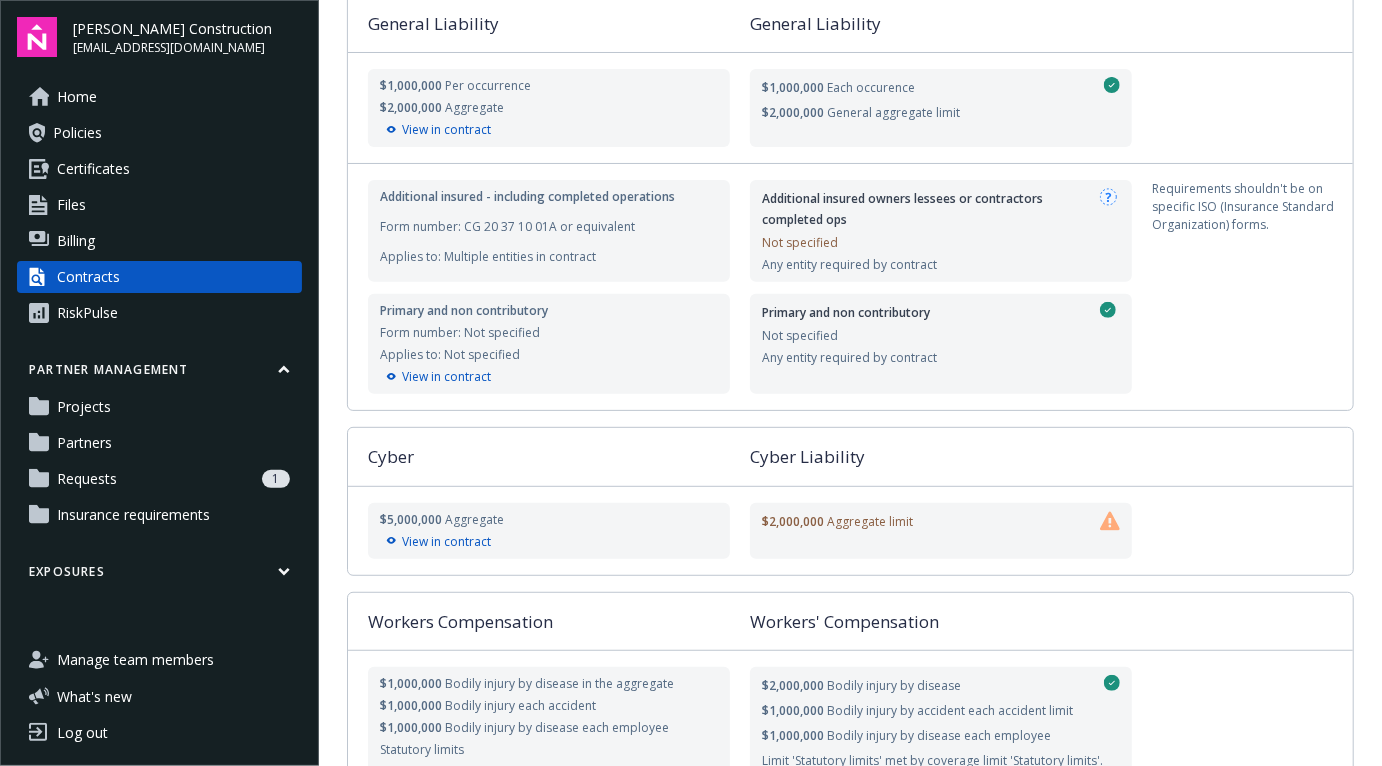 scroll, scrollTop: 0, scrollLeft: 0, axis: both 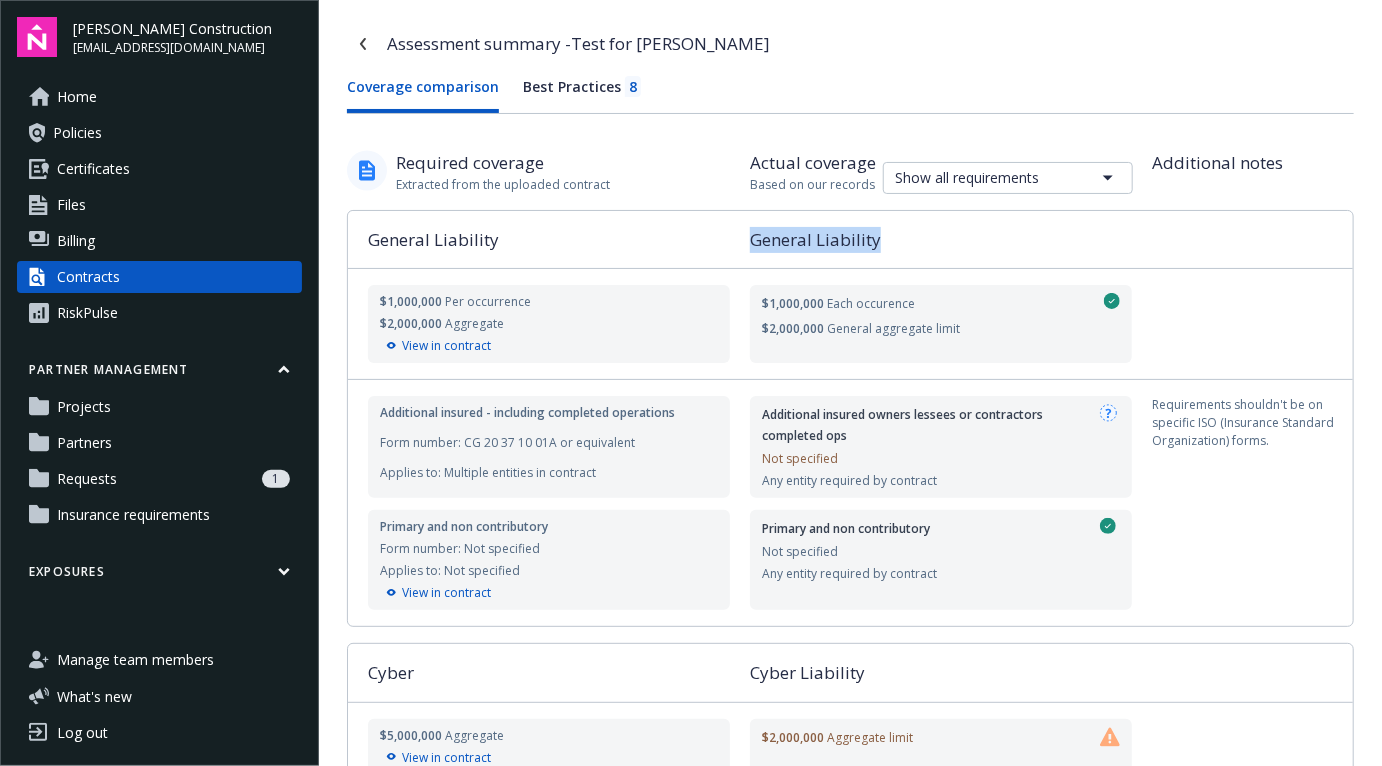 drag, startPoint x: 752, startPoint y: 240, endPoint x: 930, endPoint y: 243, distance: 178.02528 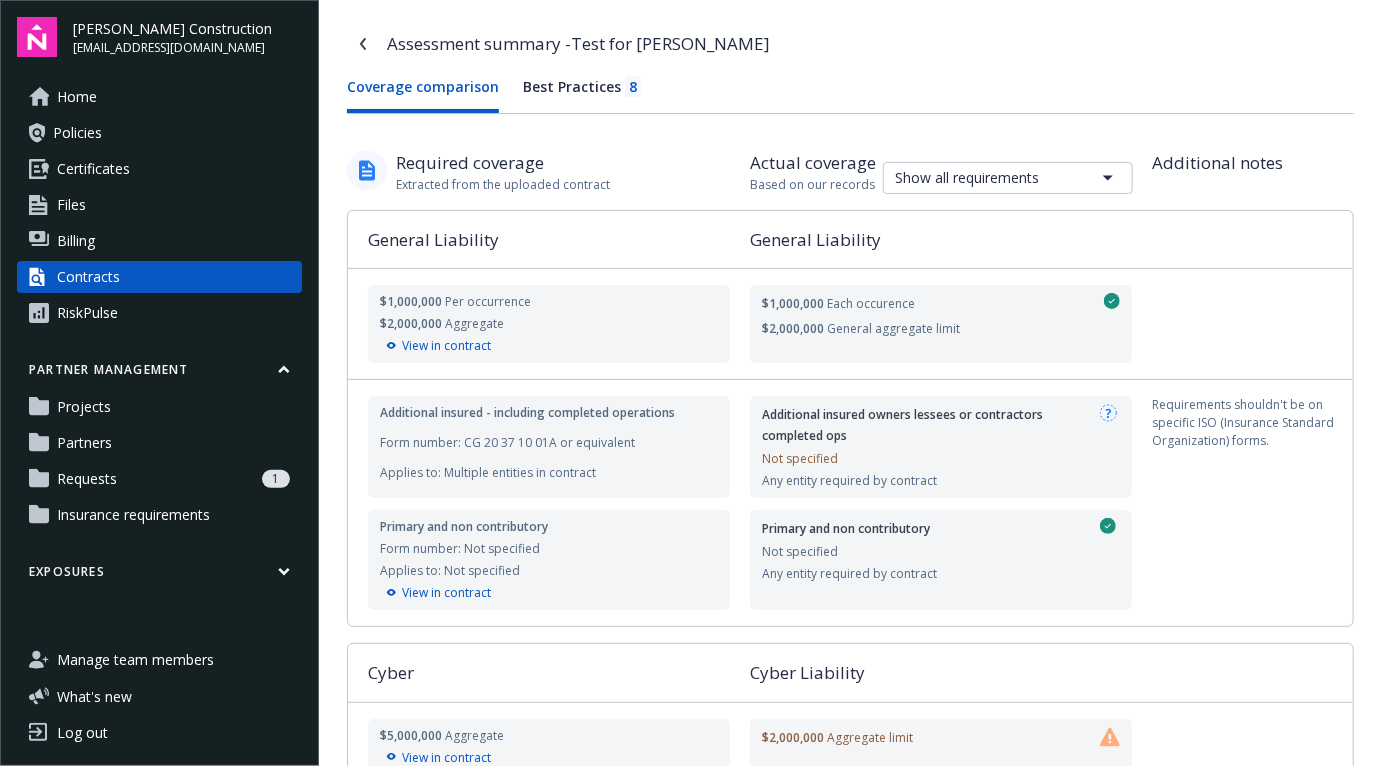 click on "General Liability" at bounding box center (951, 240) 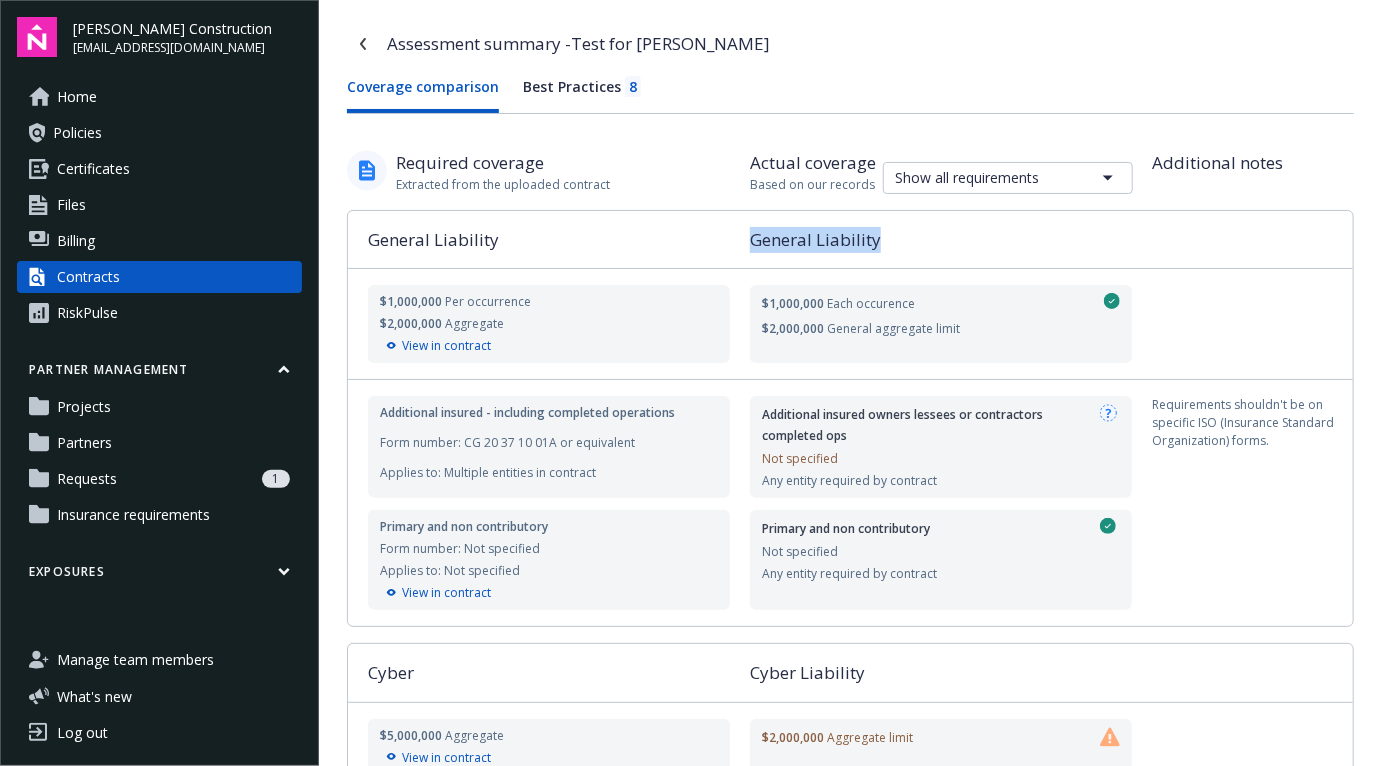 click on "General Liability" at bounding box center [951, 240] 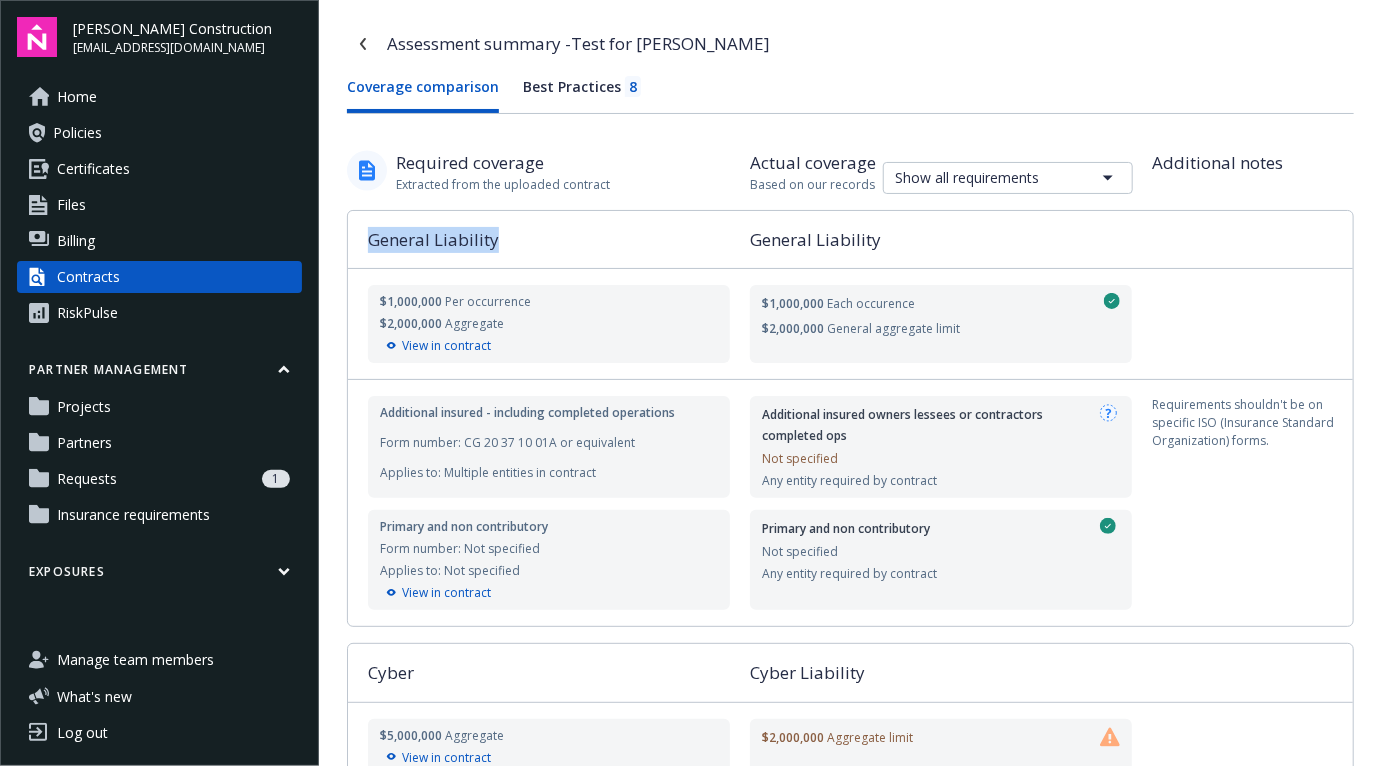 drag, startPoint x: 367, startPoint y: 237, endPoint x: 520, endPoint y: 240, distance: 153.0294 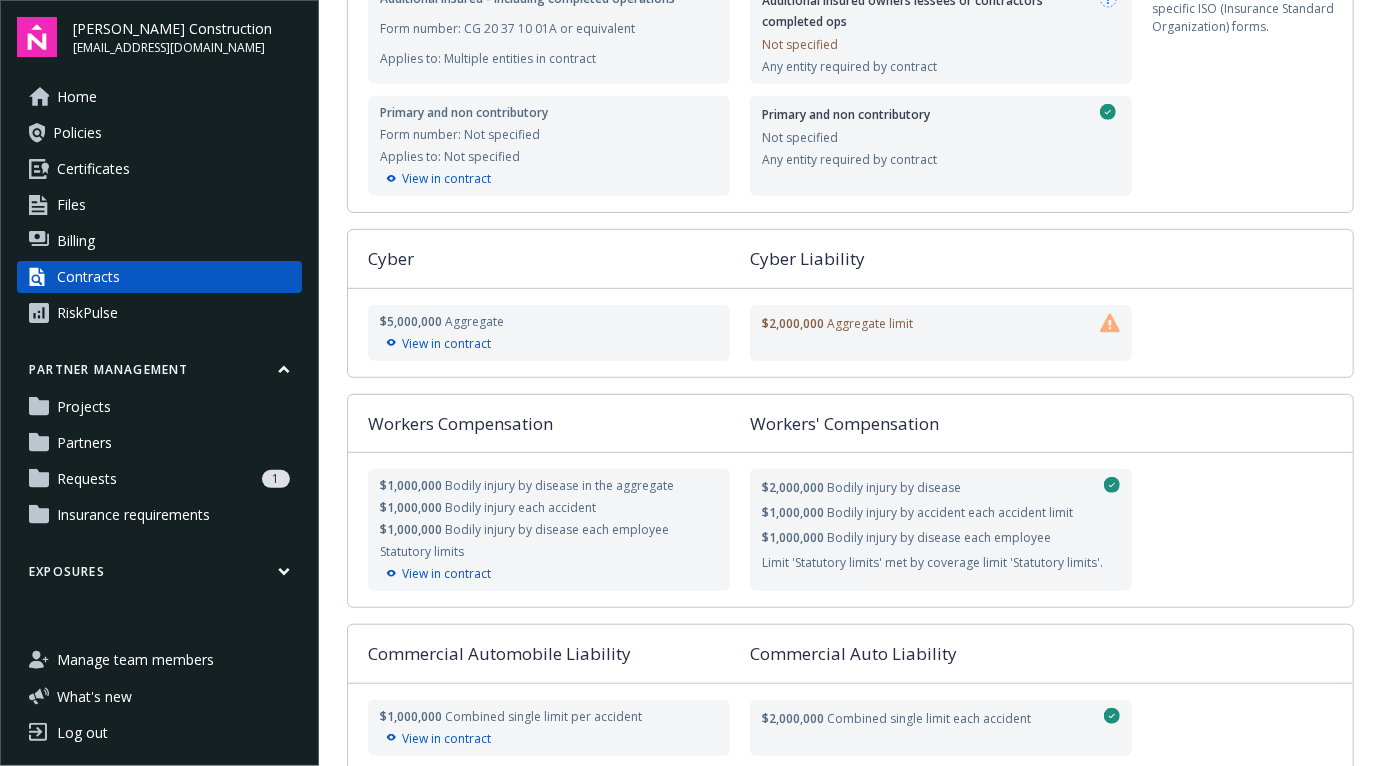 scroll, scrollTop: 417, scrollLeft: 0, axis: vertical 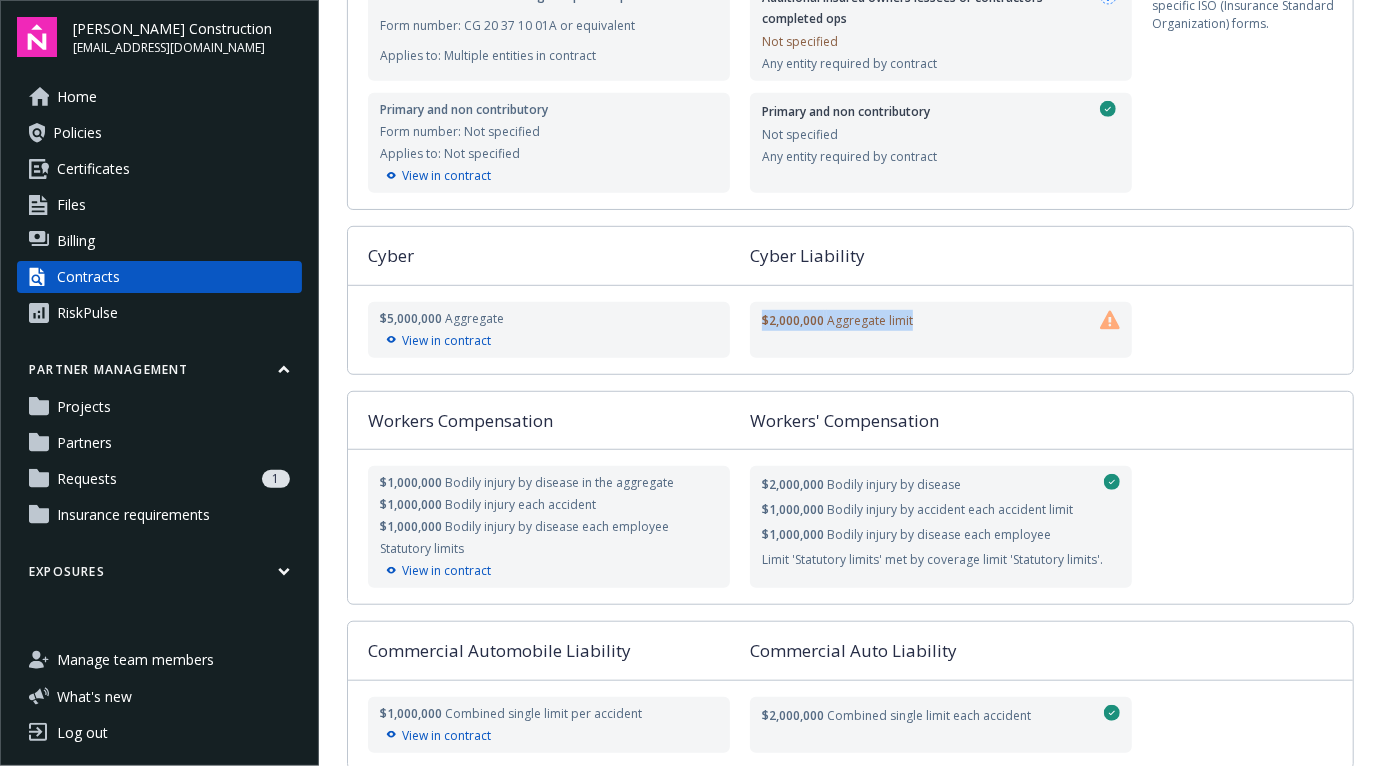 drag, startPoint x: 763, startPoint y: 315, endPoint x: 918, endPoint y: 315, distance: 155 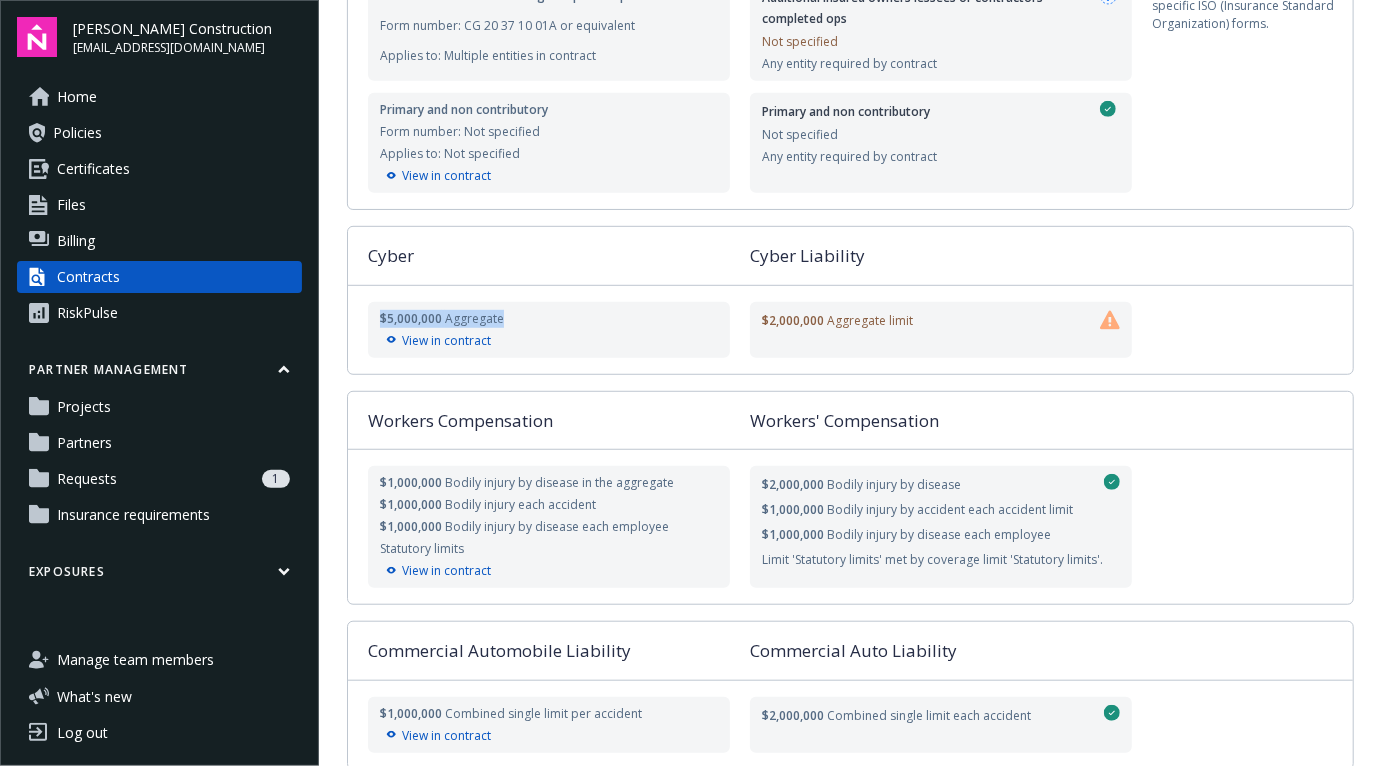 drag, startPoint x: 504, startPoint y: 319, endPoint x: 332, endPoint y: 312, distance: 172.14238 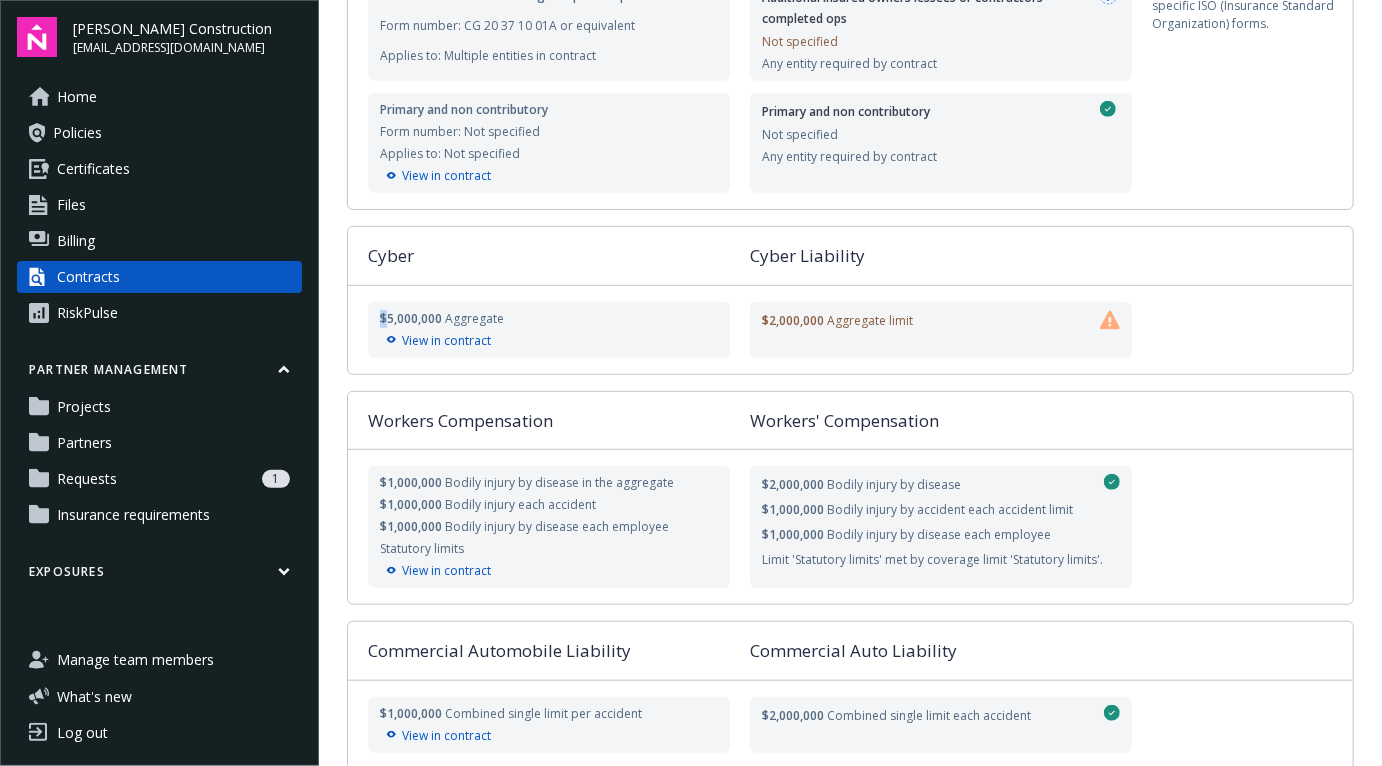 click on "$5,000,000   Aggregate View in contract" at bounding box center (549, 330) 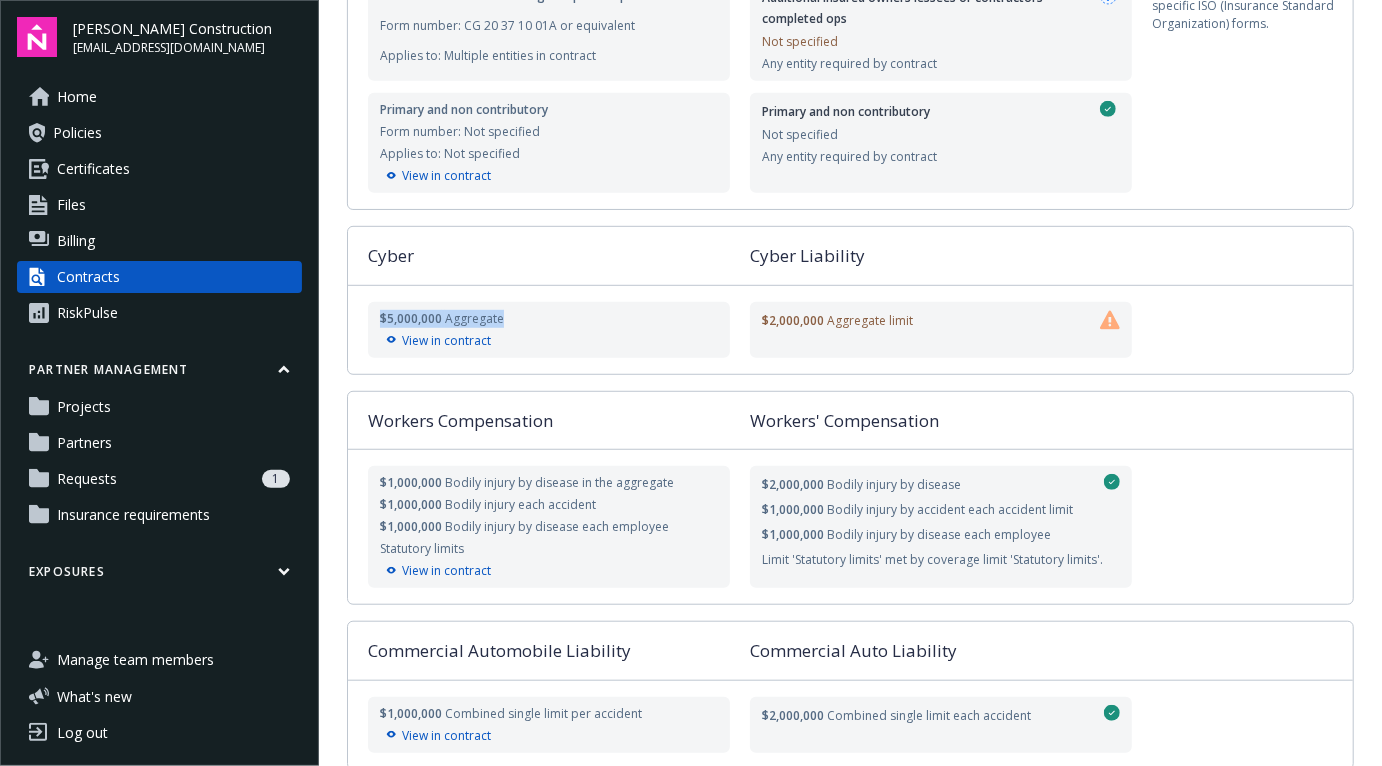 click on "$5,000,000   Aggregate View in contract" at bounding box center [549, 330] 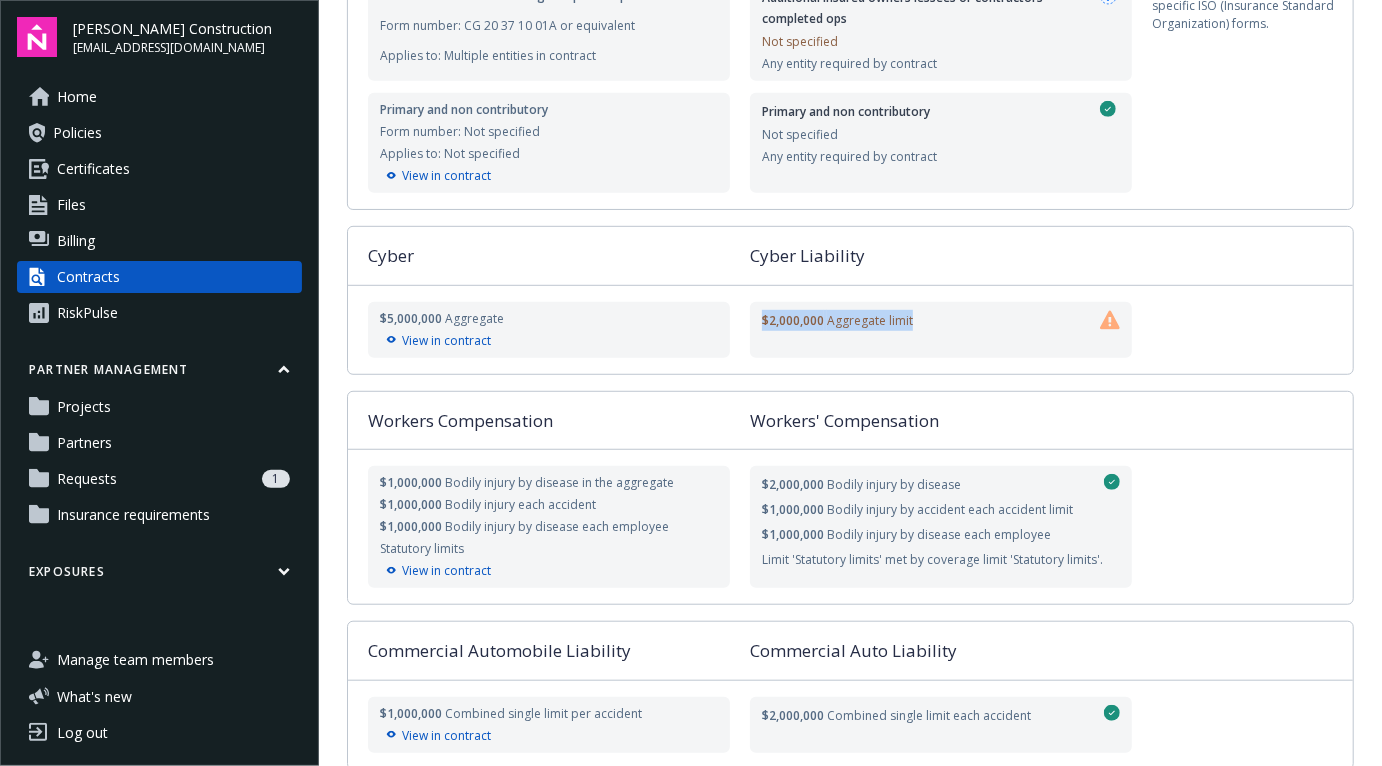 drag, startPoint x: 765, startPoint y: 317, endPoint x: 911, endPoint y: 317, distance: 146 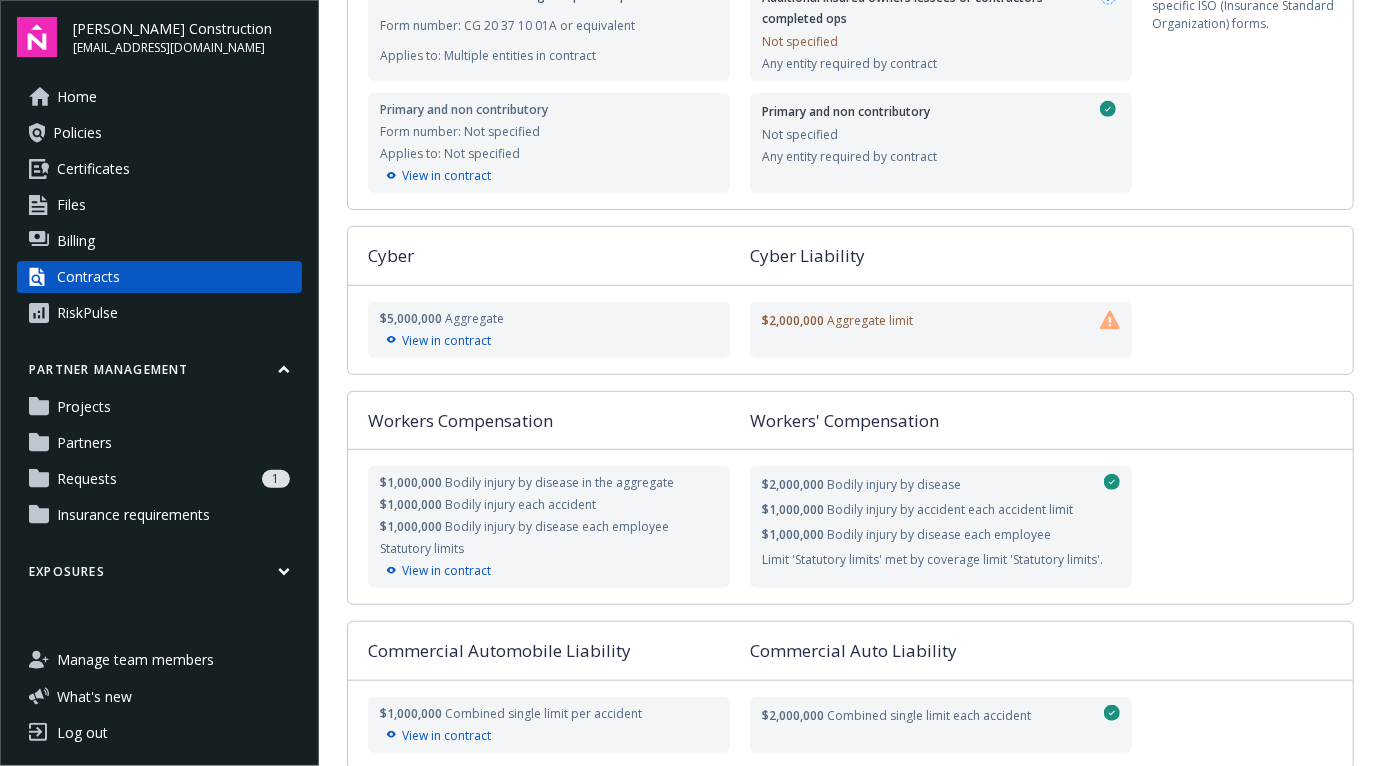 click on "$2,000,000   Aggregate limit" at bounding box center [941, 330] 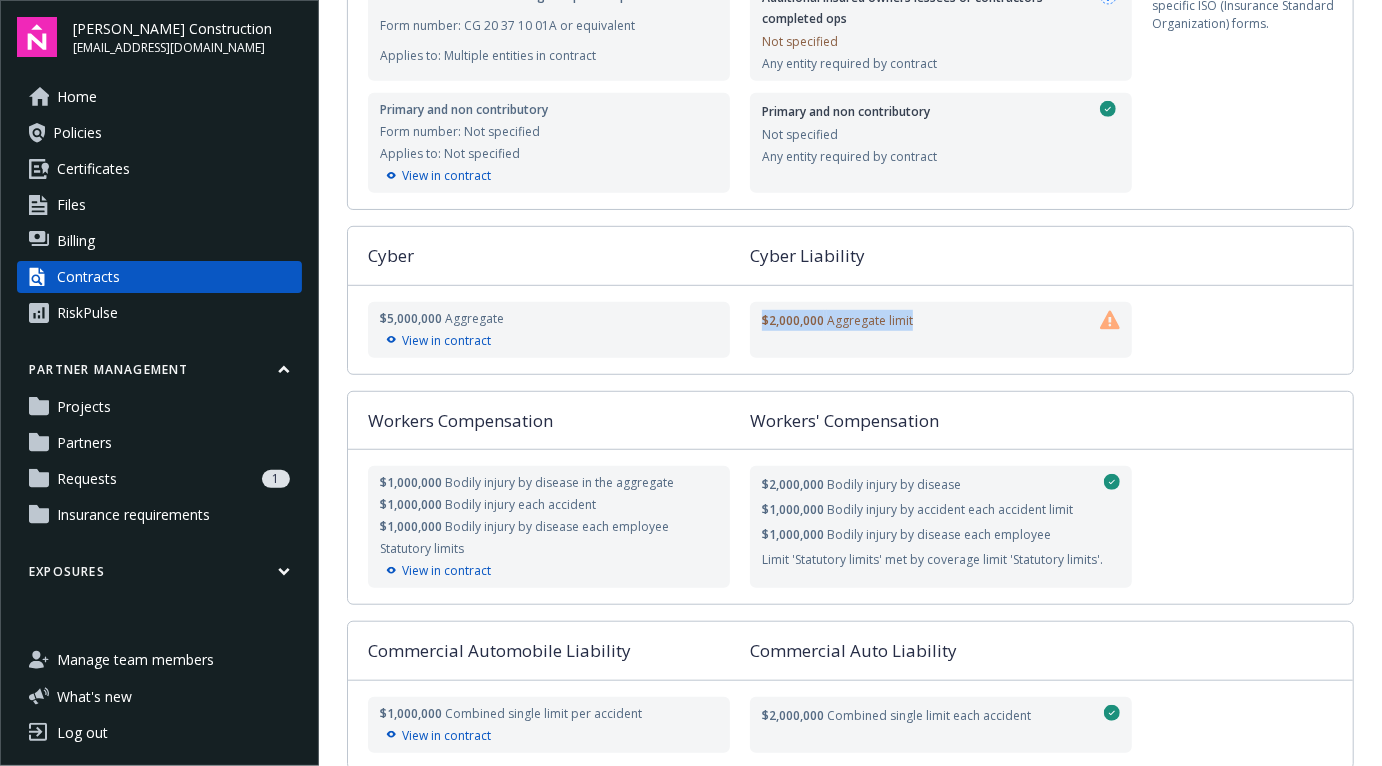 click on "$2,000,000   Aggregate limit" at bounding box center (941, 330) 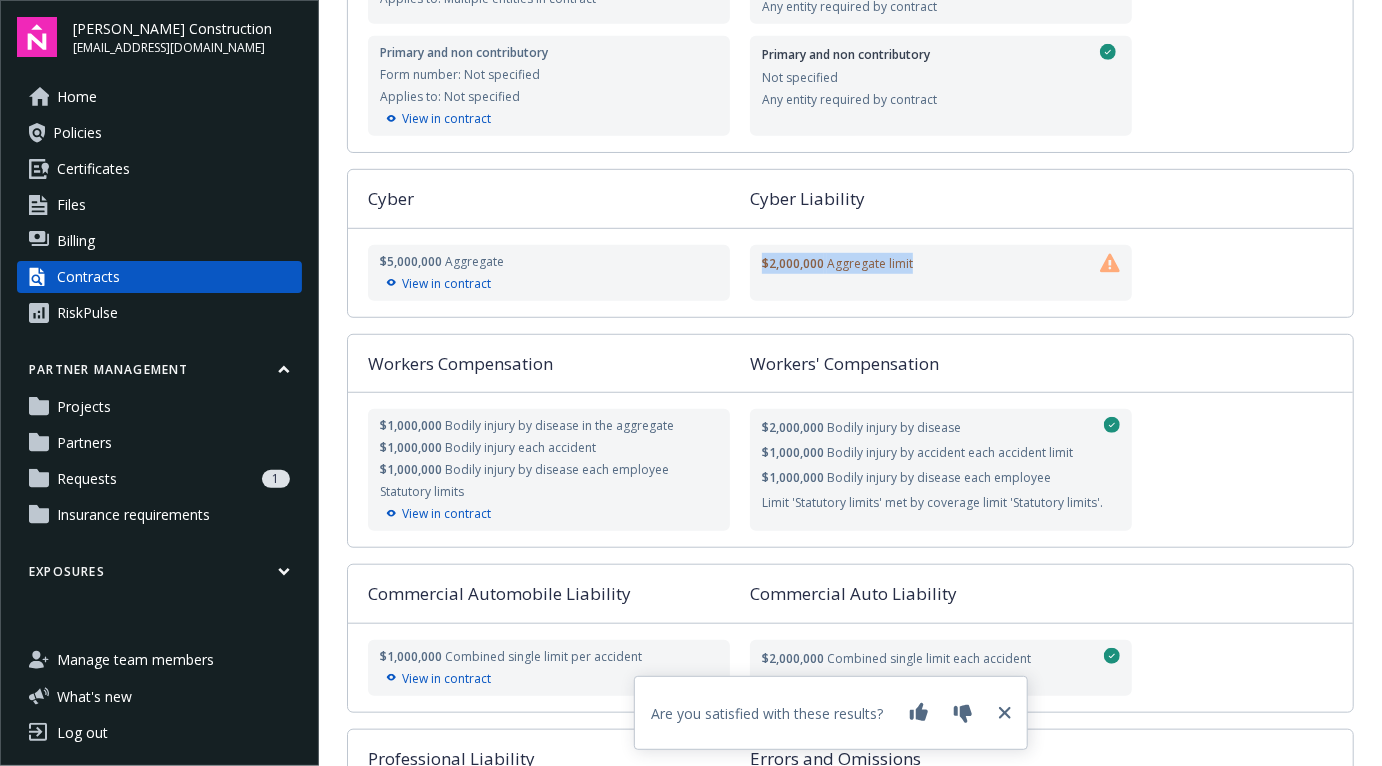 scroll, scrollTop: 0, scrollLeft: 0, axis: both 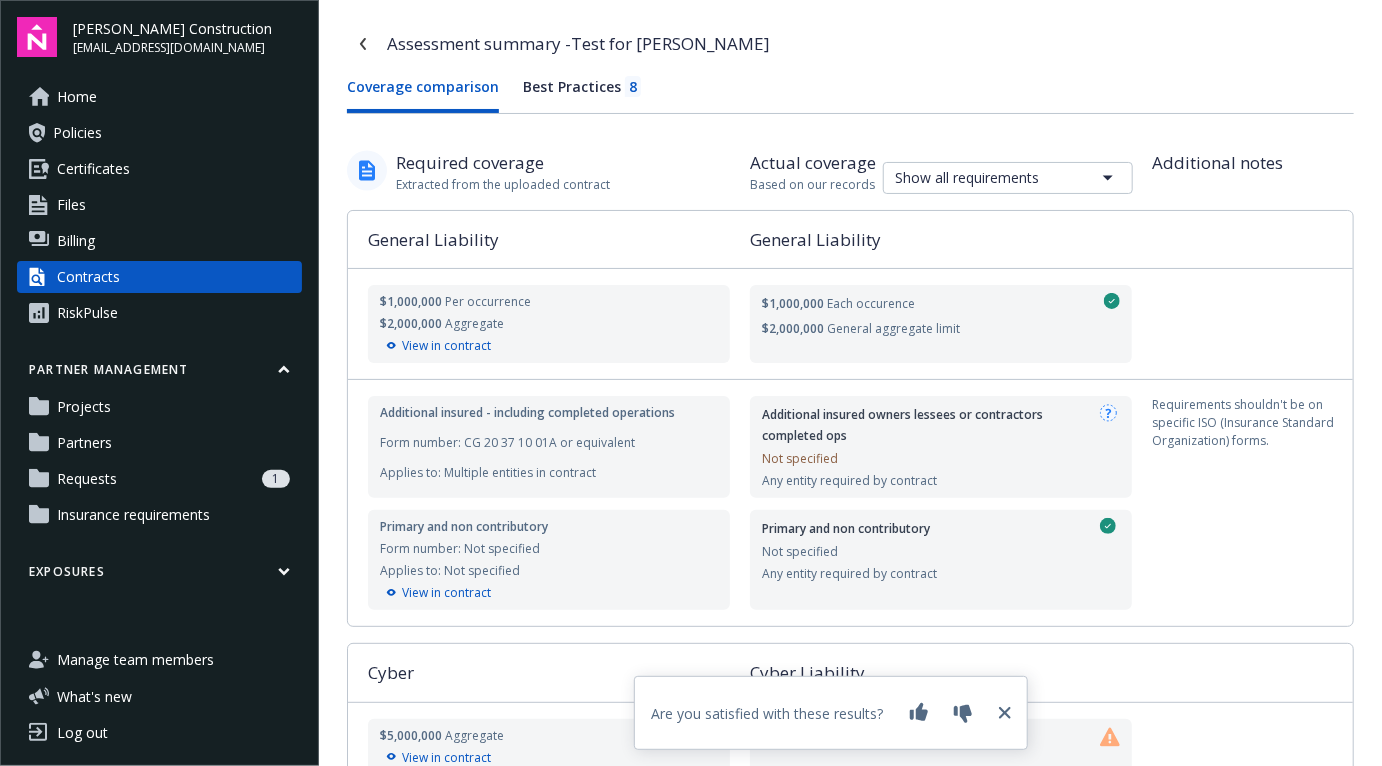 click on "Best Practices 8" at bounding box center [582, 86] 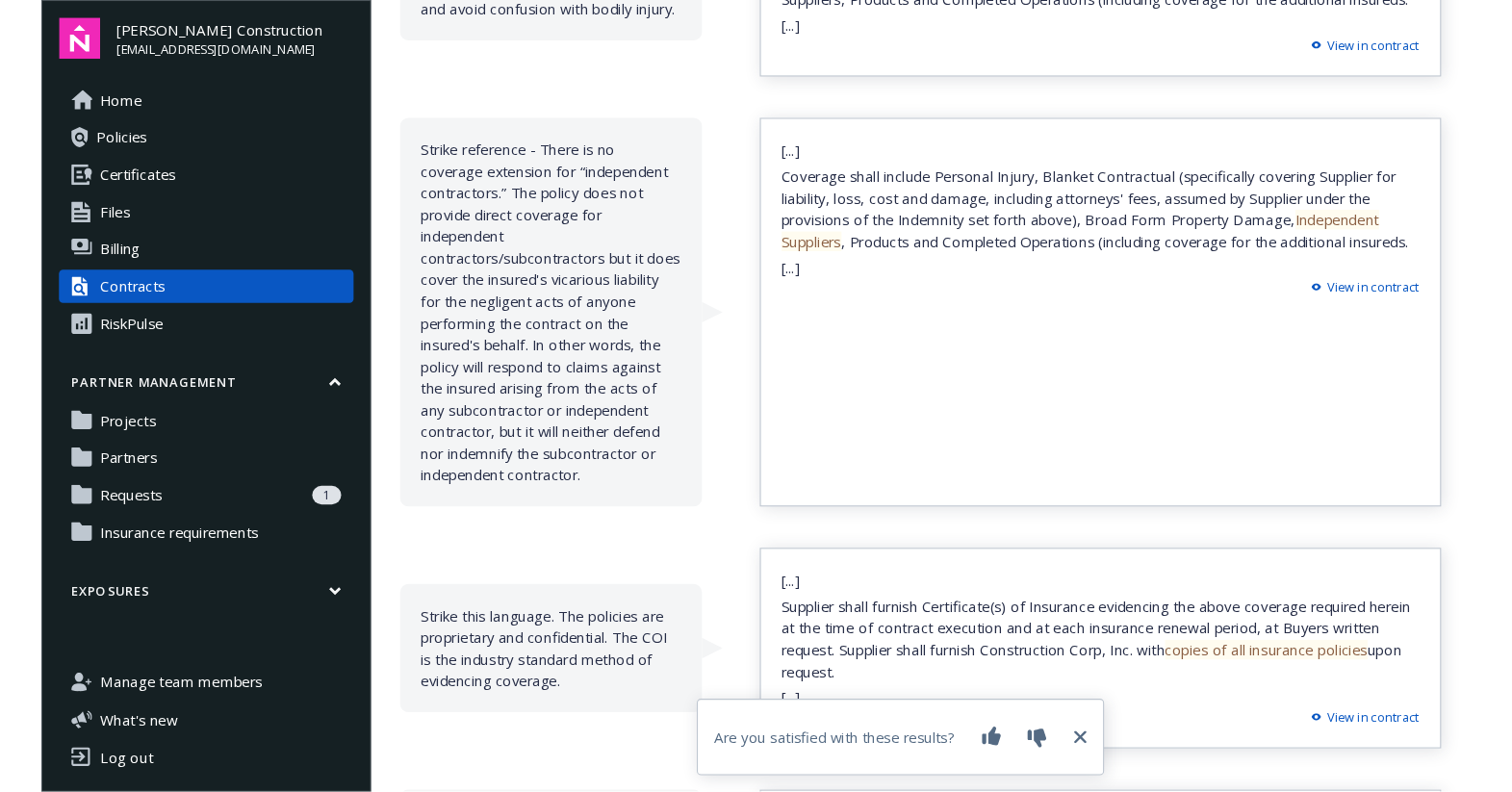 scroll, scrollTop: 0, scrollLeft: 0, axis: both 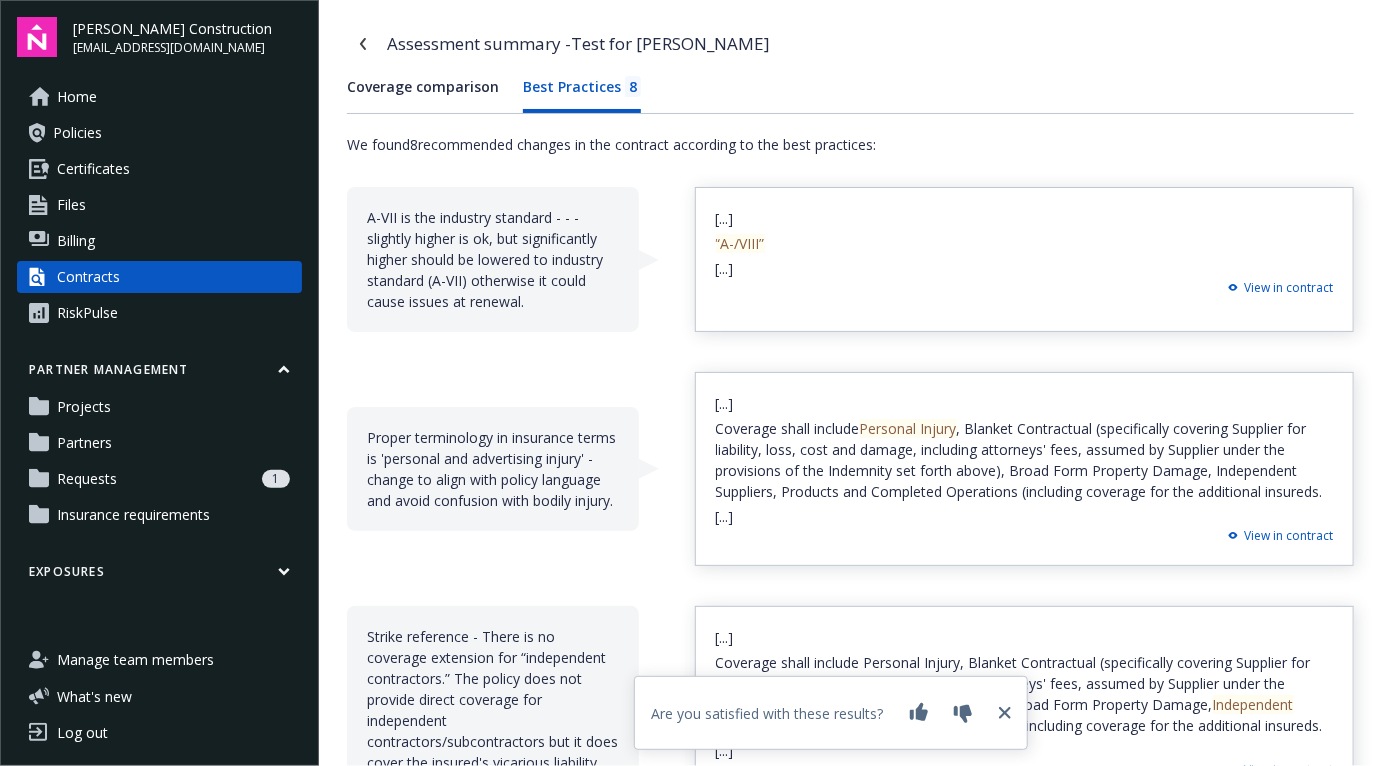 click on "Coverage comparison" at bounding box center [423, 94] 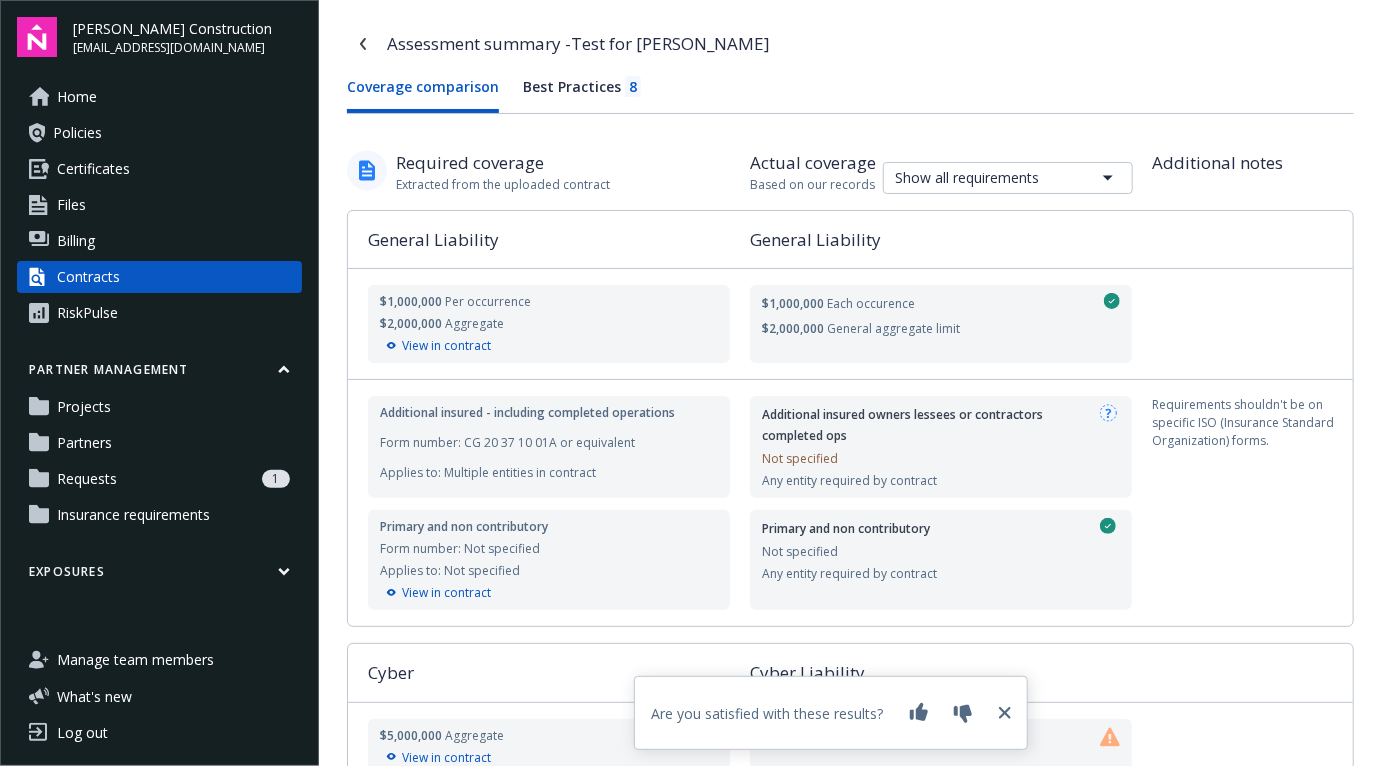 click on "Assessment summary -  Test for Joey" at bounding box center [850, 44] 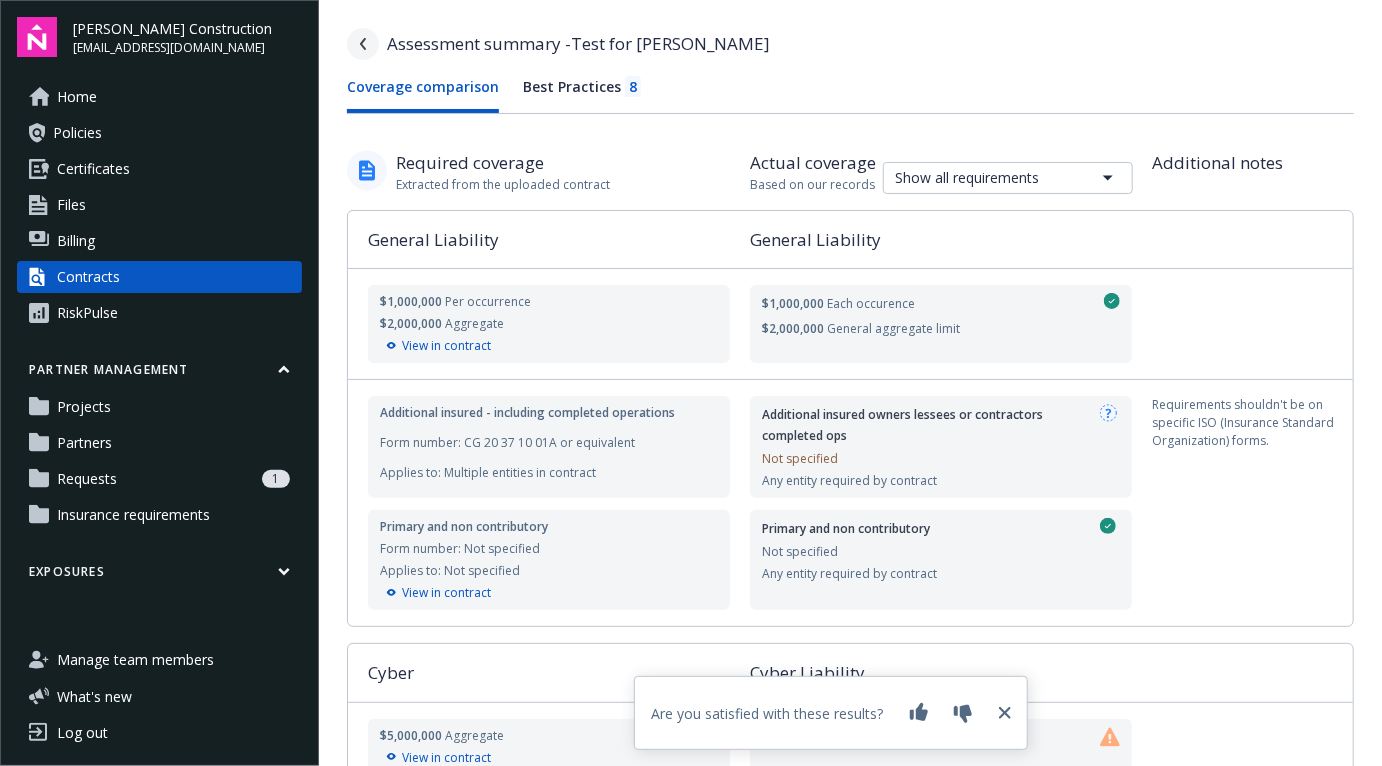 click 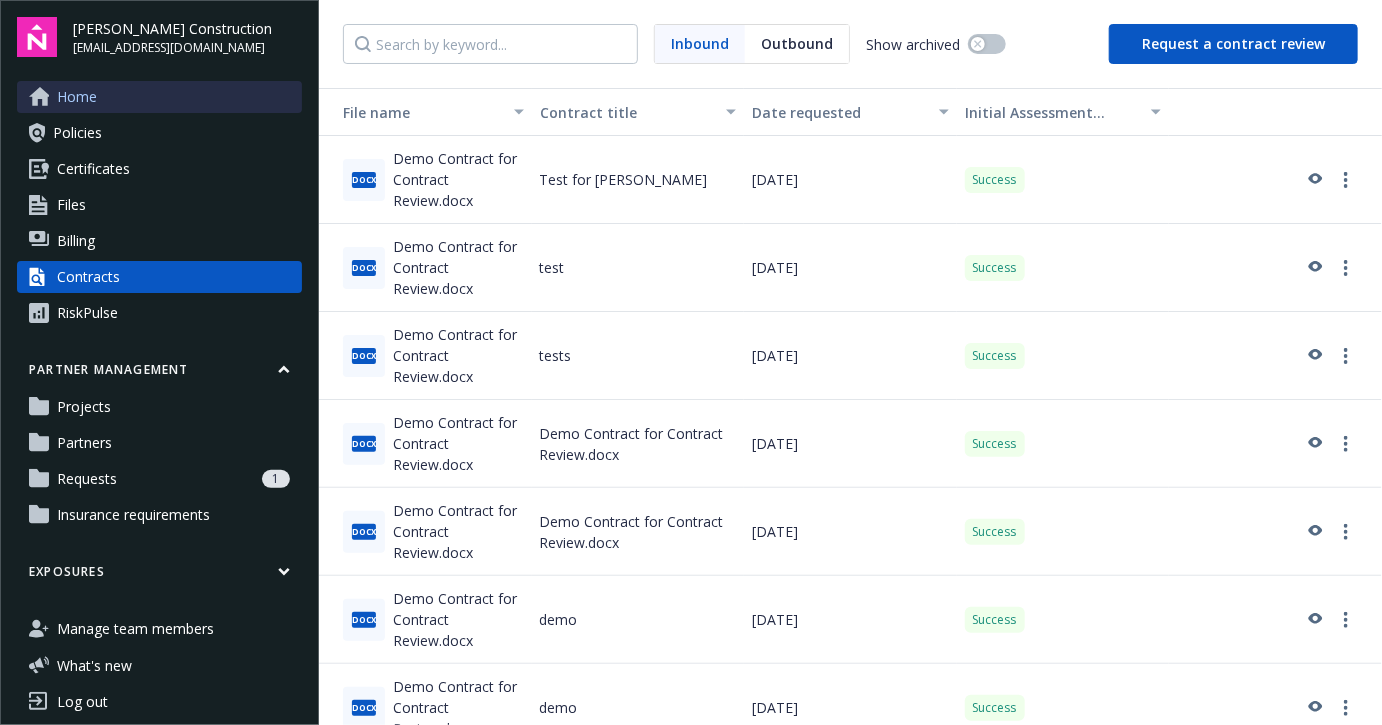 click on "Home" at bounding box center (159, 97) 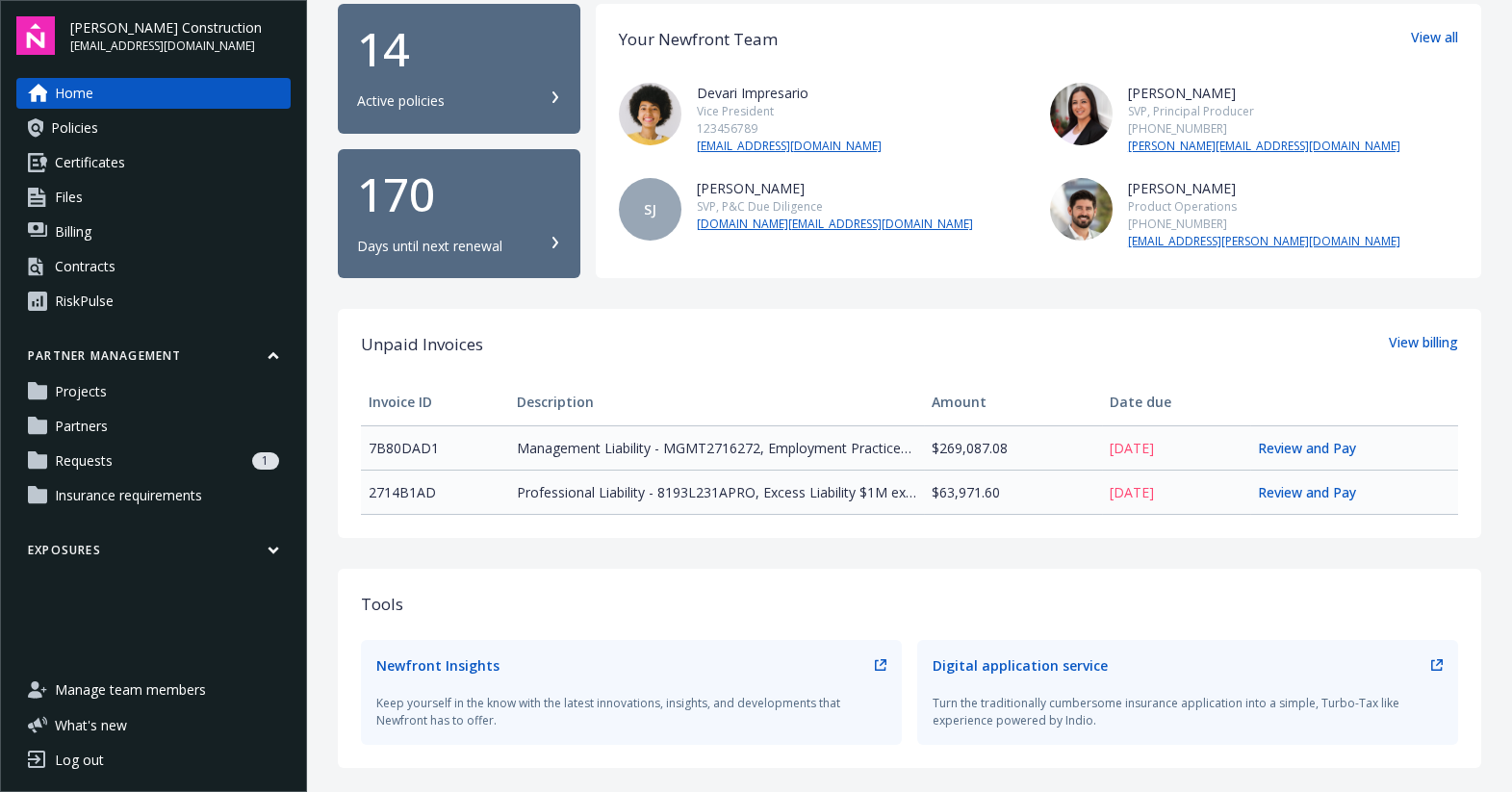 scroll, scrollTop: 0, scrollLeft: 0, axis: both 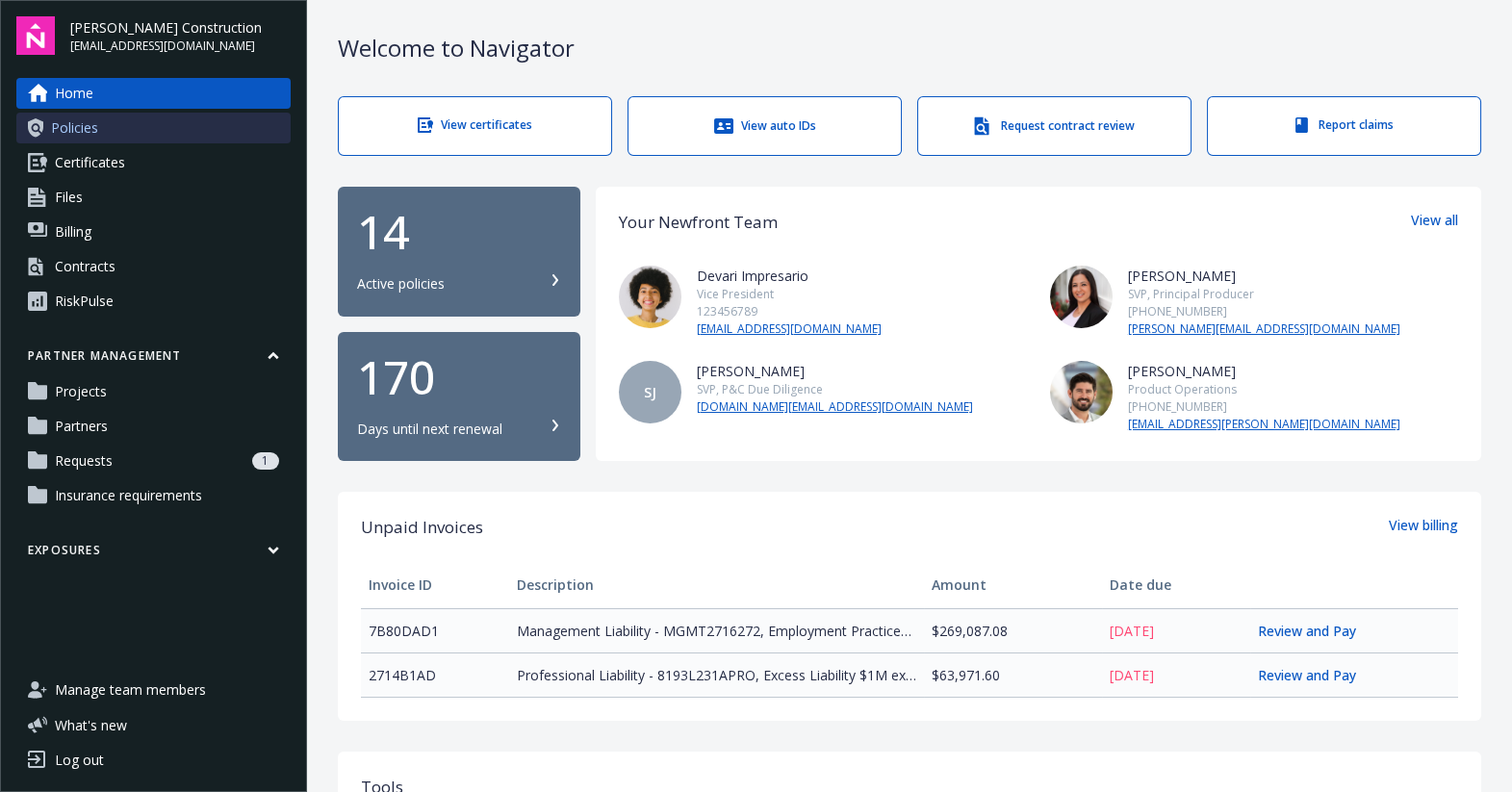click on "Policies" at bounding box center (153, 128) 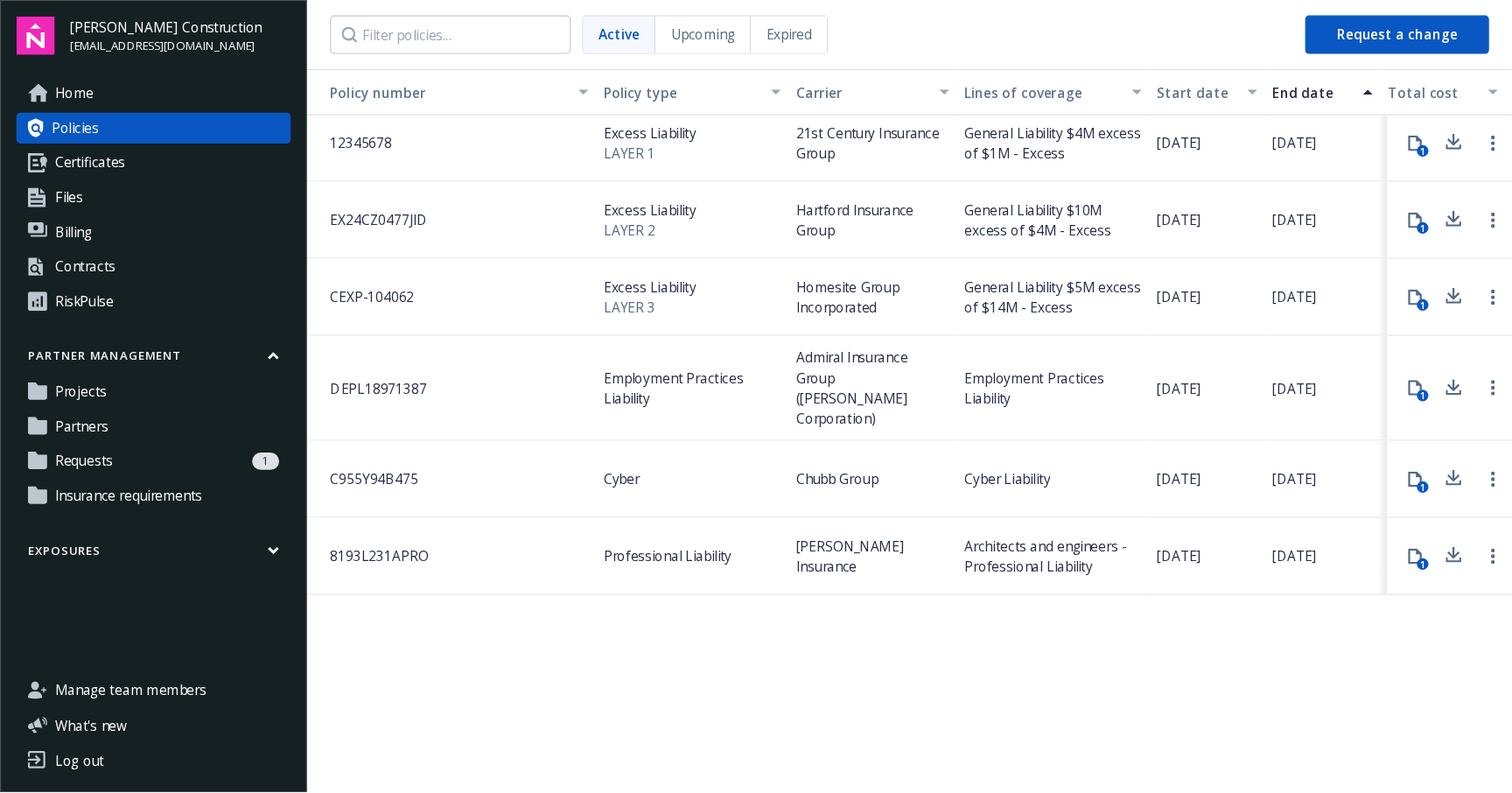 scroll, scrollTop: 0, scrollLeft: 0, axis: both 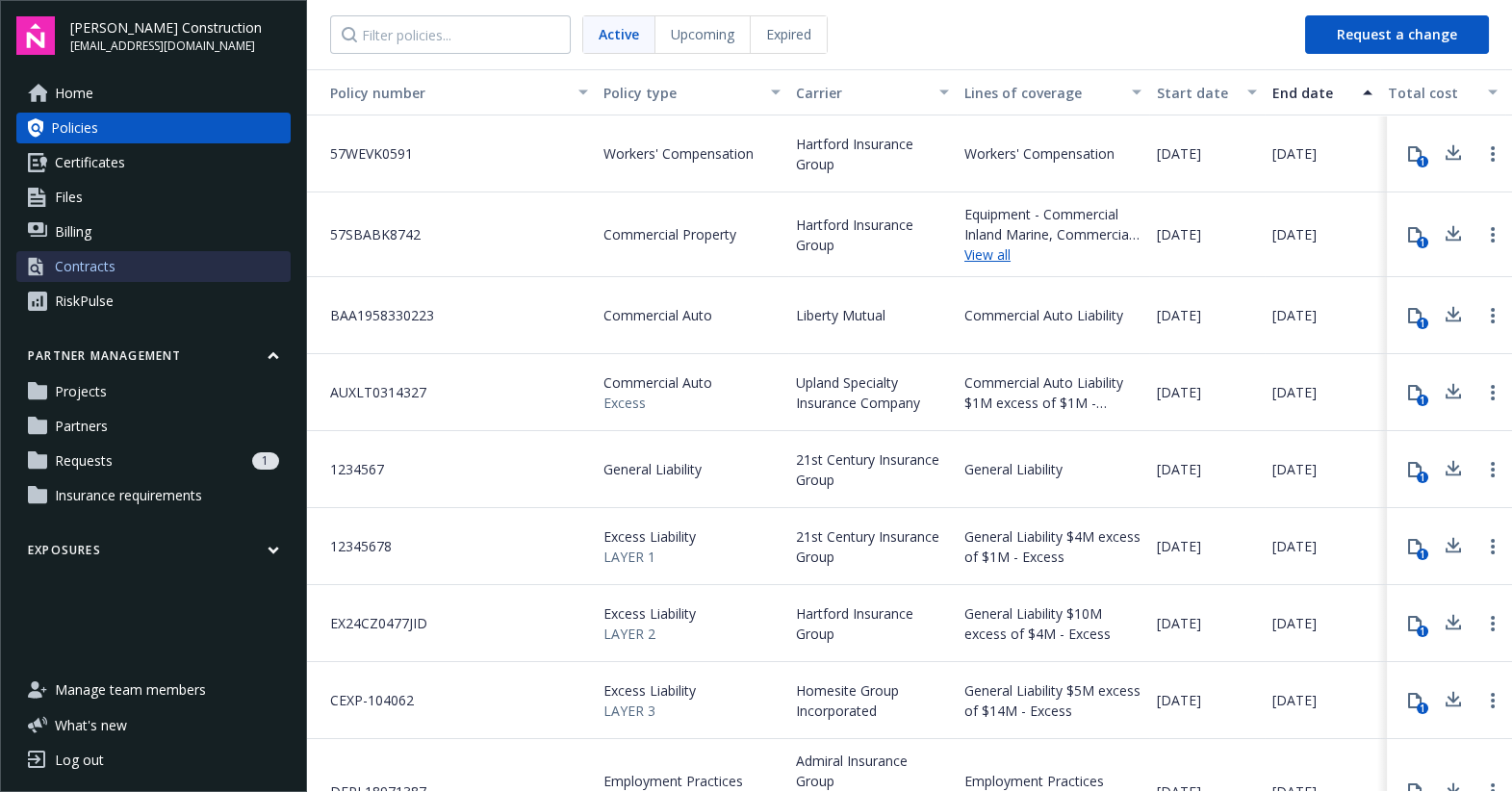 click on "Contracts" at bounding box center [85, 267] 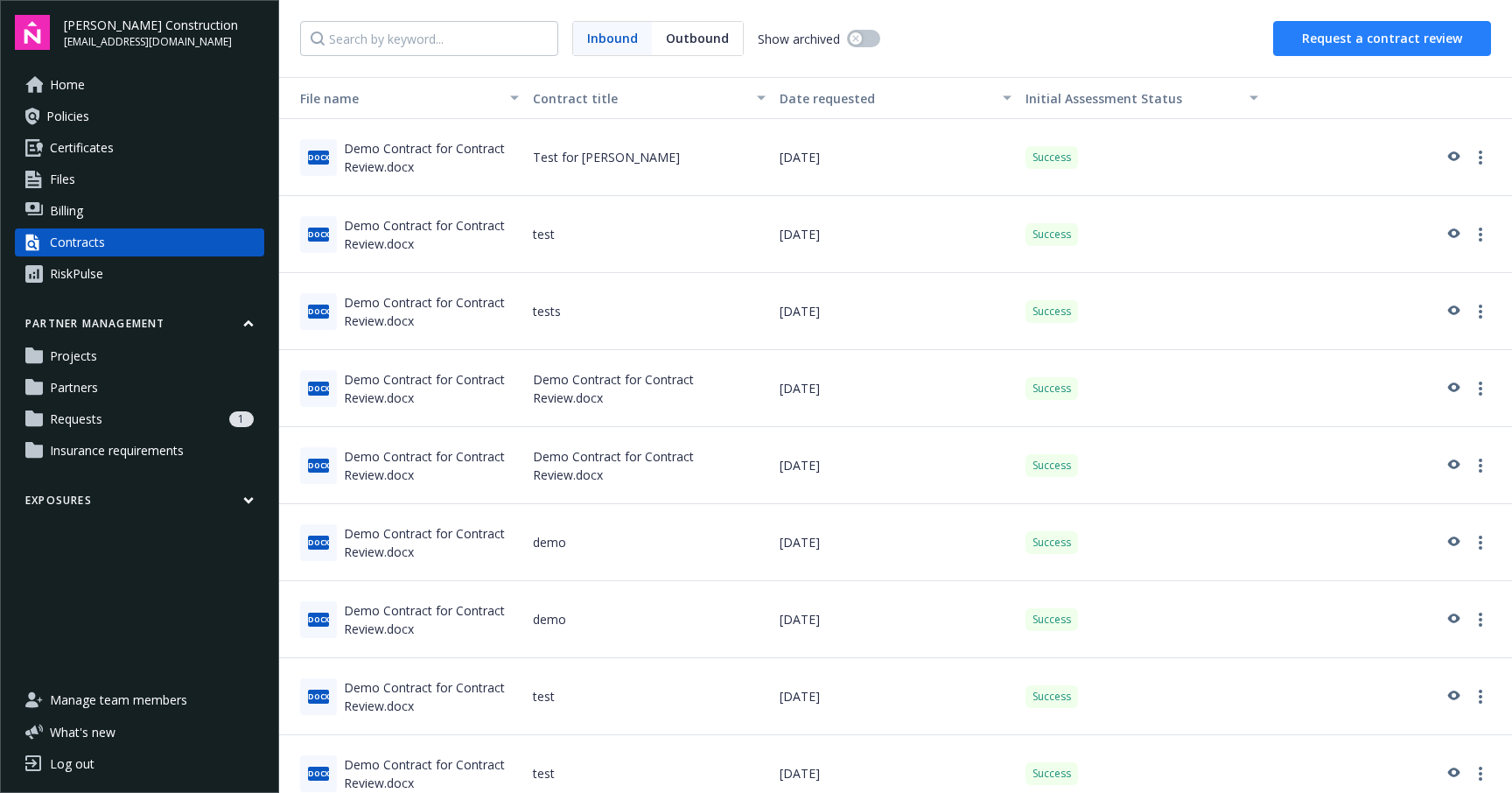 click on "Request a contract review" at bounding box center (1382, 39) 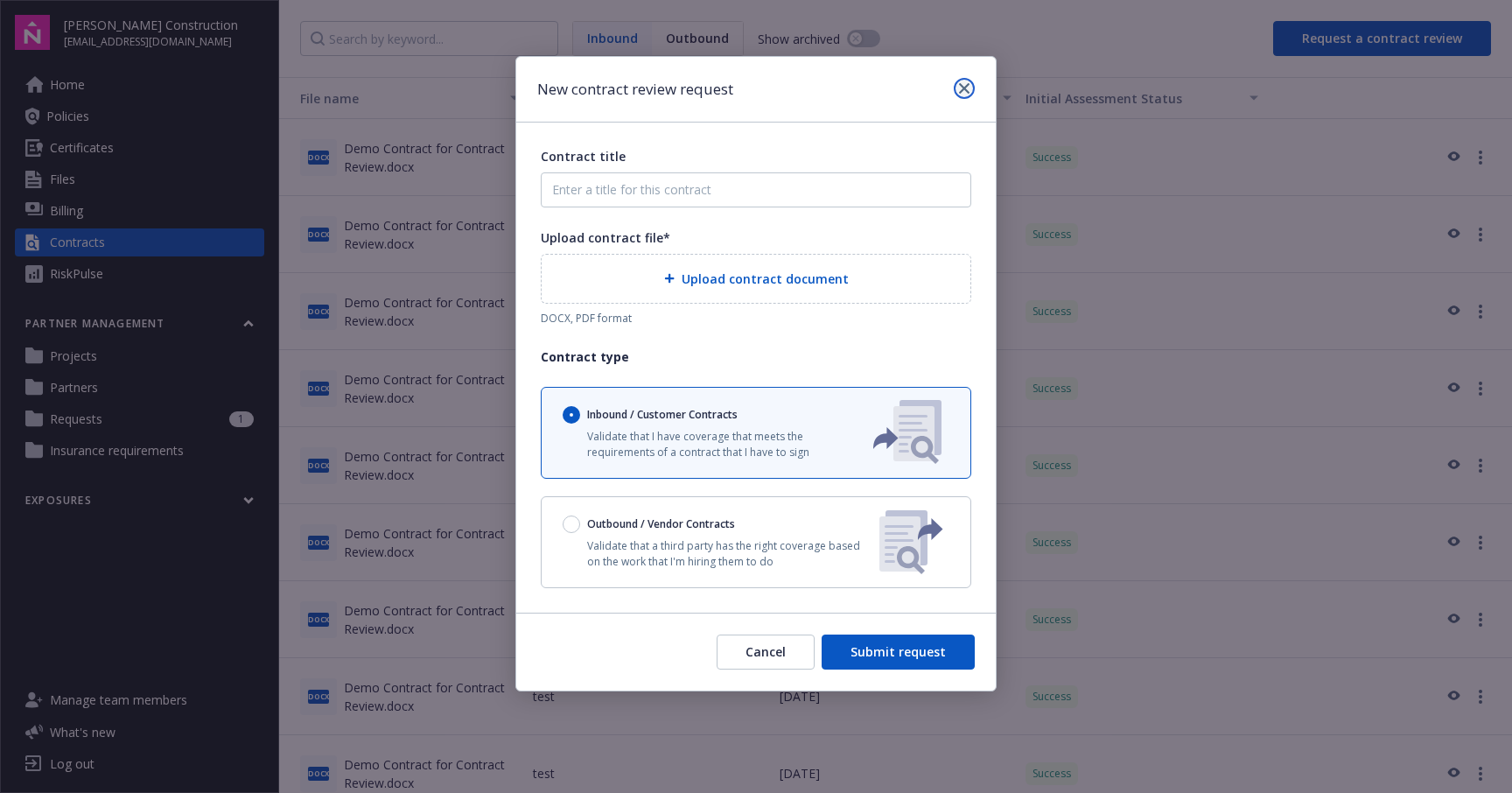click 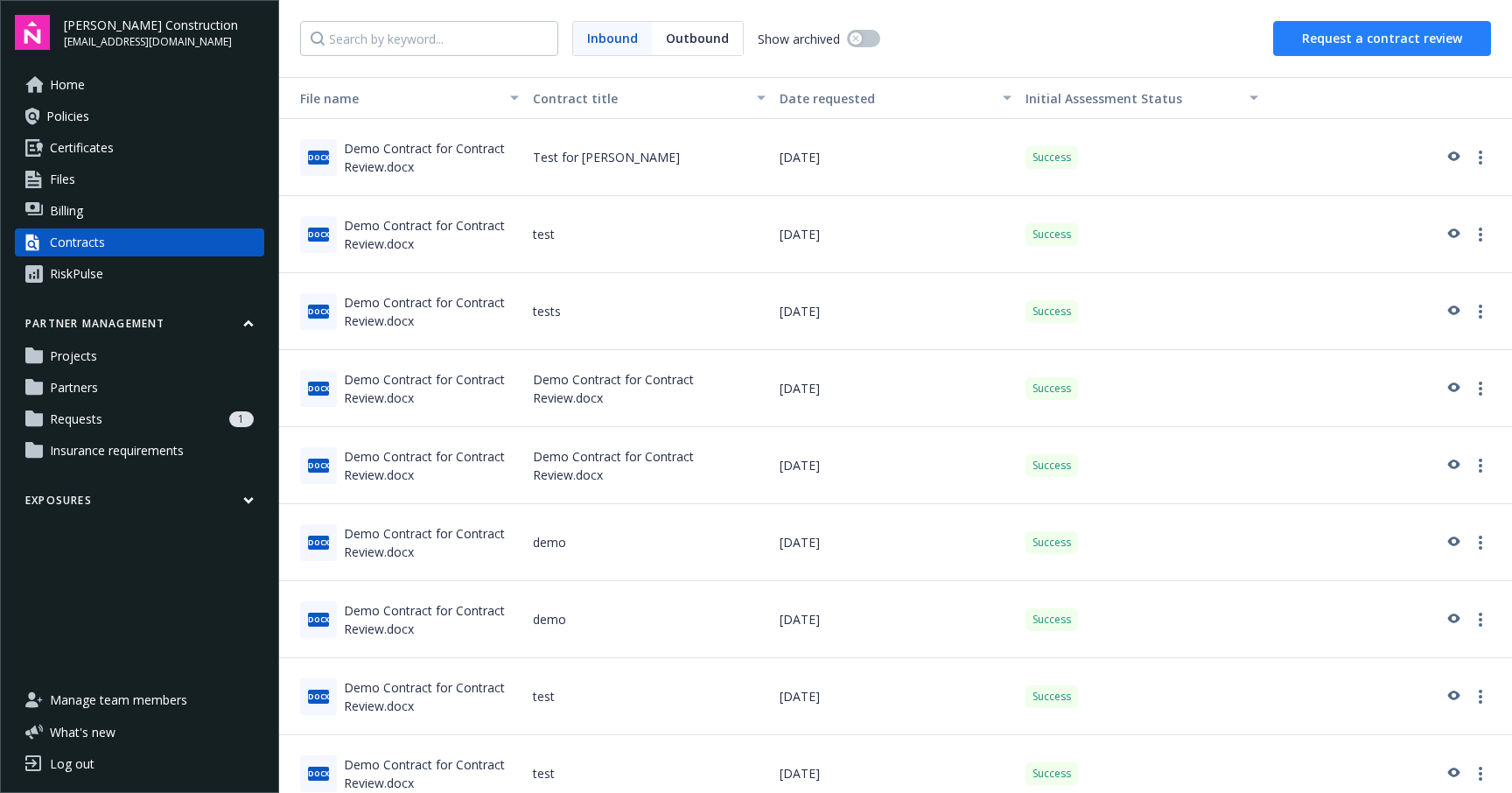 click on "Request a contract review" at bounding box center [1382, 39] 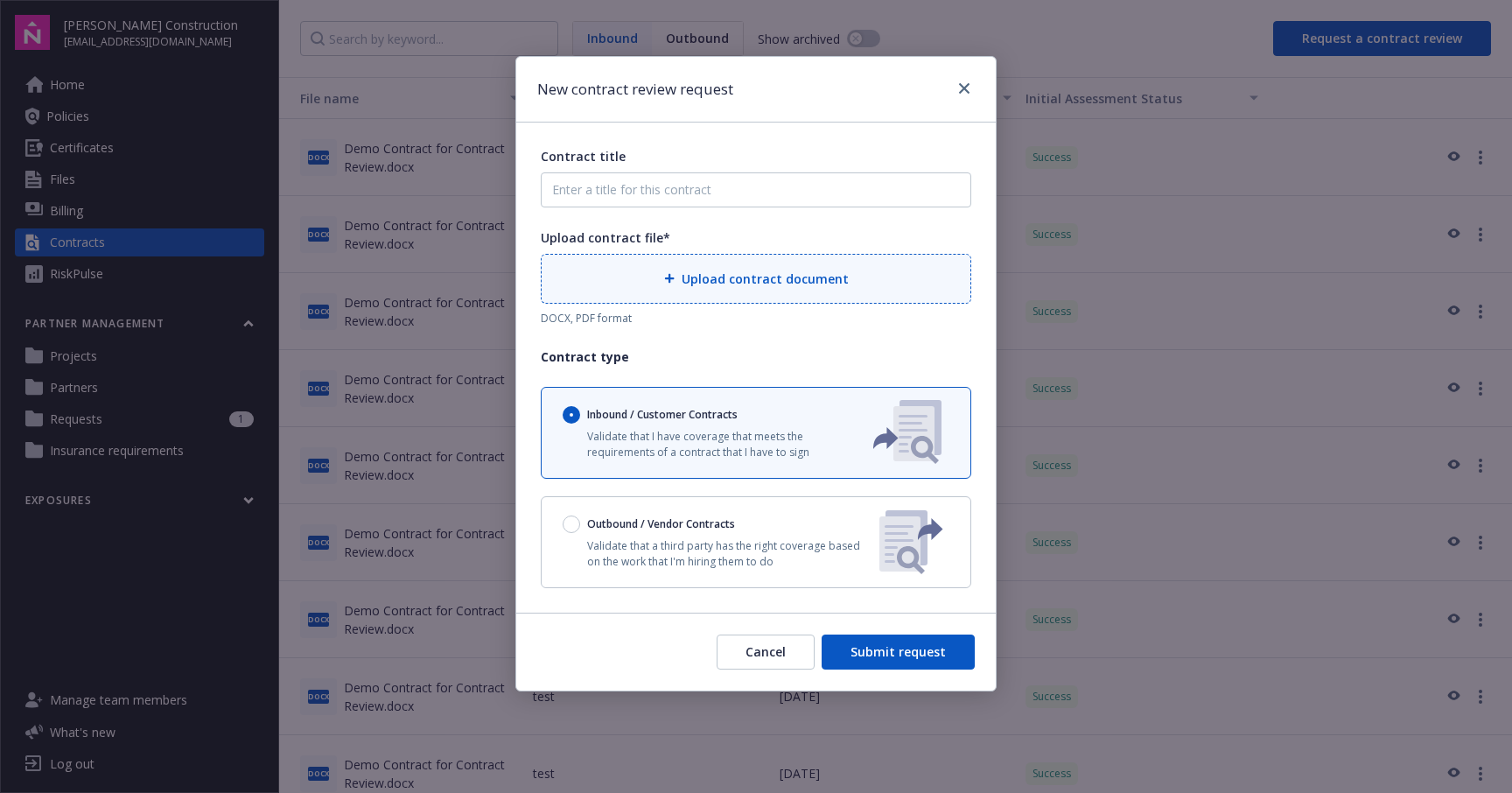 click on "Upload contract document" at bounding box center [765, 278] 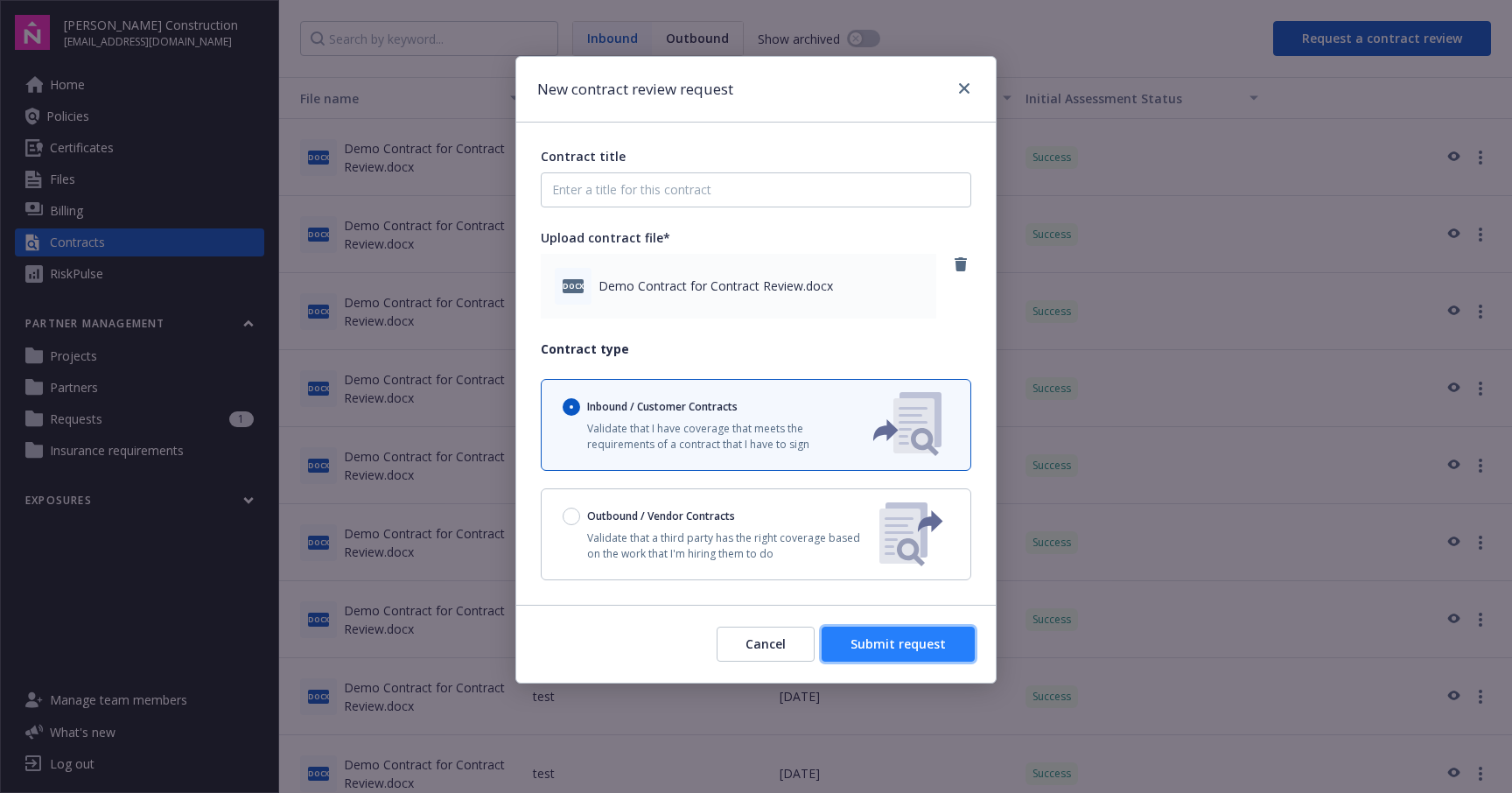 click on "Submit request" at bounding box center (898, 643) 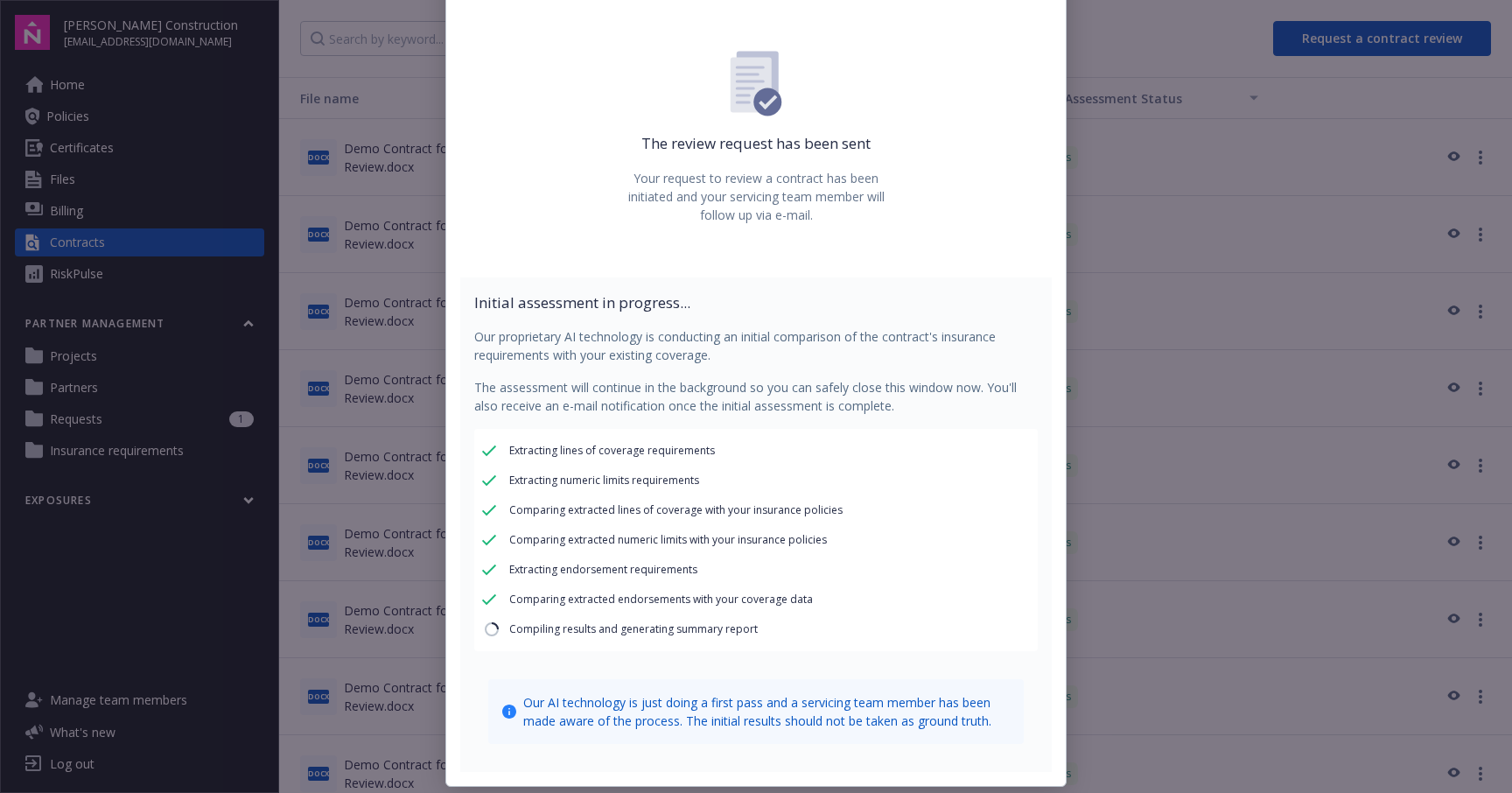 scroll, scrollTop: 146, scrollLeft: 0, axis: vertical 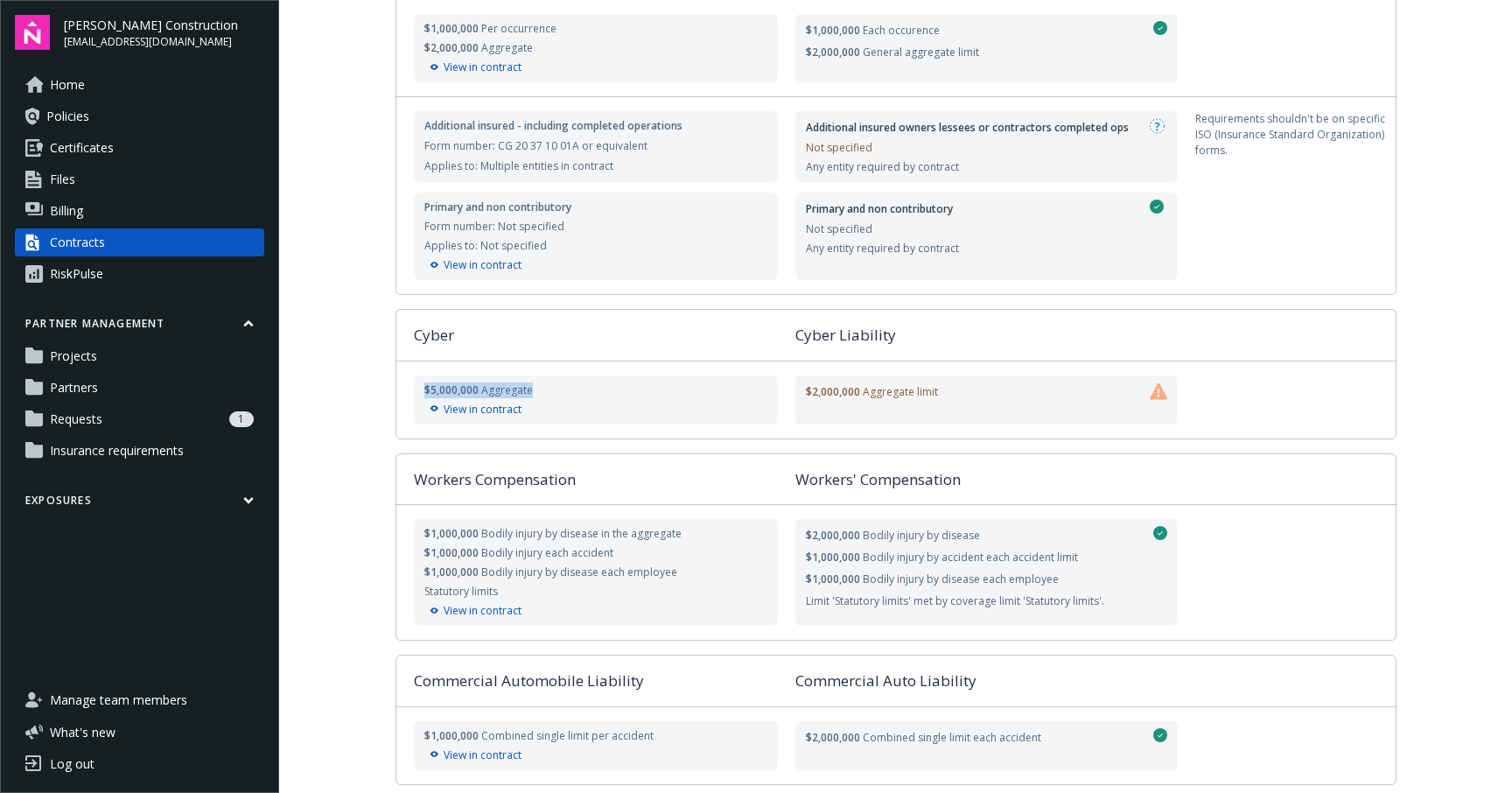 drag, startPoint x: 422, startPoint y: 389, endPoint x: 599, endPoint y: 389, distance: 177 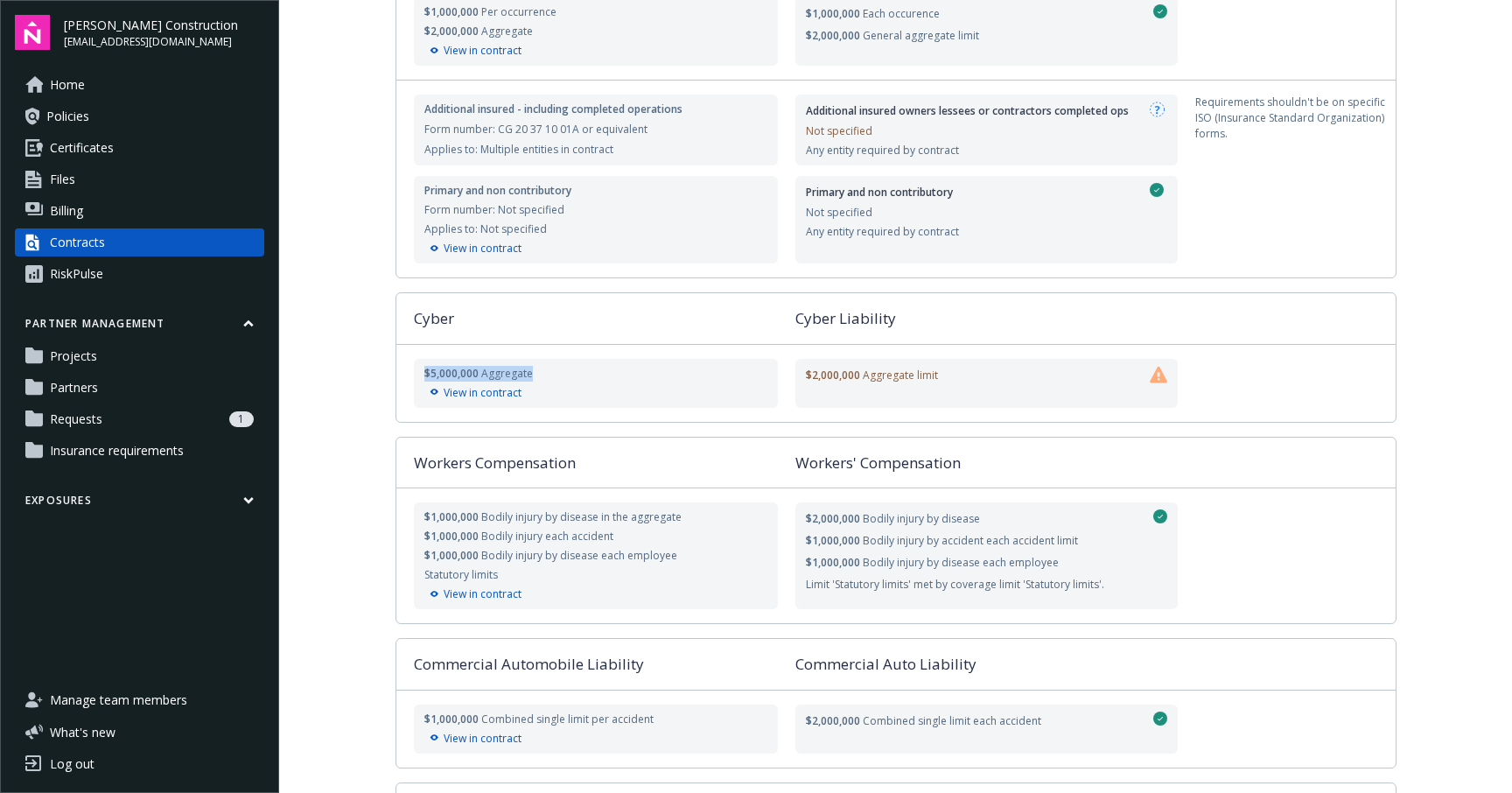 scroll, scrollTop: 258, scrollLeft: 0, axis: vertical 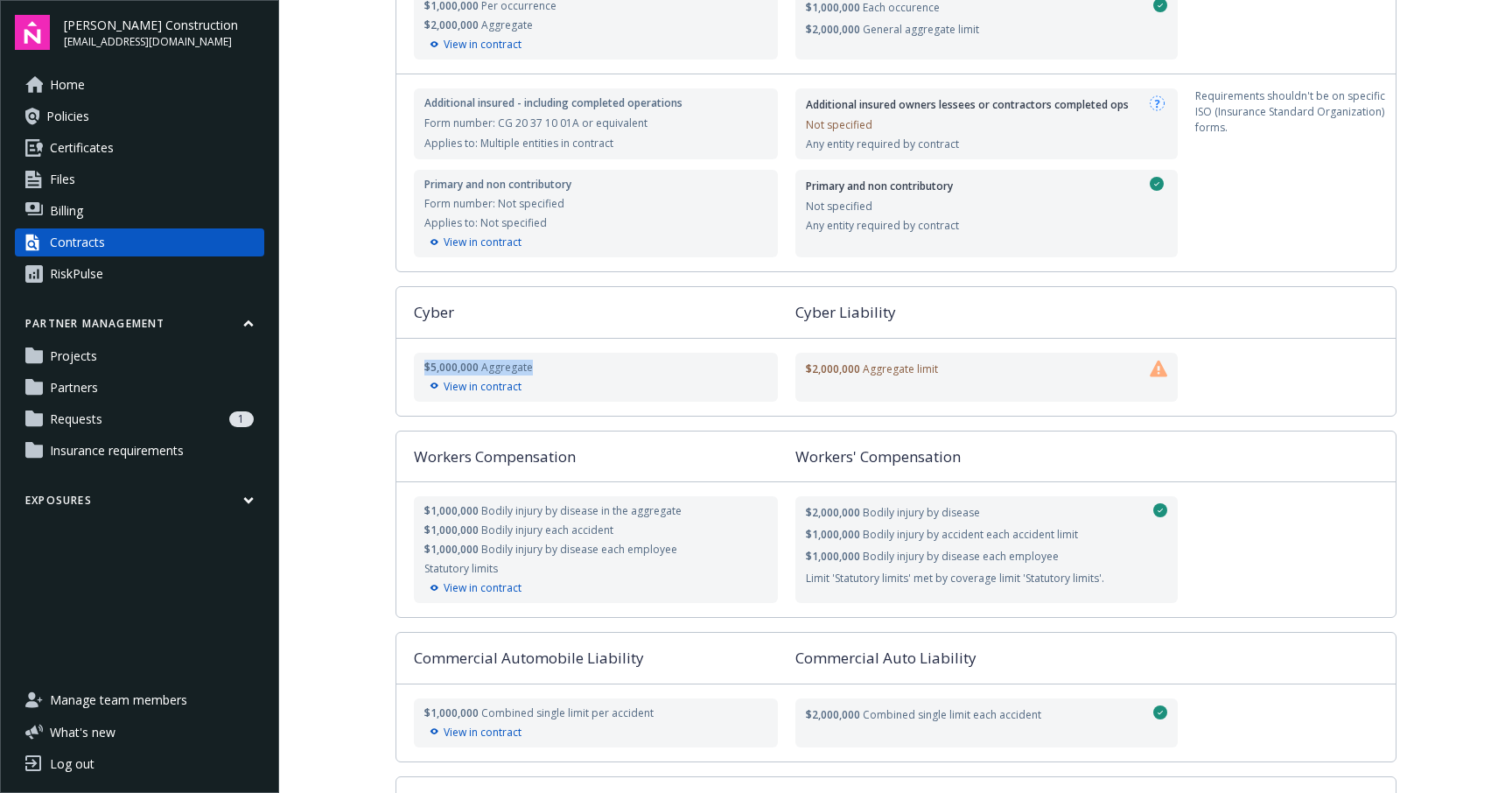 click on "Aggregate" at bounding box center [507, 367] 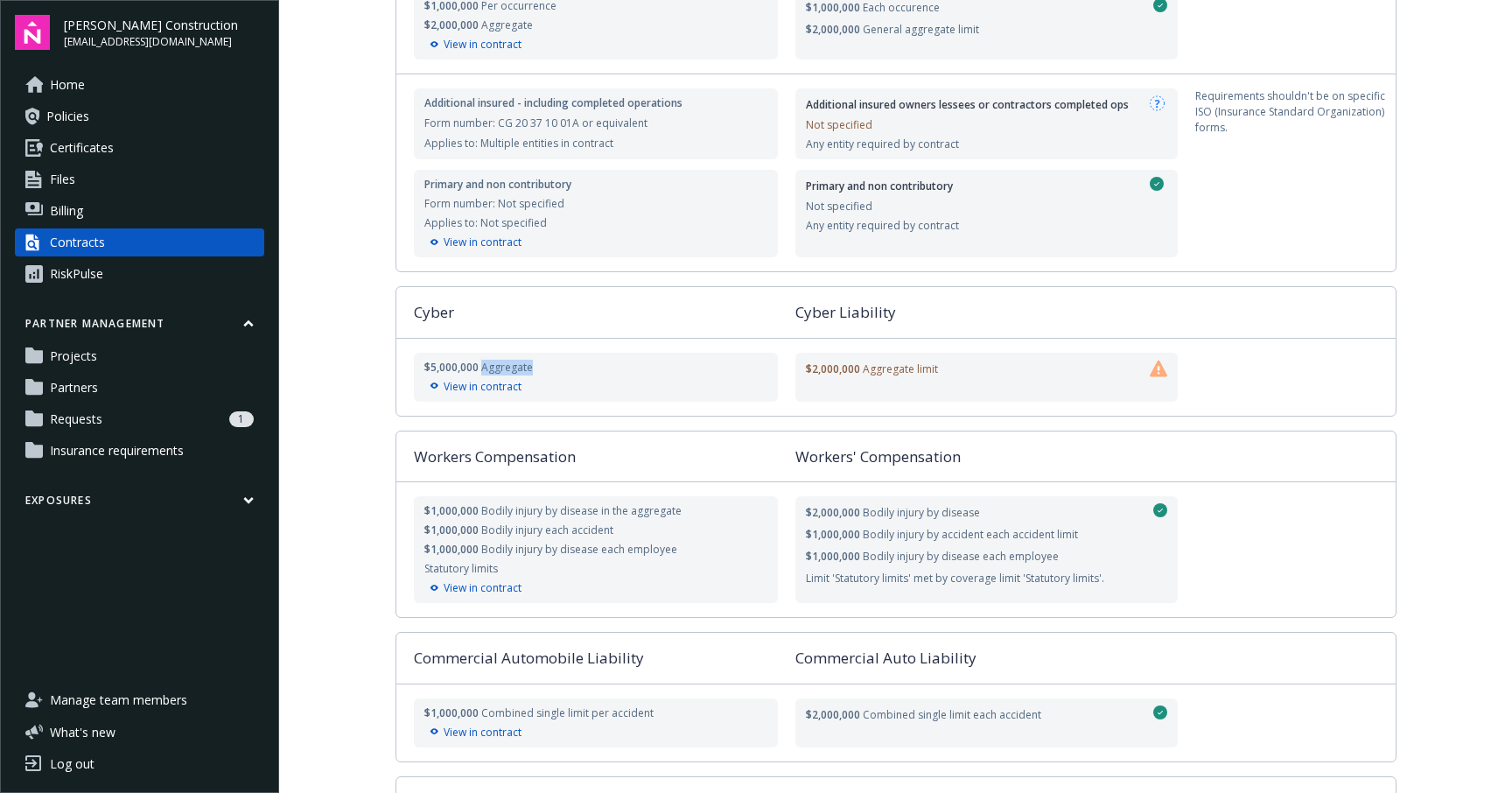 click on "Aggregate" at bounding box center (507, 367) 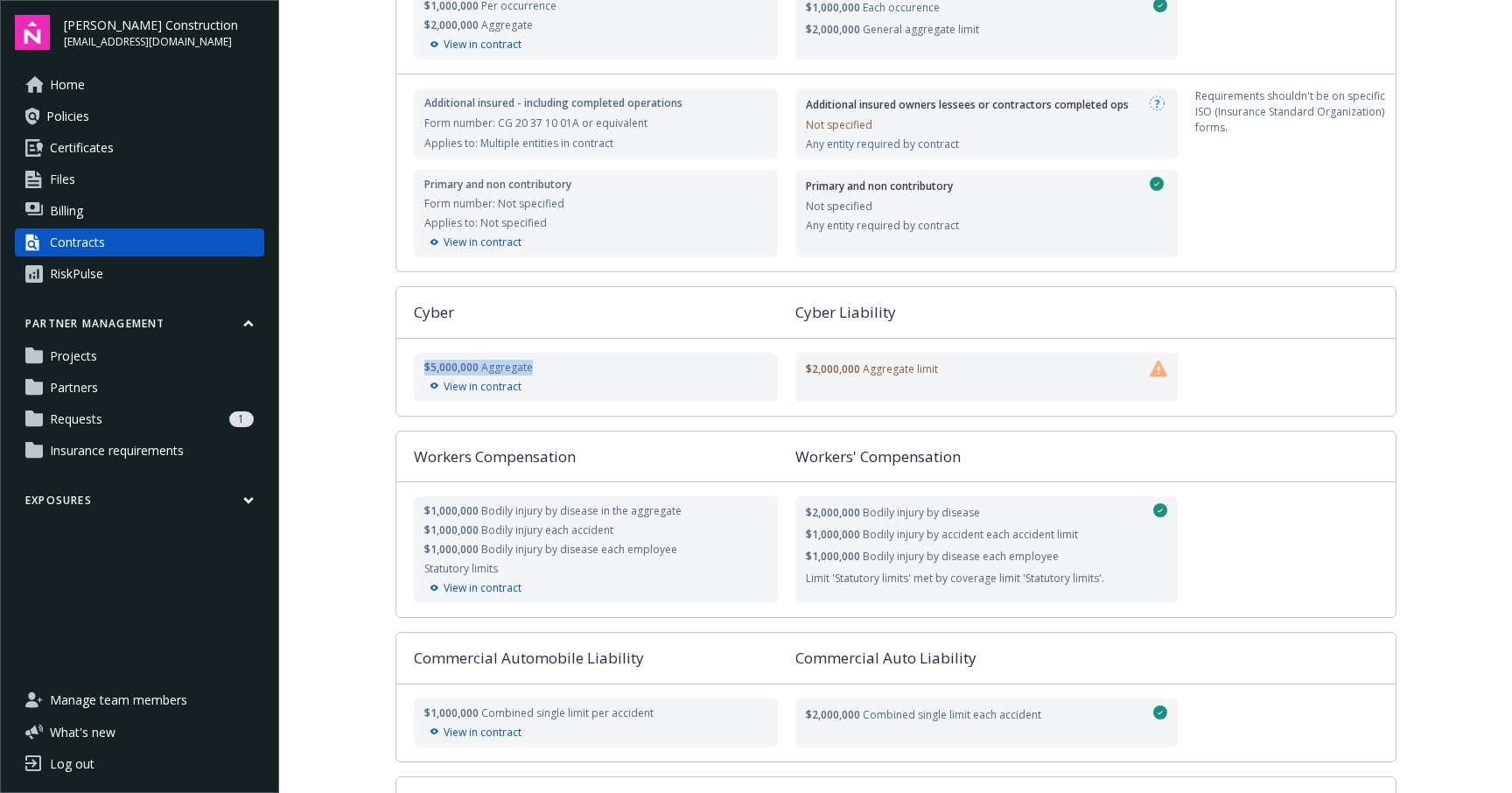 click on "Aggregate" at bounding box center [507, 367] 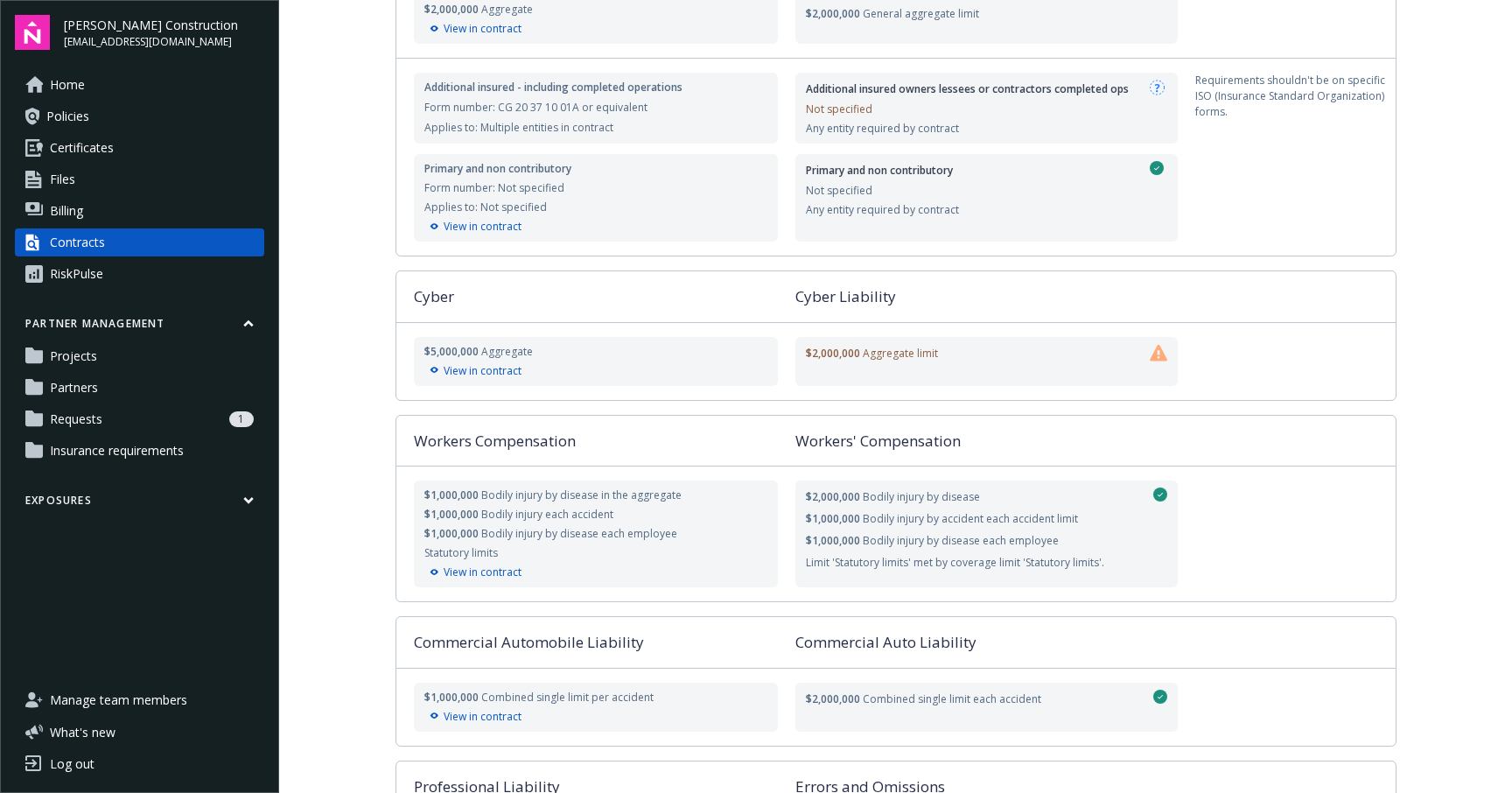 click on "$2,000,000" at bounding box center (833, 353) 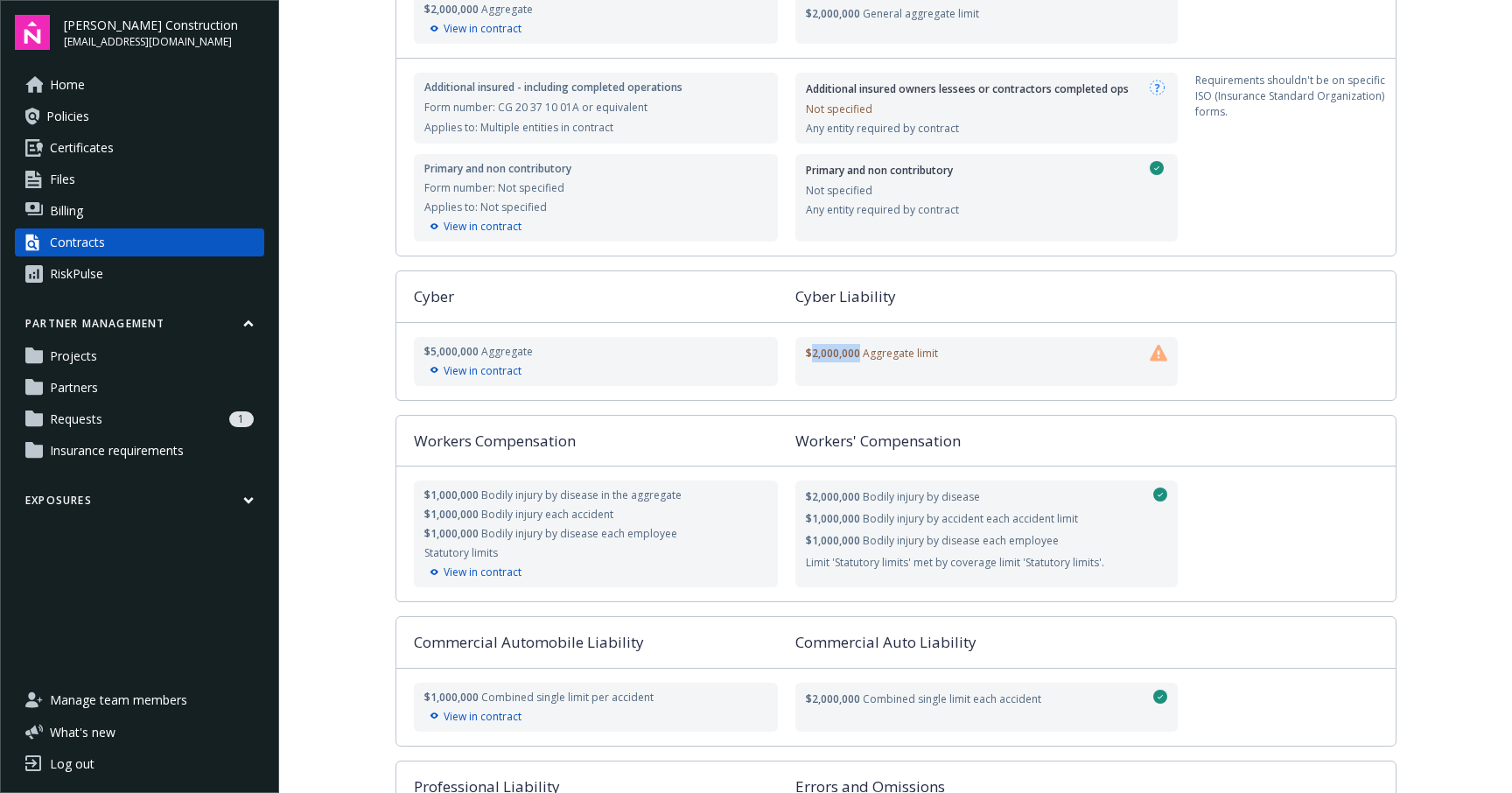 click on "$2,000,000" at bounding box center [833, 353] 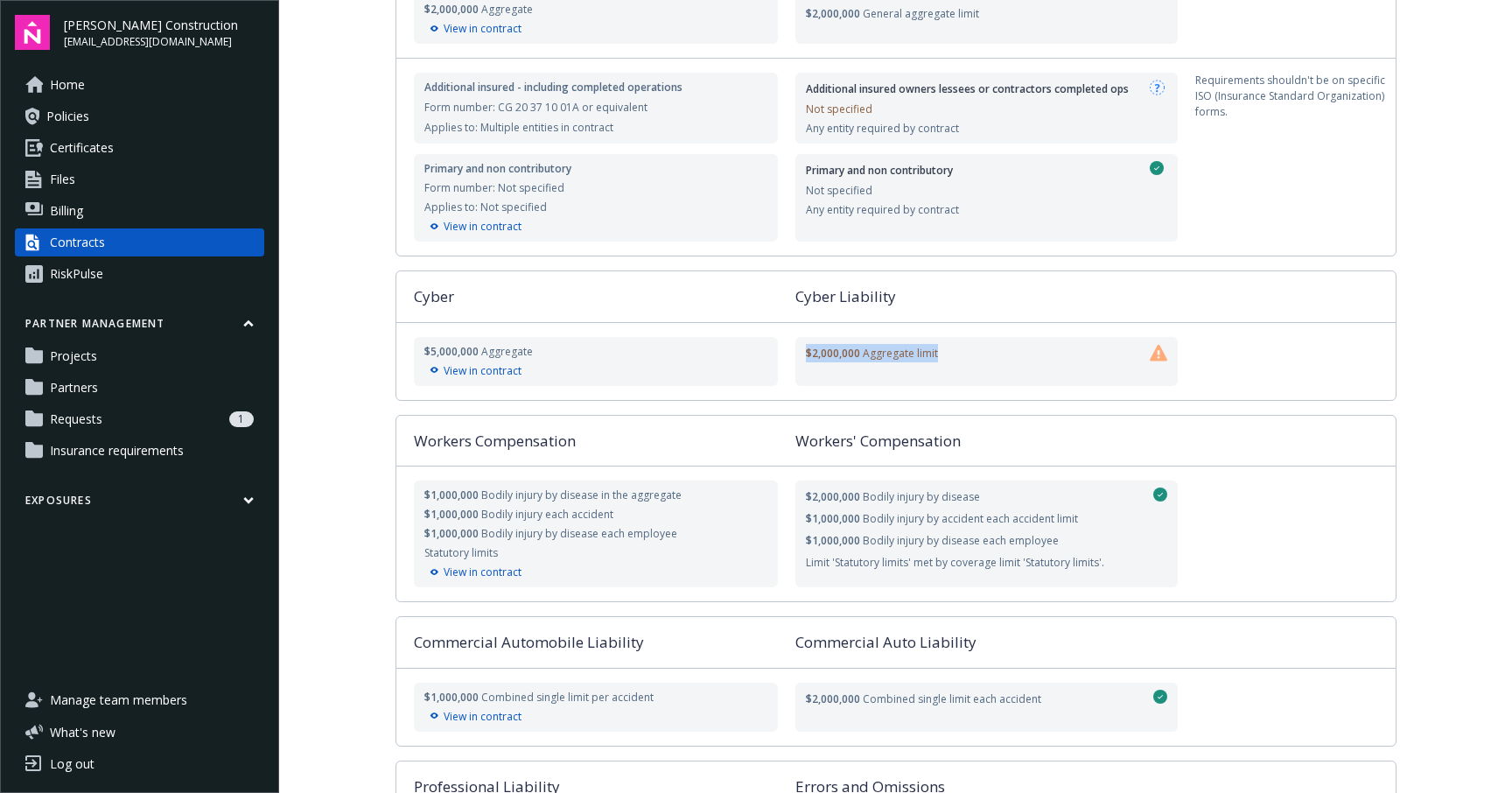 click on "$2,000,000" at bounding box center (833, 353) 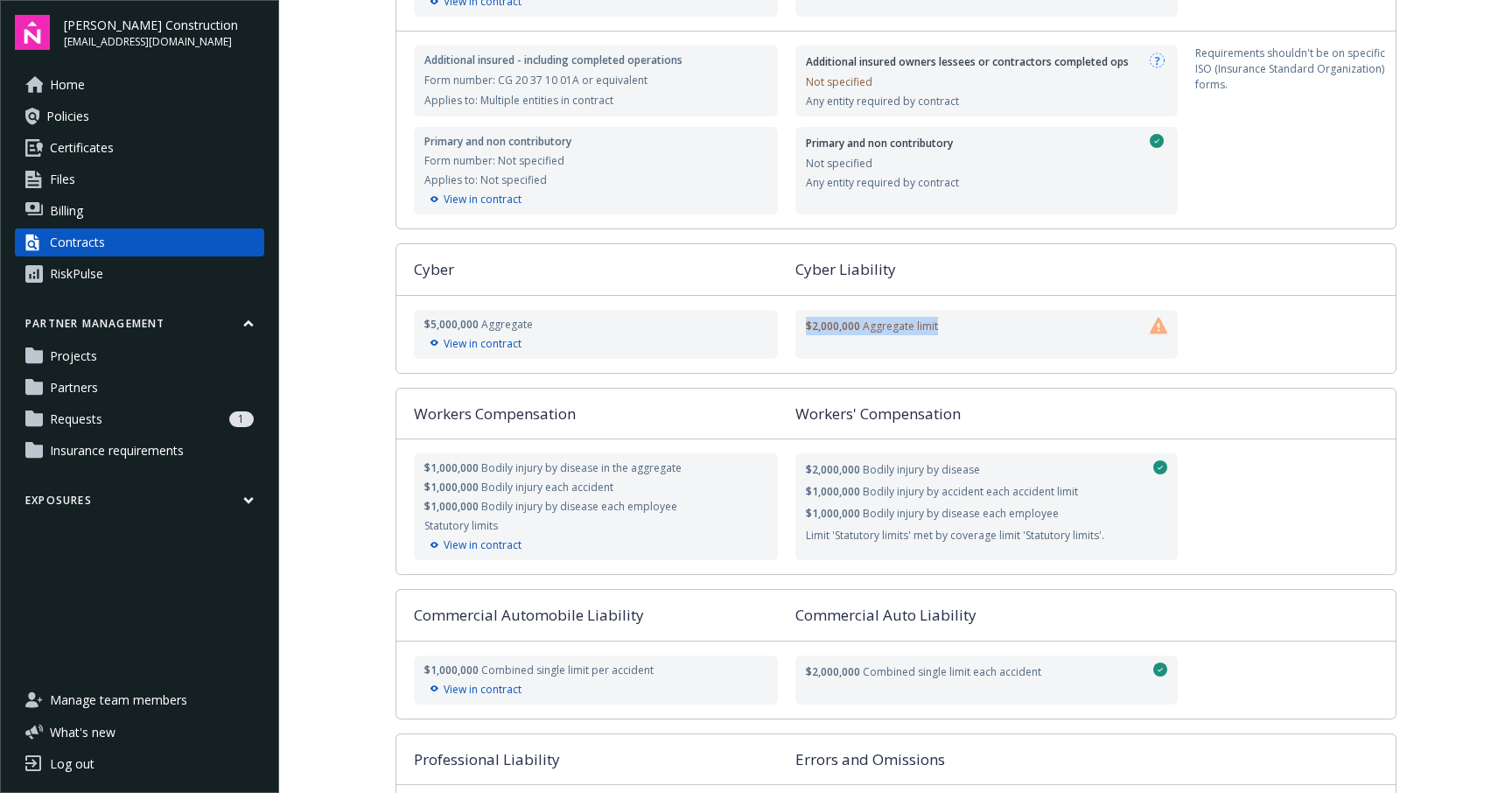 scroll, scrollTop: 309, scrollLeft: 0, axis: vertical 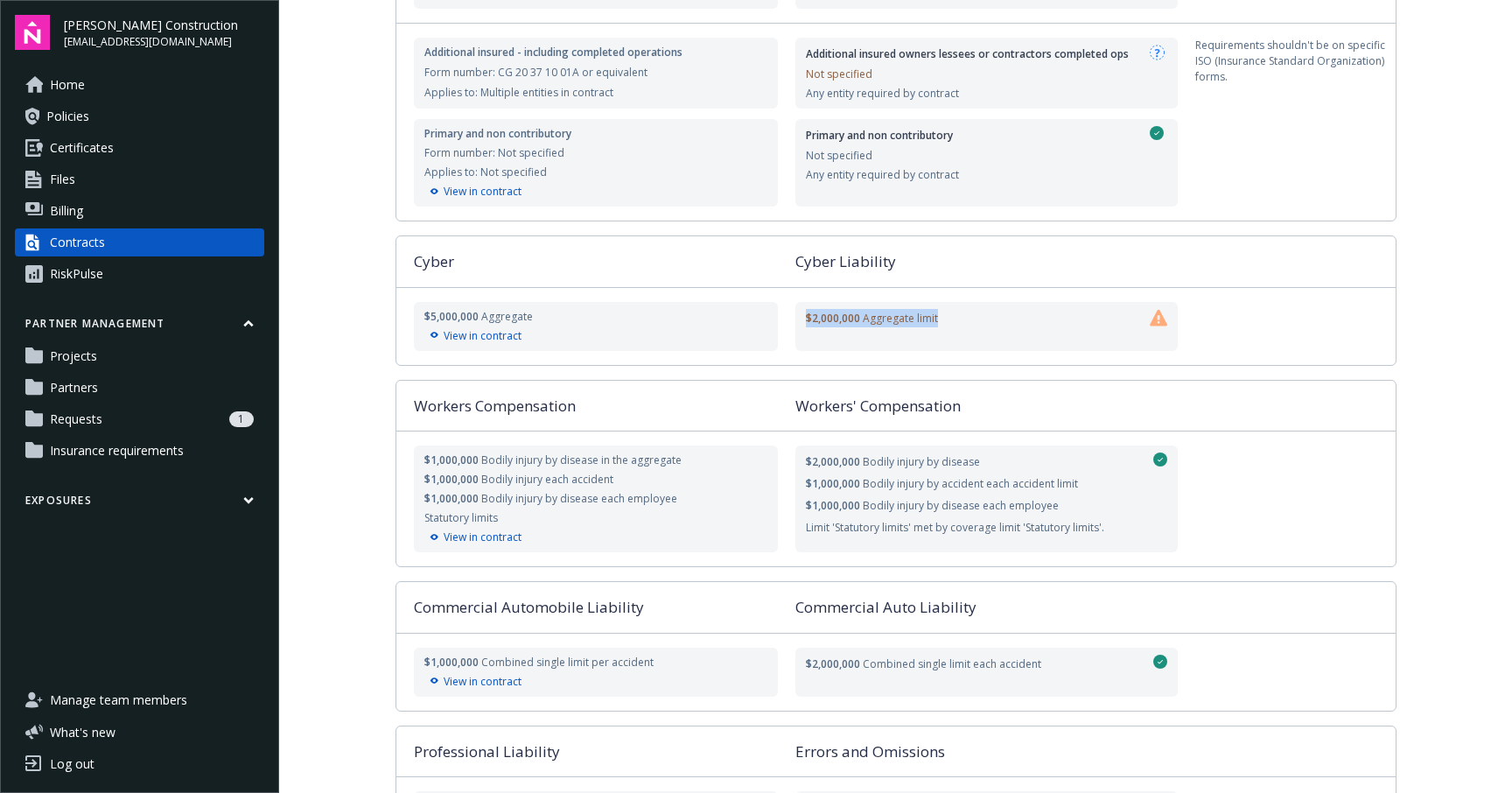 click on "$2,000,000   Aggregate limit" at bounding box center [986, 326] 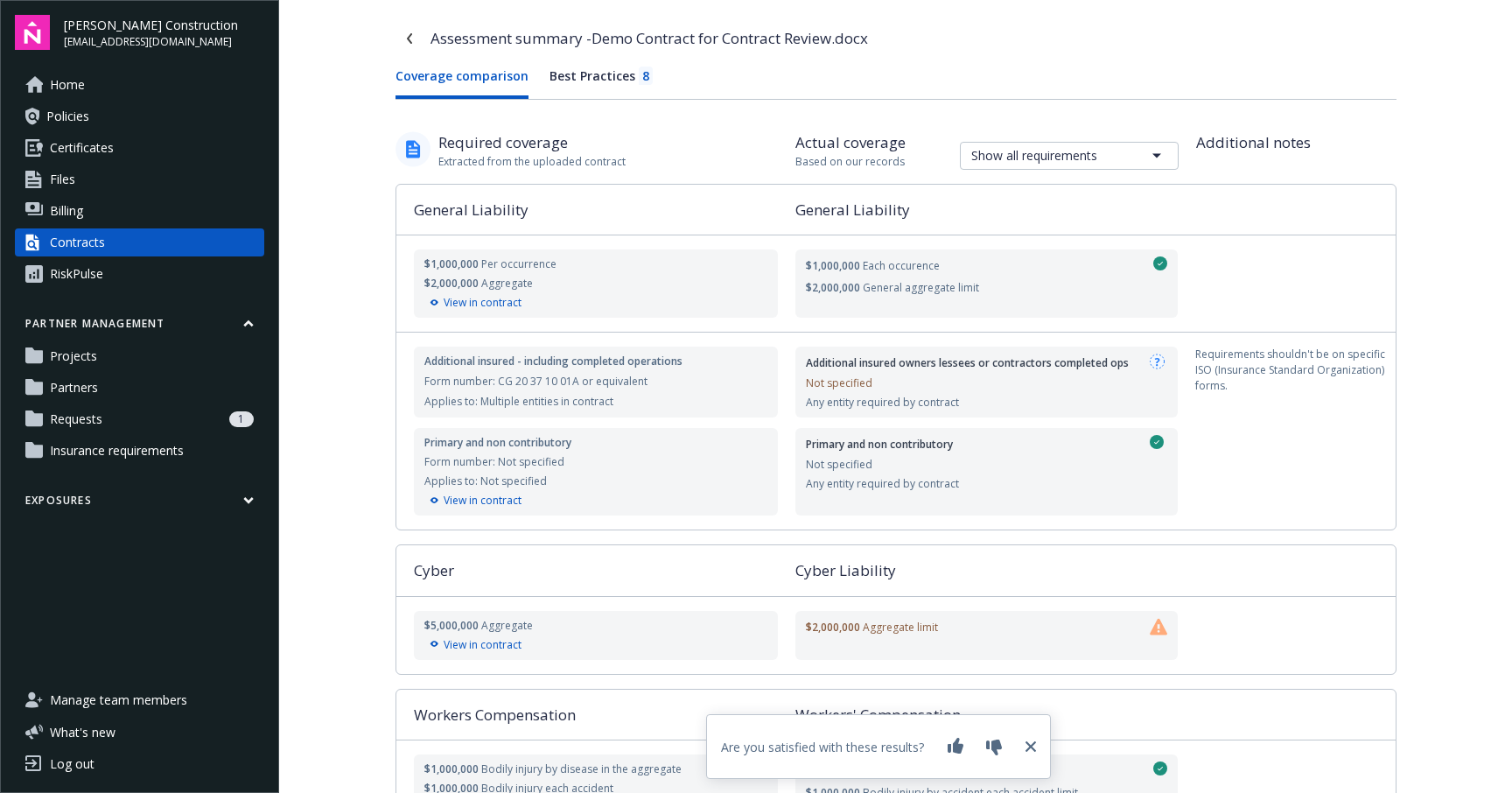 scroll, scrollTop: 1, scrollLeft: 0, axis: vertical 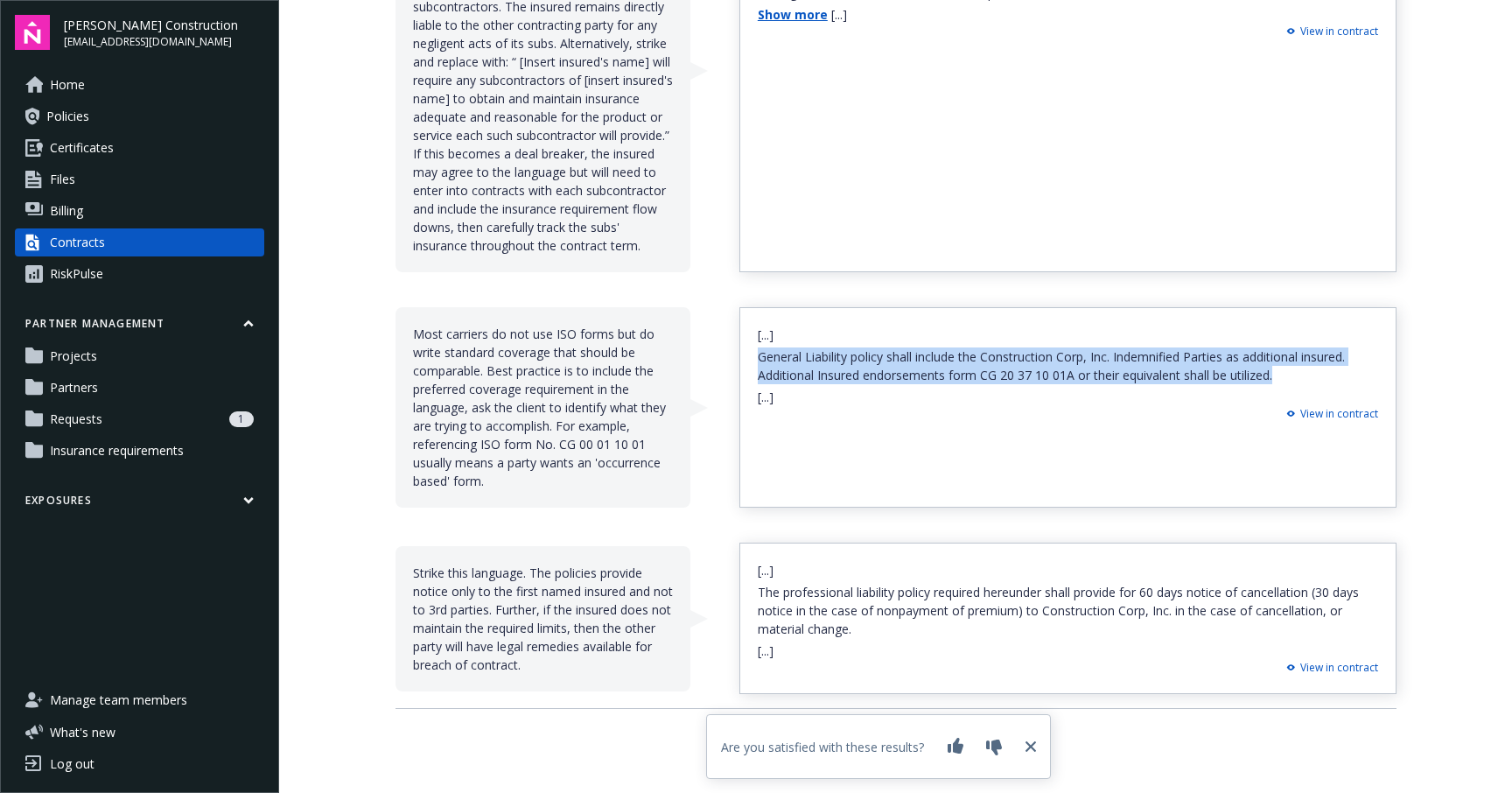 drag, startPoint x: 758, startPoint y: 355, endPoint x: 1284, endPoint y: 374, distance: 526.34304 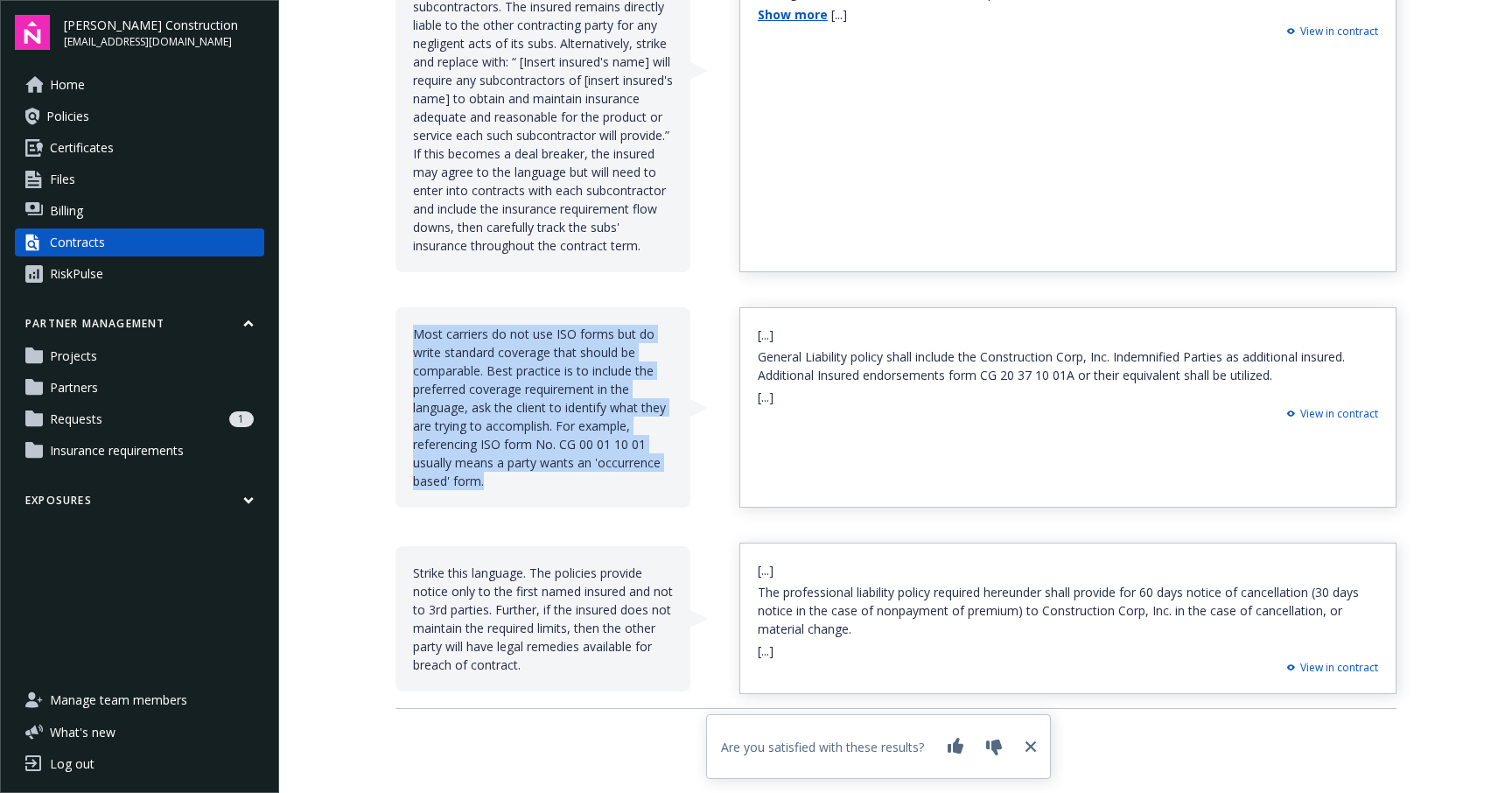 drag, startPoint x: 411, startPoint y: 332, endPoint x: 548, endPoint y: 474, distance: 197.31447 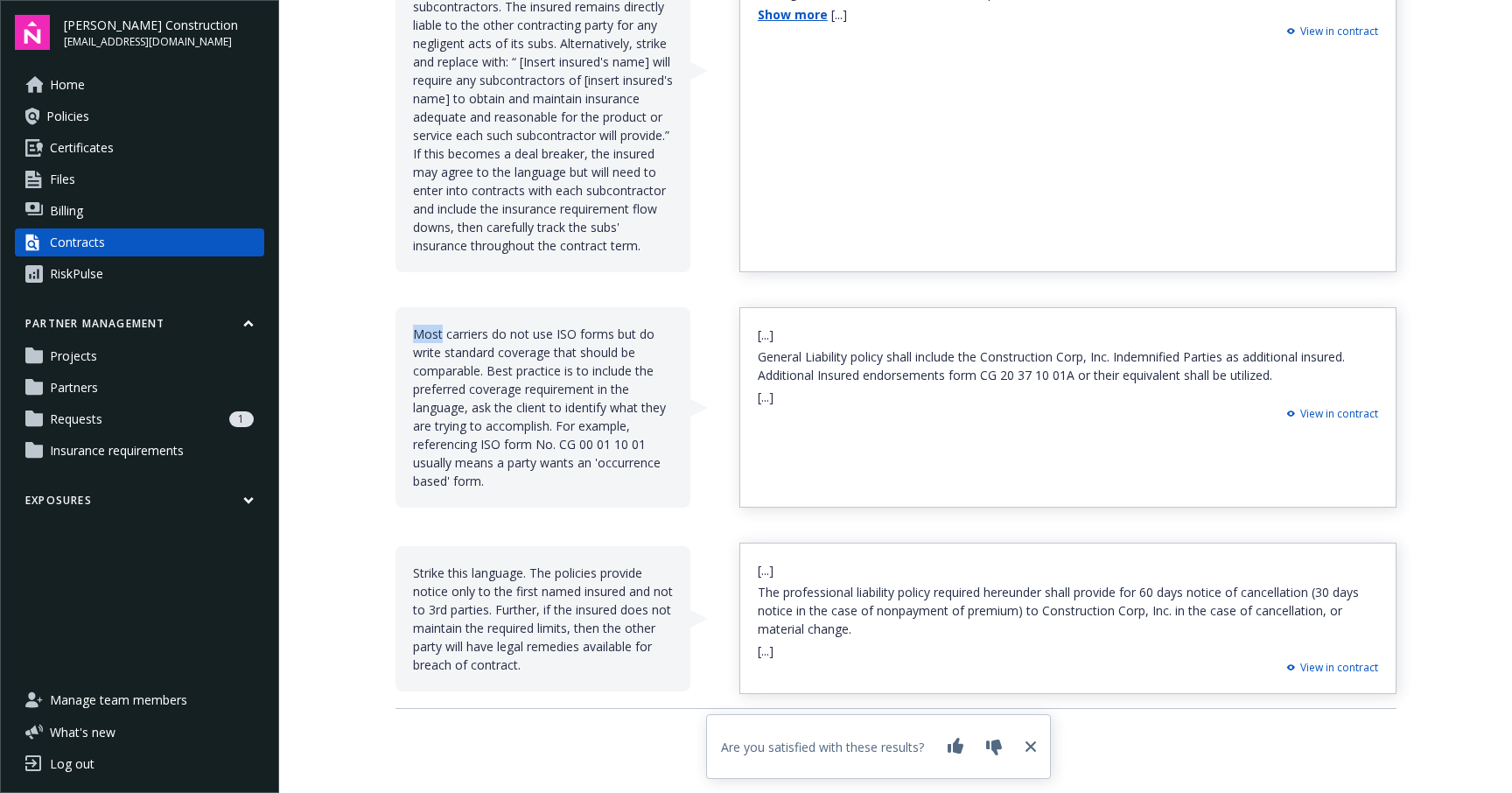 click on "Most carriers do not use ISO forms but do write standard coverage that should be comparable.  Best practice is to include the preferred coverage requirement in the language, ask the client to identify what they are trying to accomplish.  For example, referencing ISO form No. CG 00 01 10 01 usually means a party wants an 'occurrence based' form." at bounding box center [542, 407] 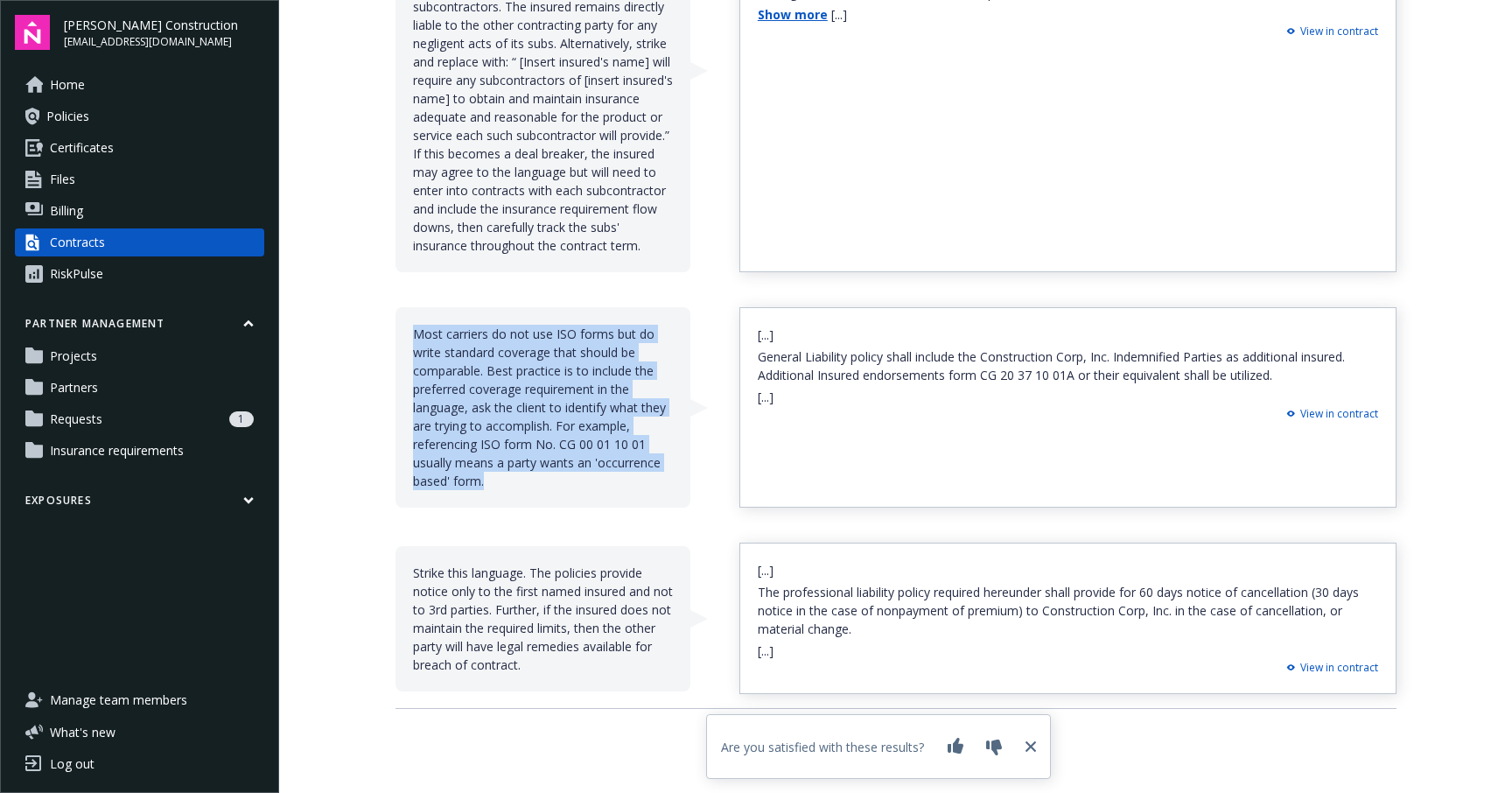 click on "Most carriers do not use ISO forms but do write standard coverage that should be comparable.  Best practice is to include the preferred coverage requirement in the language, ask the client to identify what they are trying to accomplish.  For example, referencing ISO form No. CG 00 01 10 01 usually means a party wants an 'occurrence based' form." at bounding box center [542, 407] 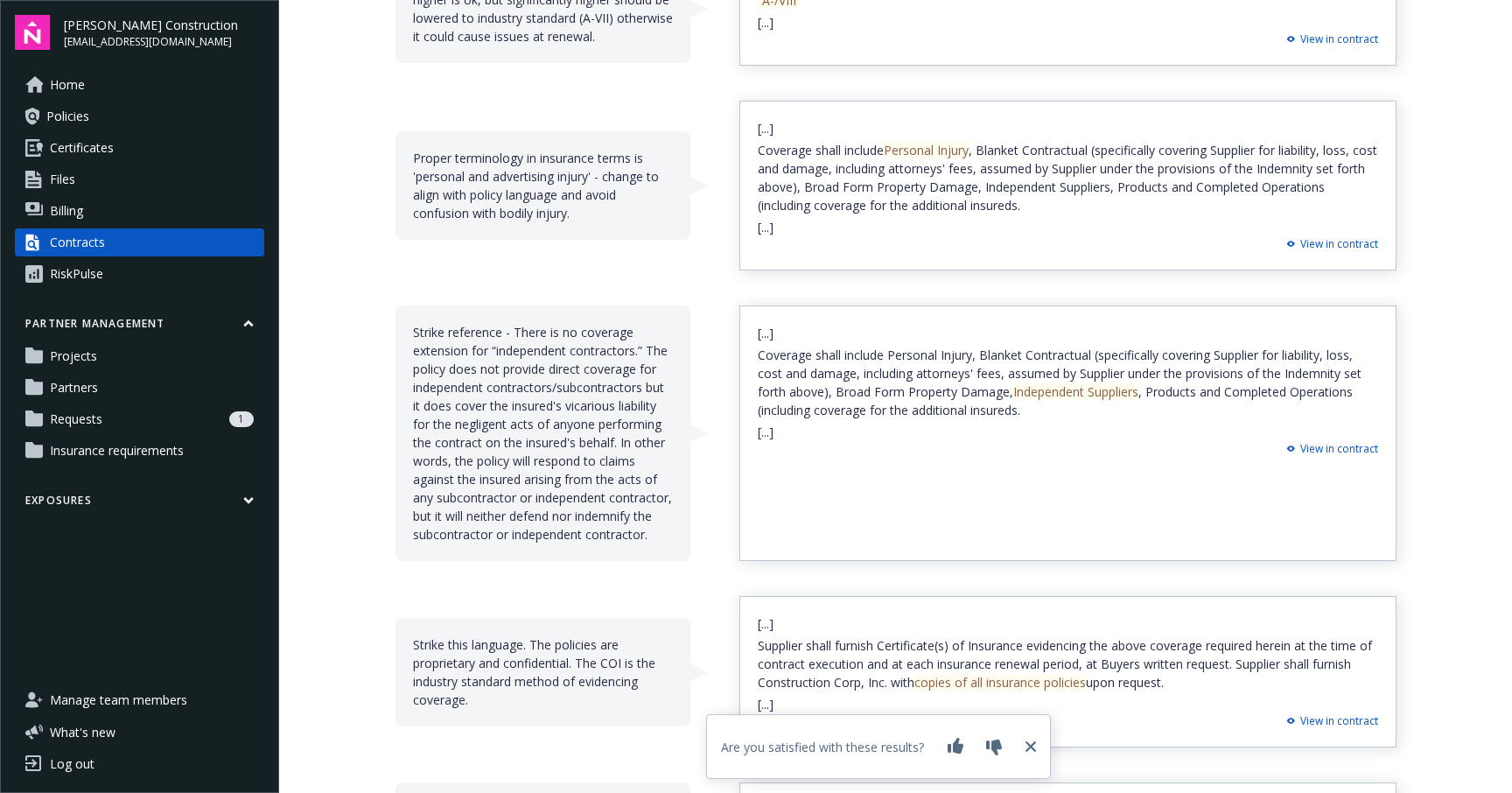 scroll, scrollTop: 0, scrollLeft: 0, axis: both 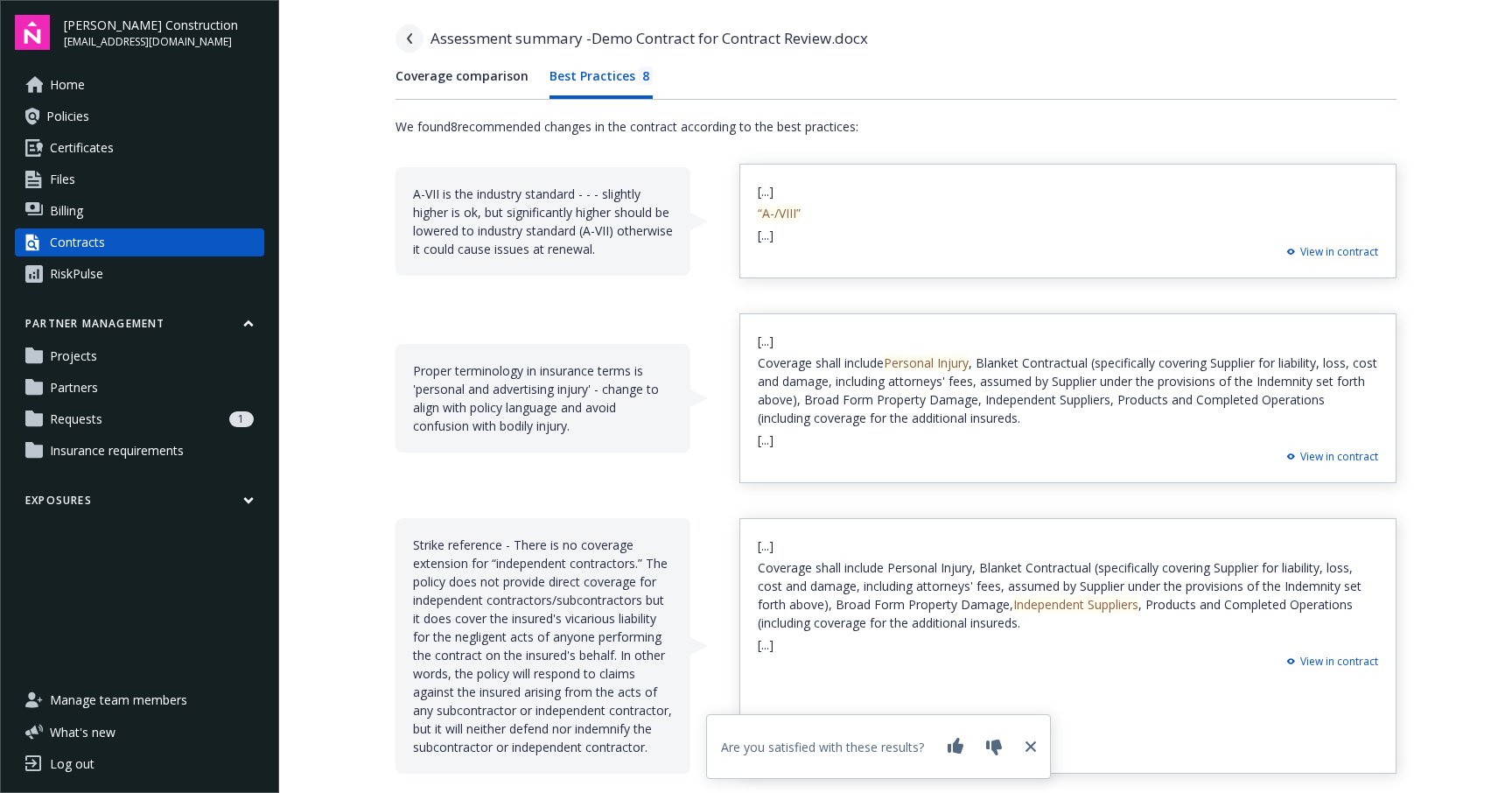 click 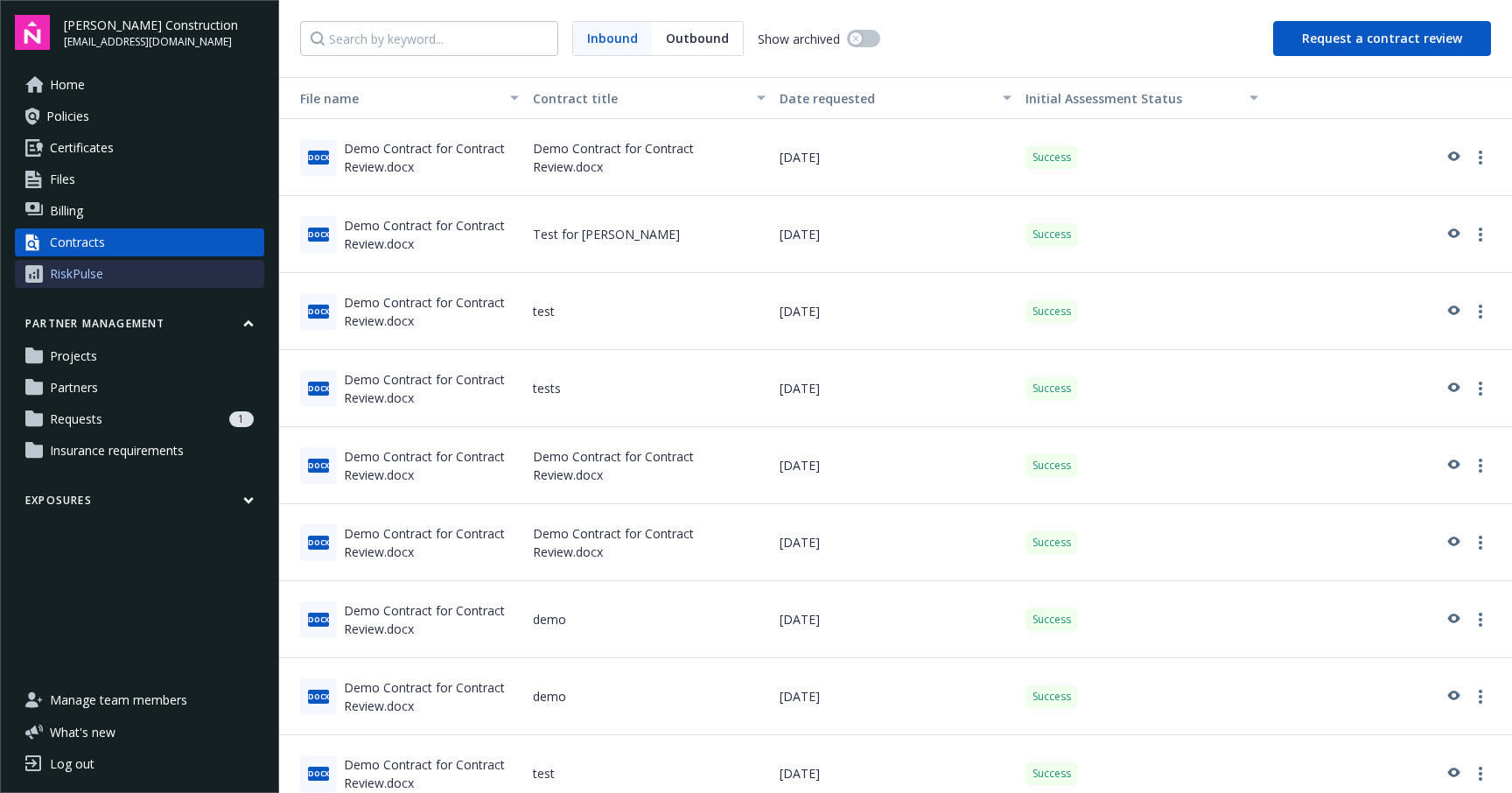 click on "RiskPulse" at bounding box center [139, 274] 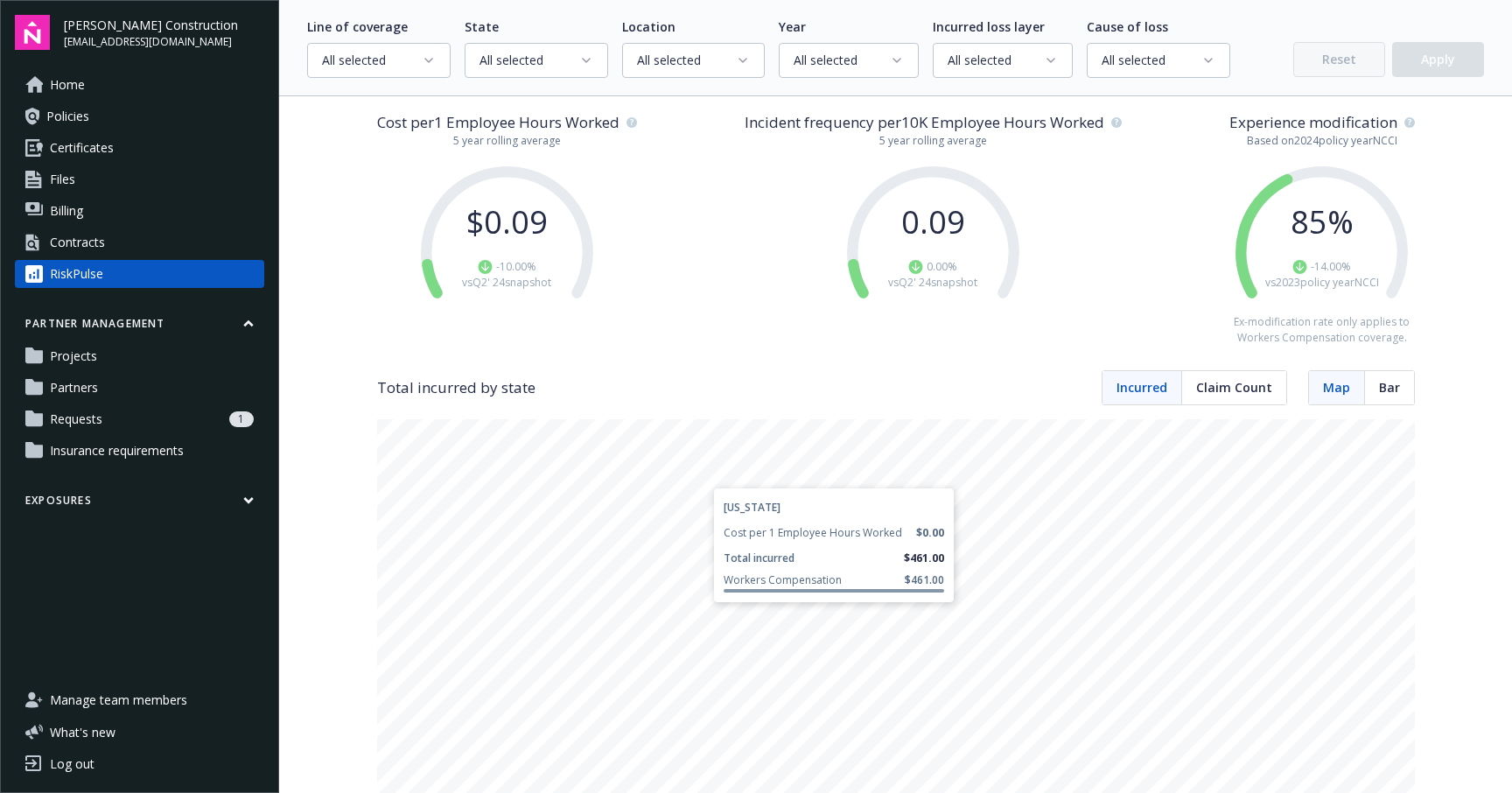 scroll, scrollTop: 0, scrollLeft: 0, axis: both 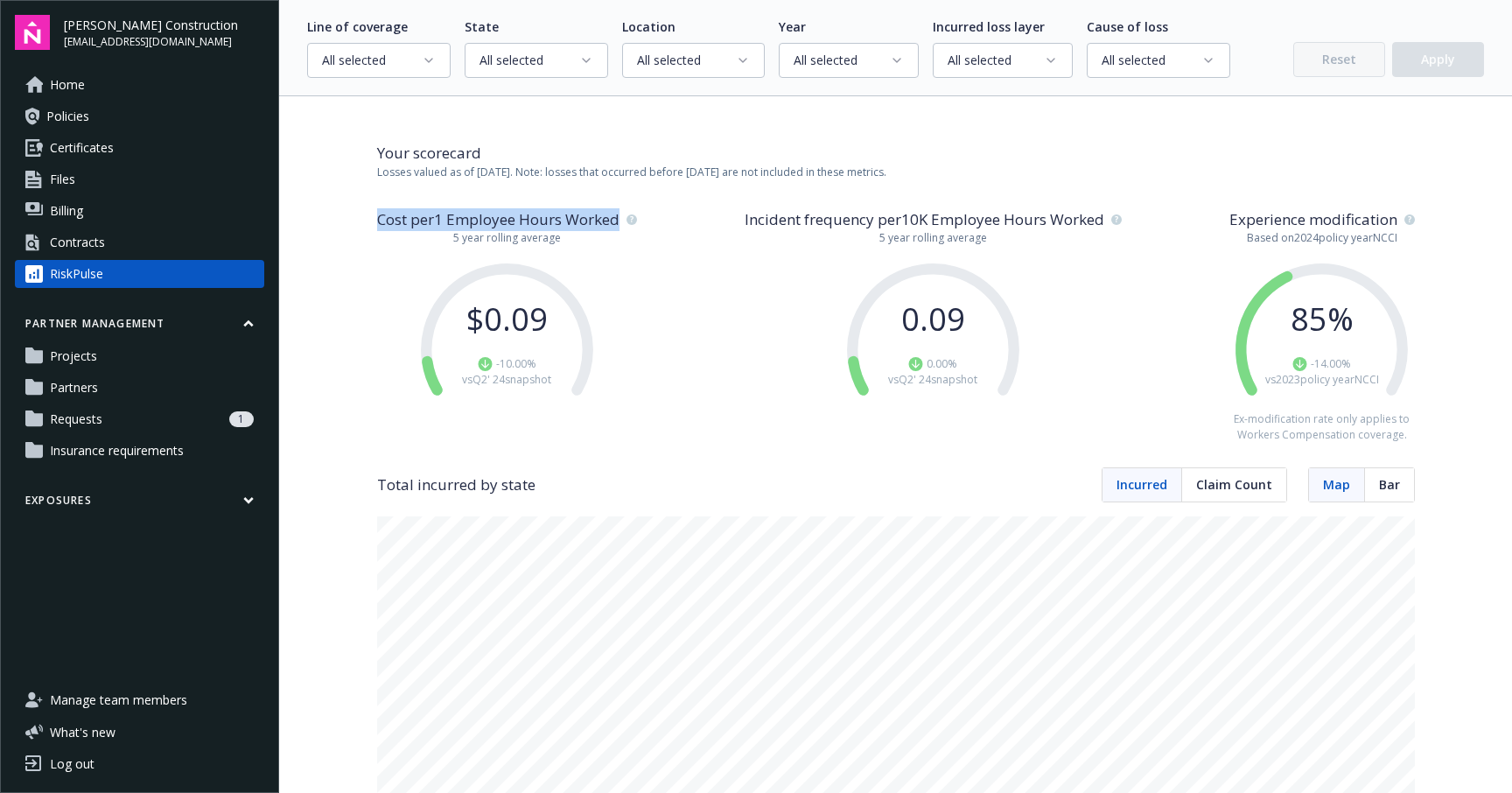 drag, startPoint x: 376, startPoint y: 221, endPoint x: 621, endPoint y: 212, distance: 245.16525 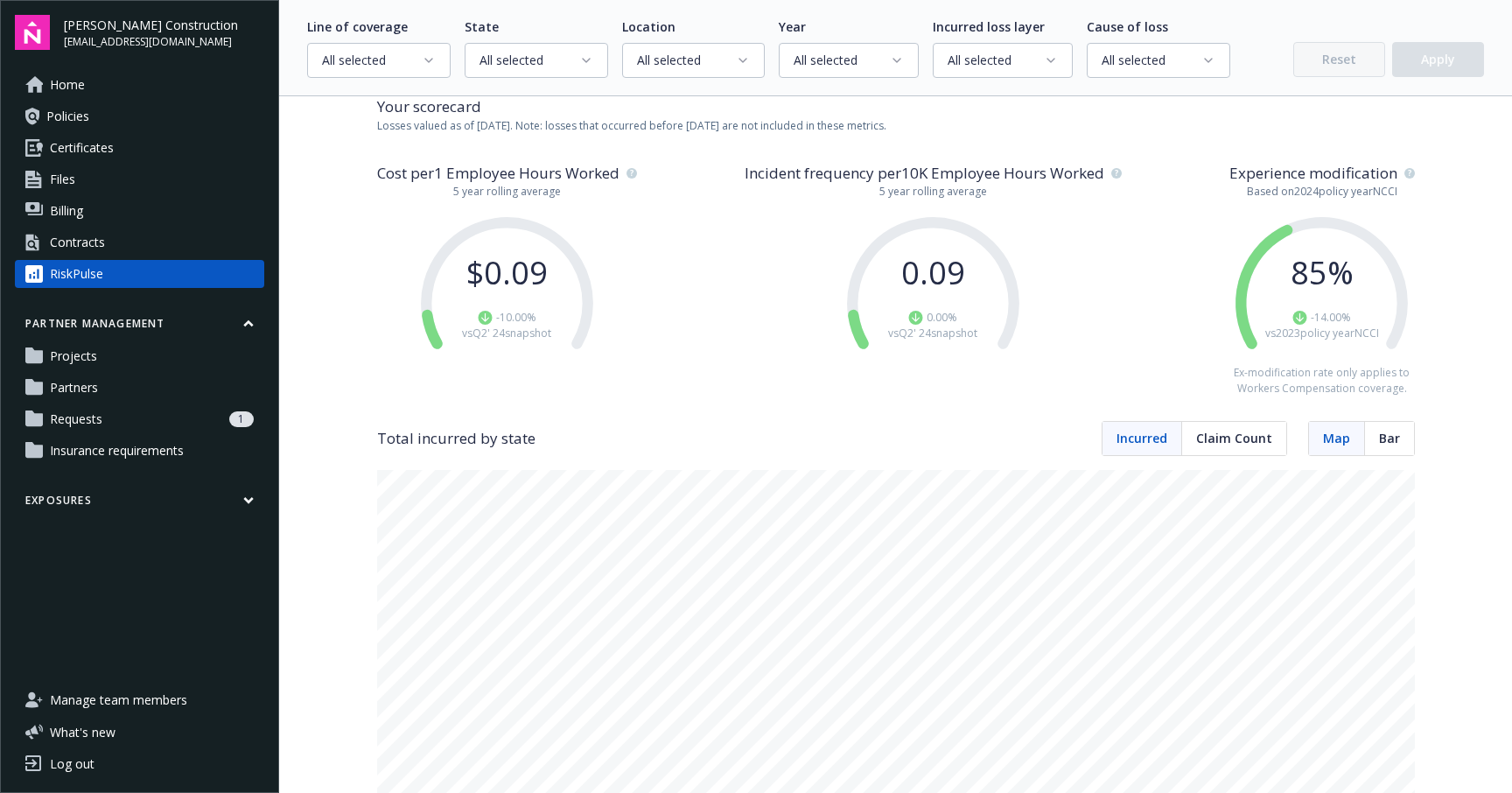 scroll, scrollTop: 45, scrollLeft: 0, axis: vertical 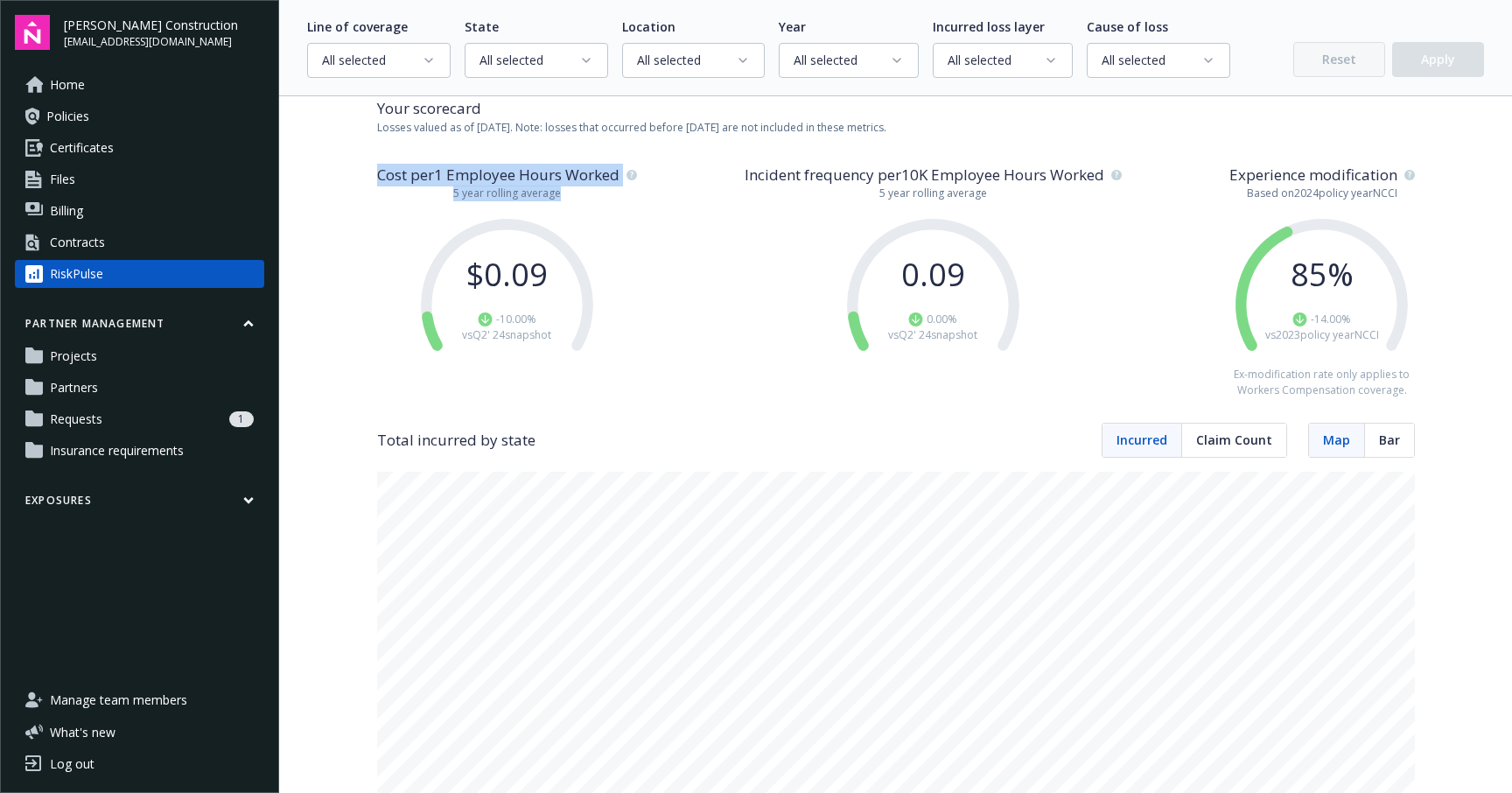 drag, startPoint x: 378, startPoint y: 173, endPoint x: 572, endPoint y: 197, distance: 195.4789 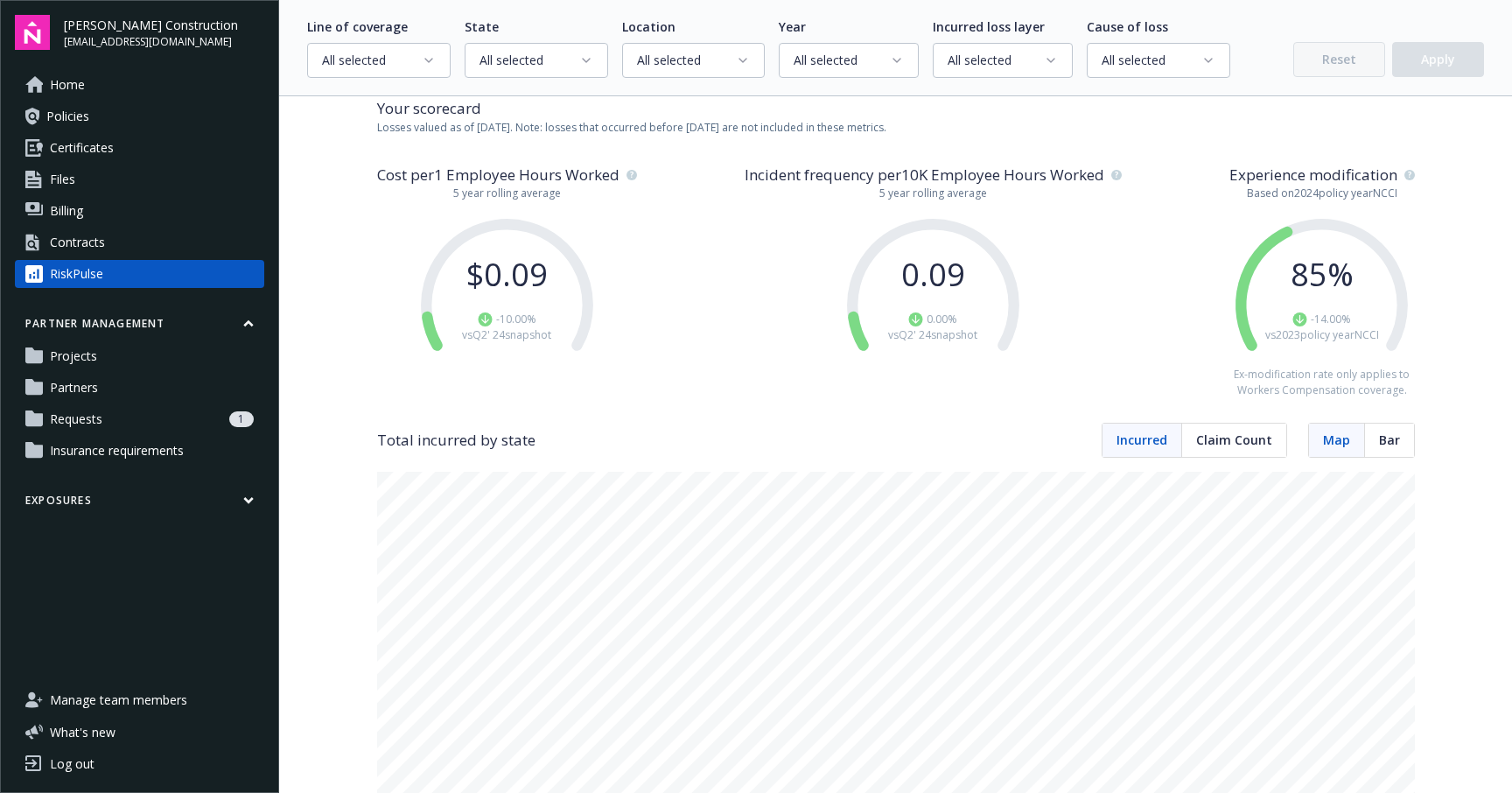click on "Cost per  1   Employee Hours Worked" at bounding box center (498, 175) 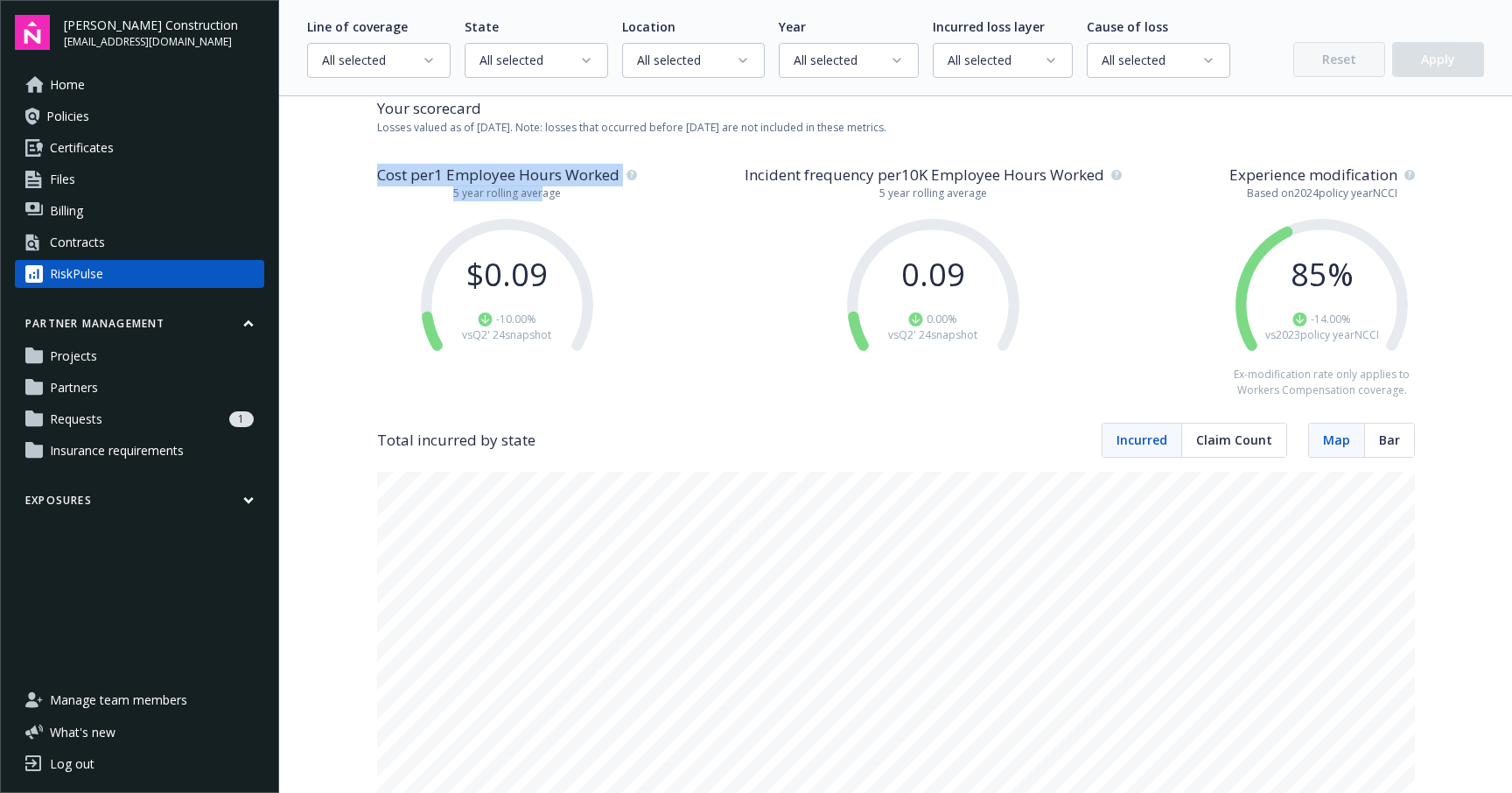 drag, startPoint x: 375, startPoint y: 177, endPoint x: 545, endPoint y: 197, distance: 171.17243 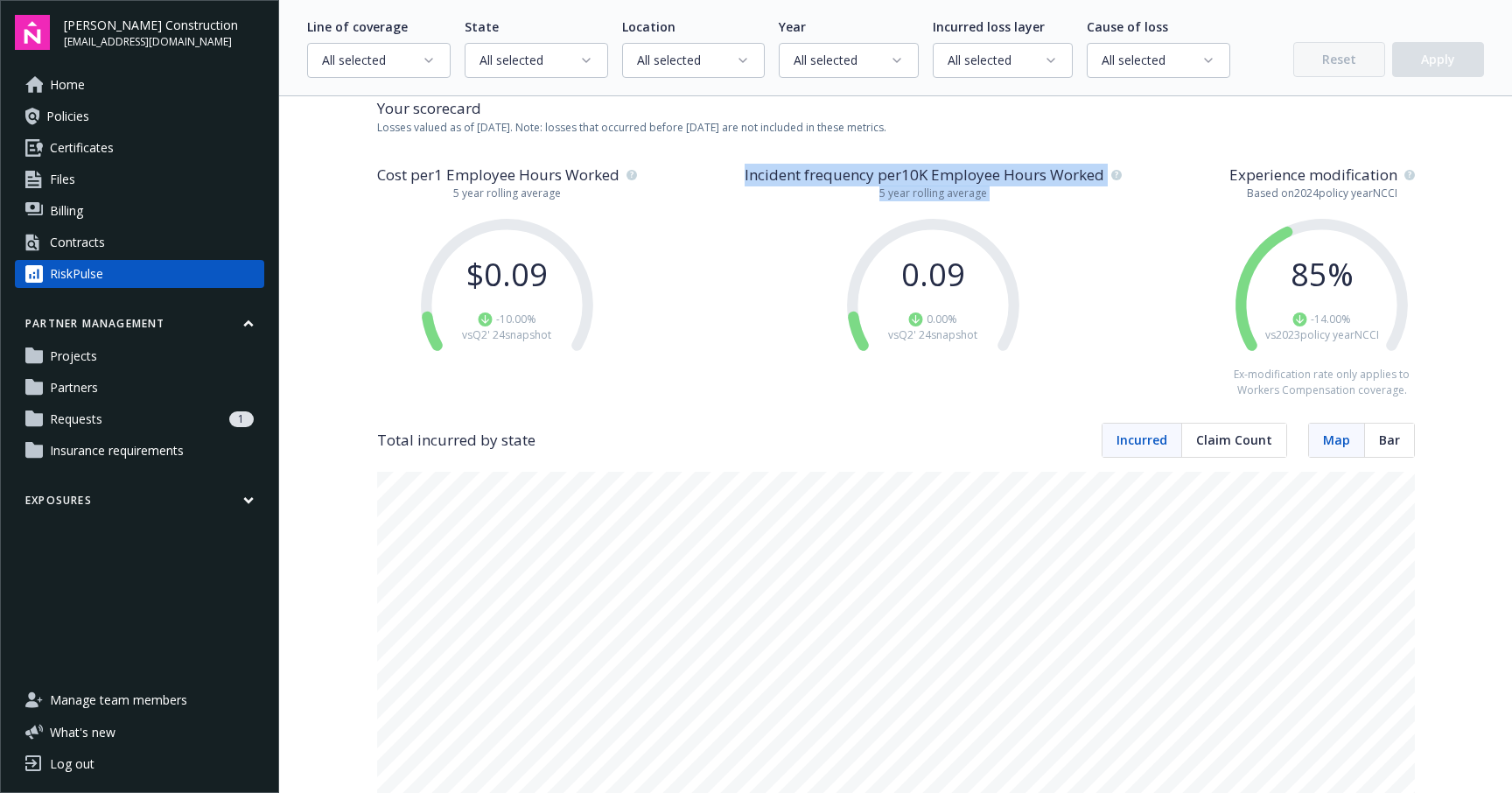 drag, startPoint x: 738, startPoint y: 172, endPoint x: 1035, endPoint y: 204, distance: 298.71893 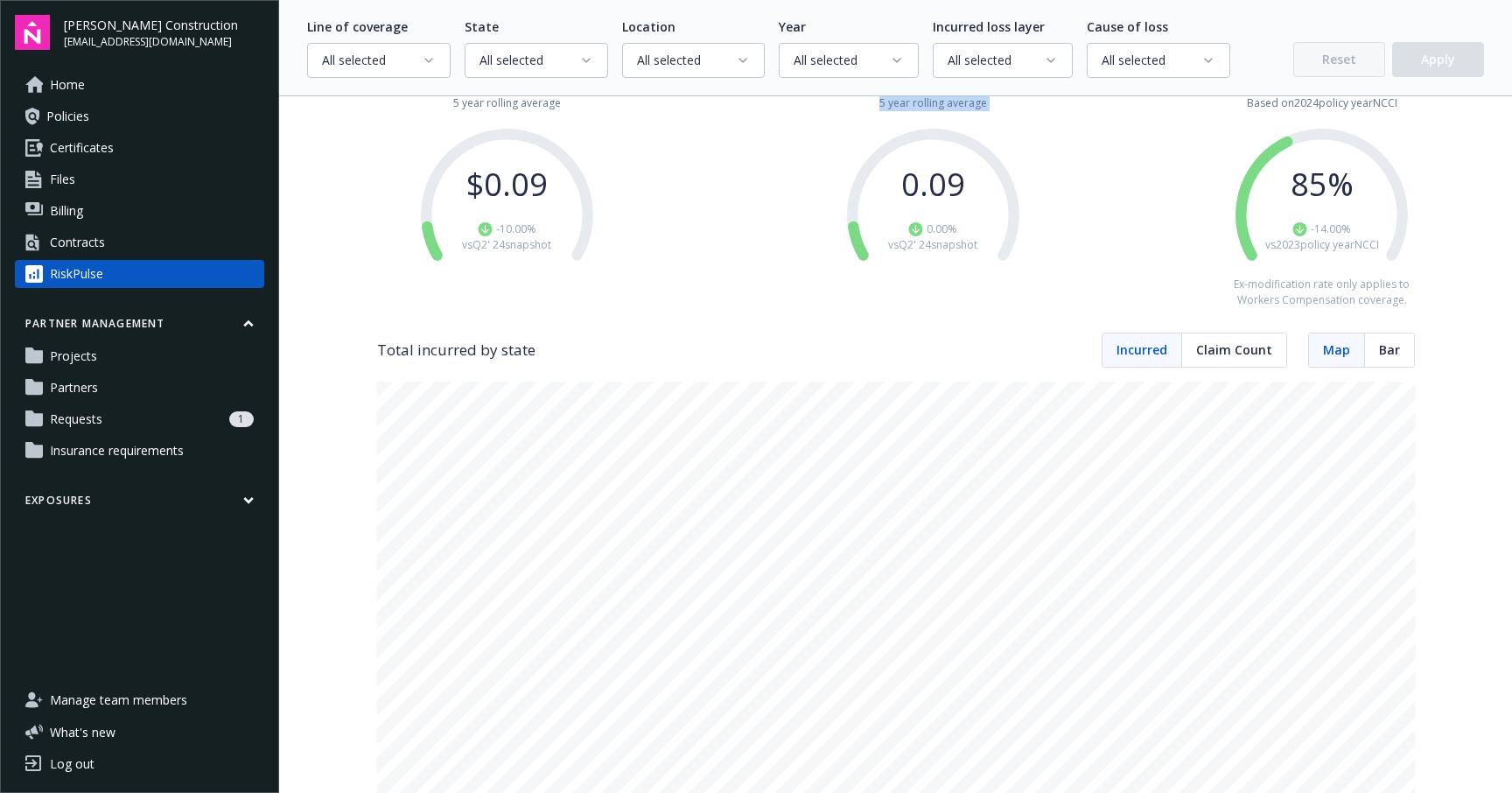 scroll, scrollTop: 103, scrollLeft: 0, axis: vertical 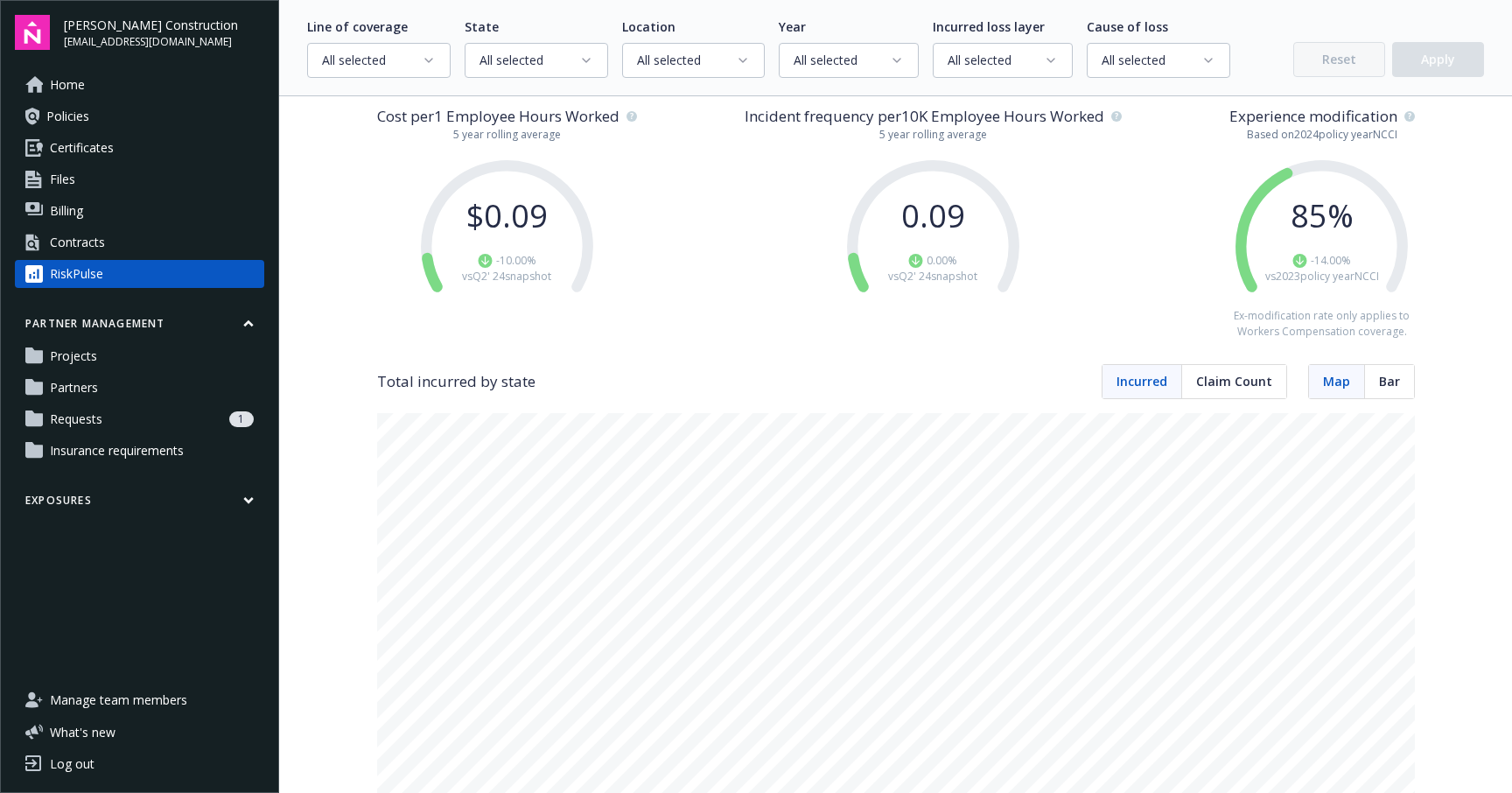 click on "5 year rolling average" at bounding box center [507, 135] 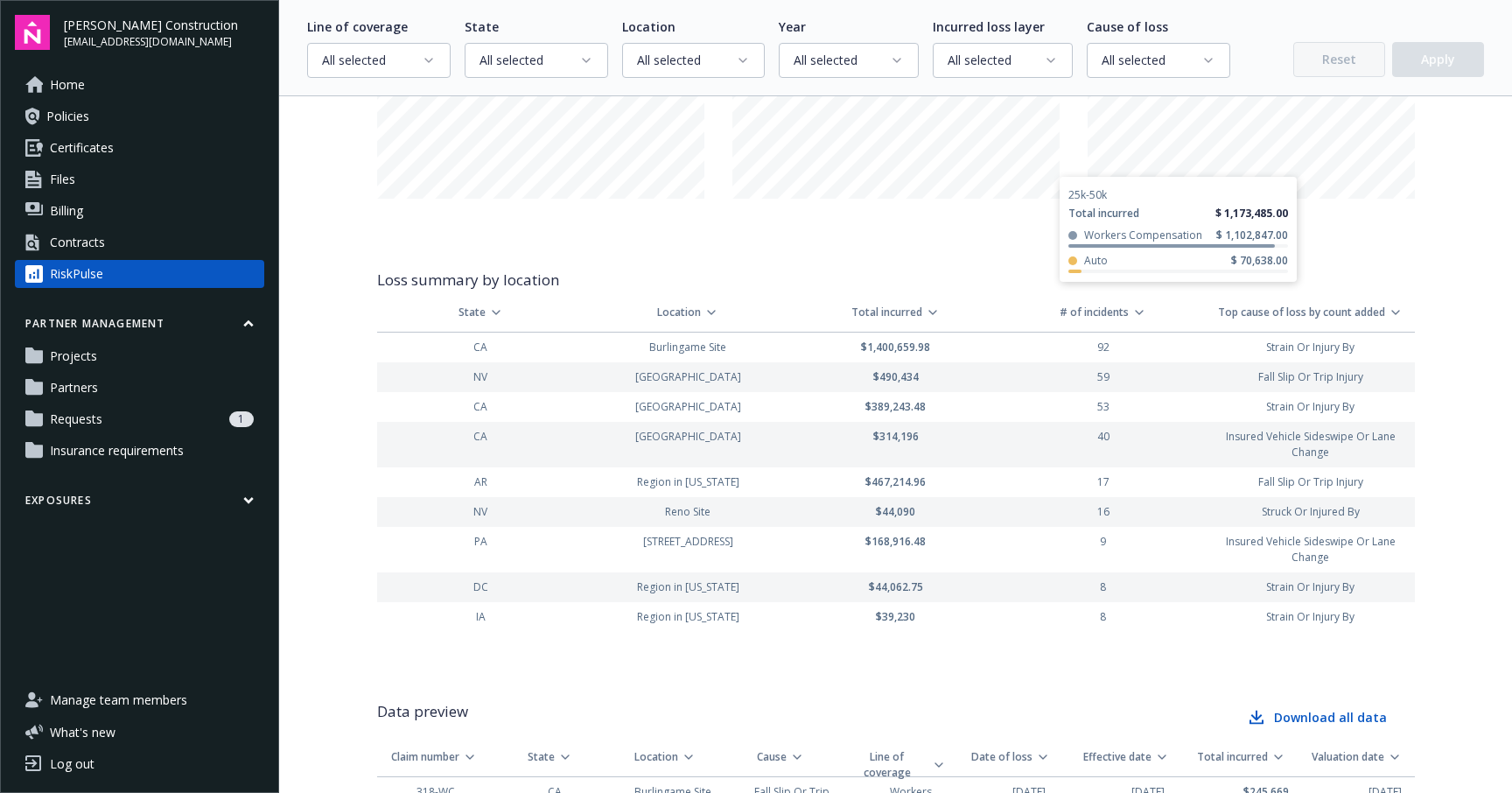 scroll, scrollTop: 2137, scrollLeft: 0, axis: vertical 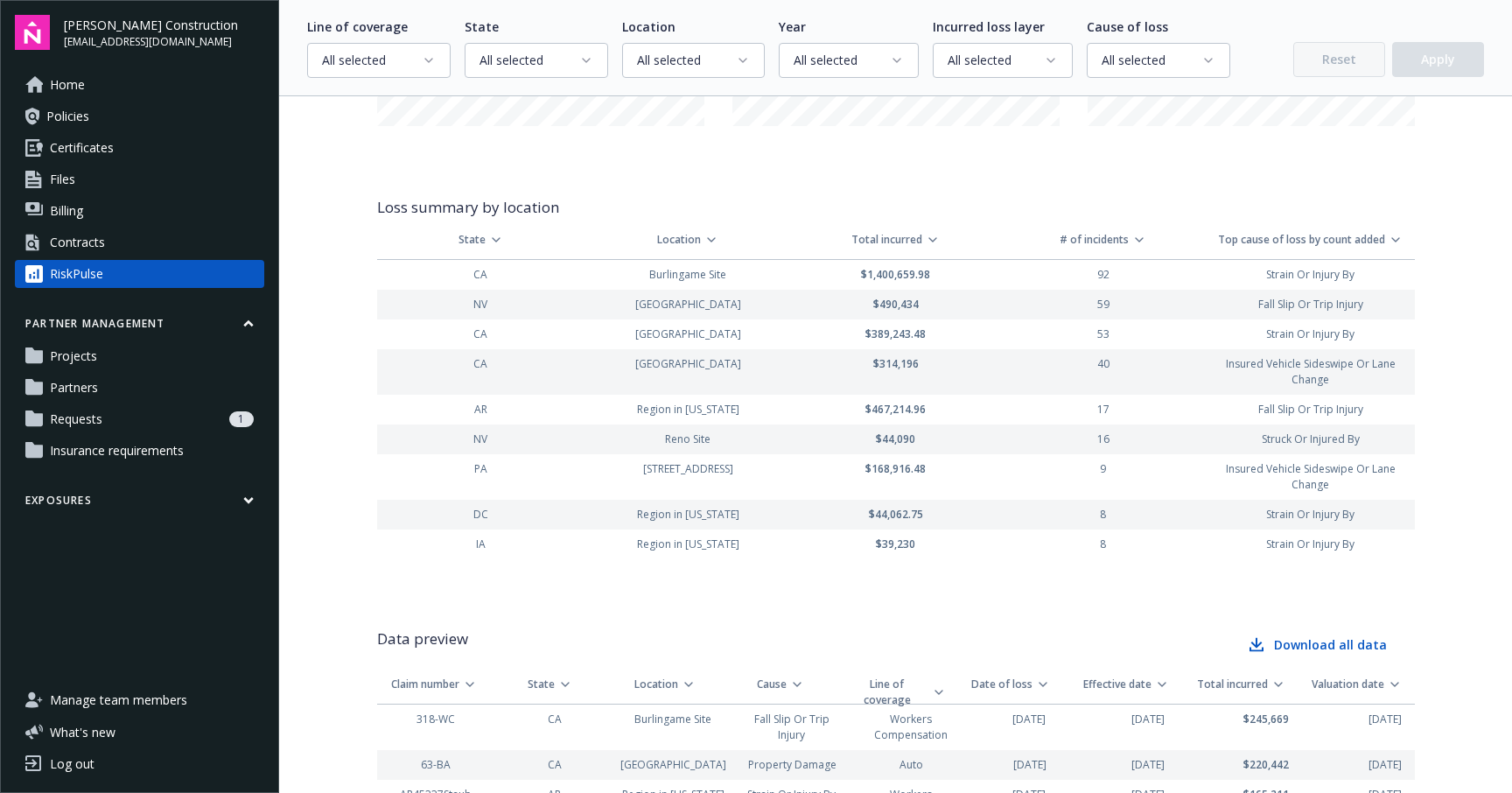 click on "Loss summary by location" at bounding box center [896, 207] 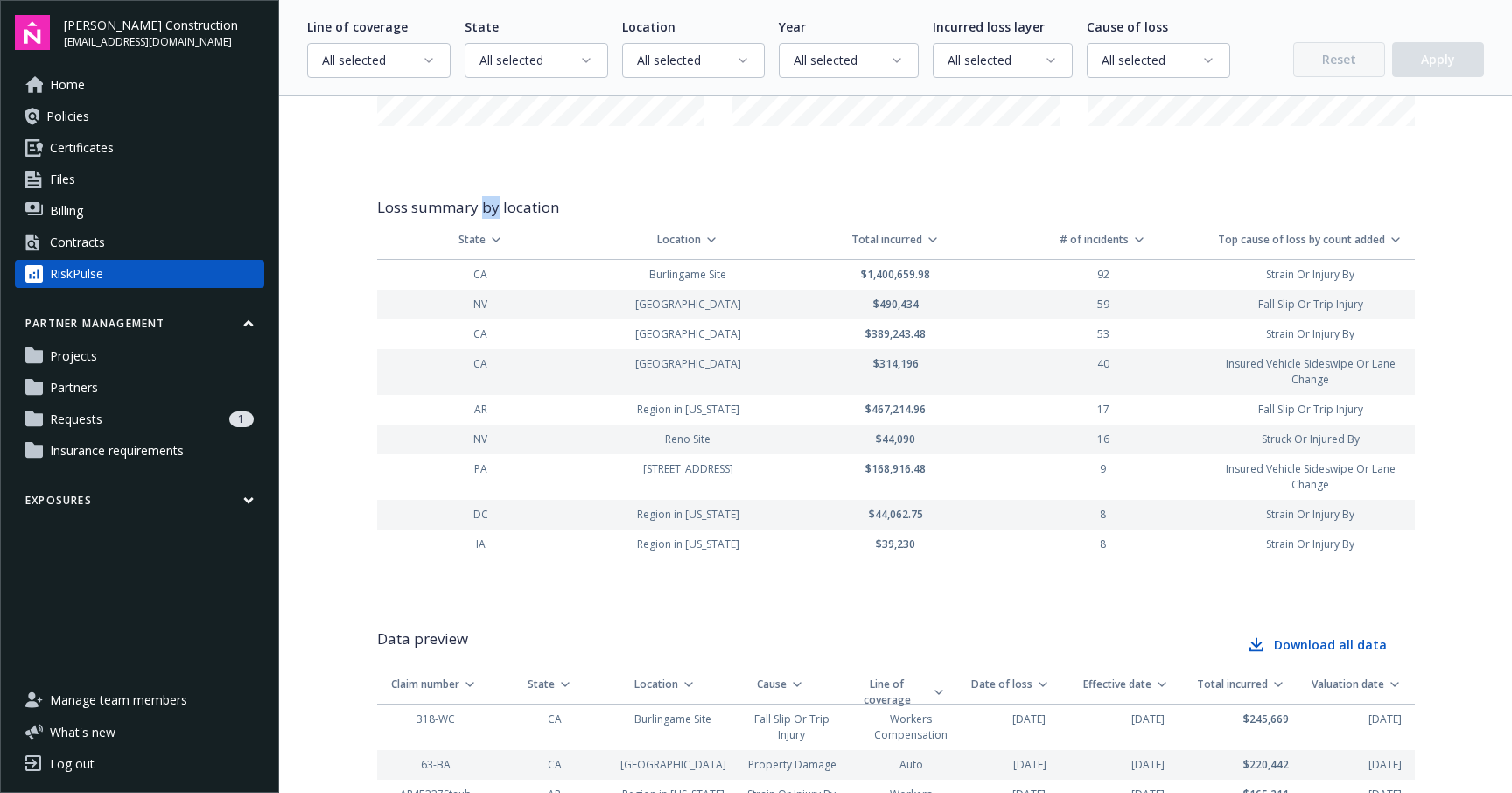 click on "Loss summary by location" at bounding box center (896, 207) 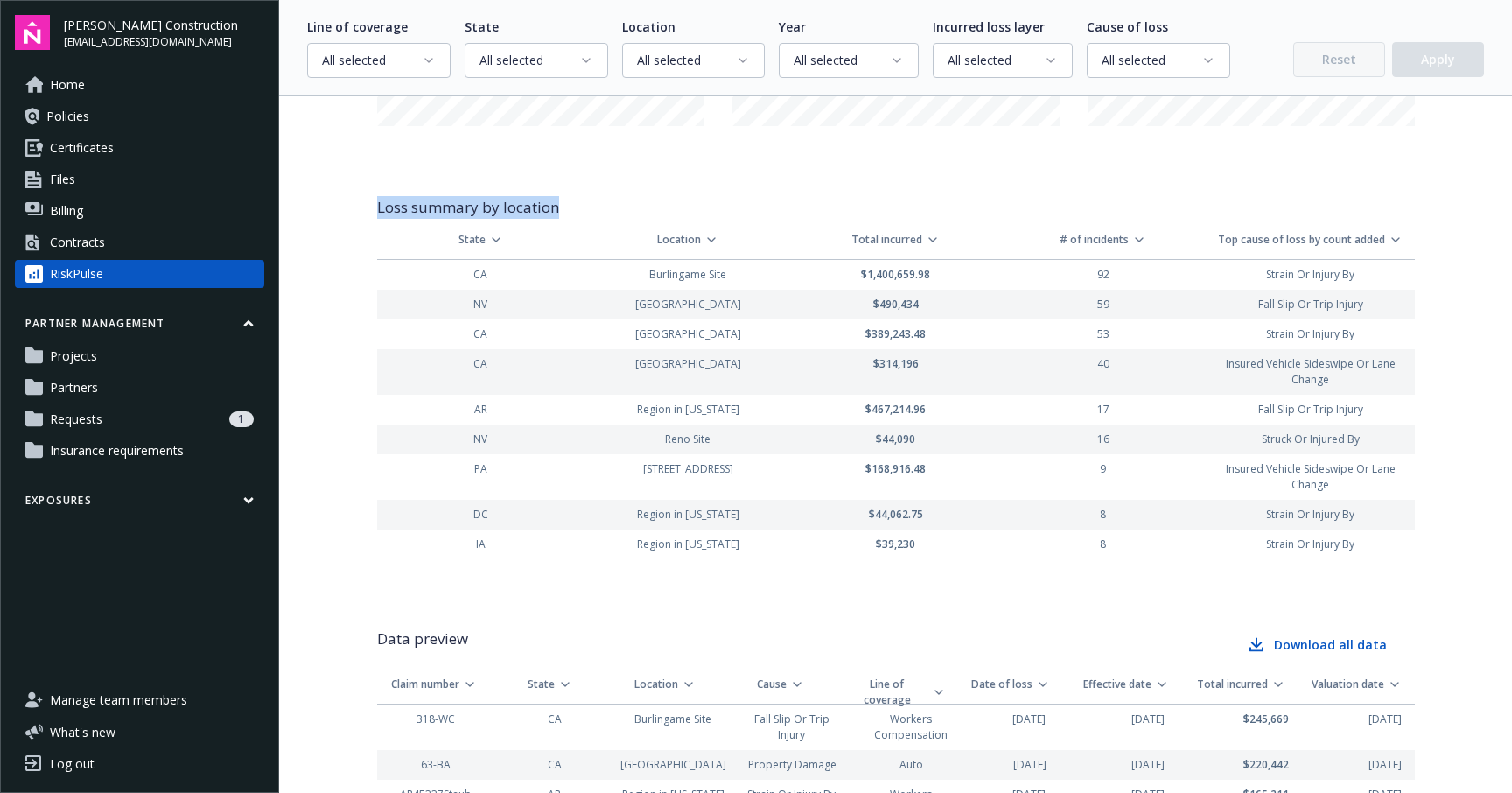 click on "Loss summary by location" at bounding box center [896, 207] 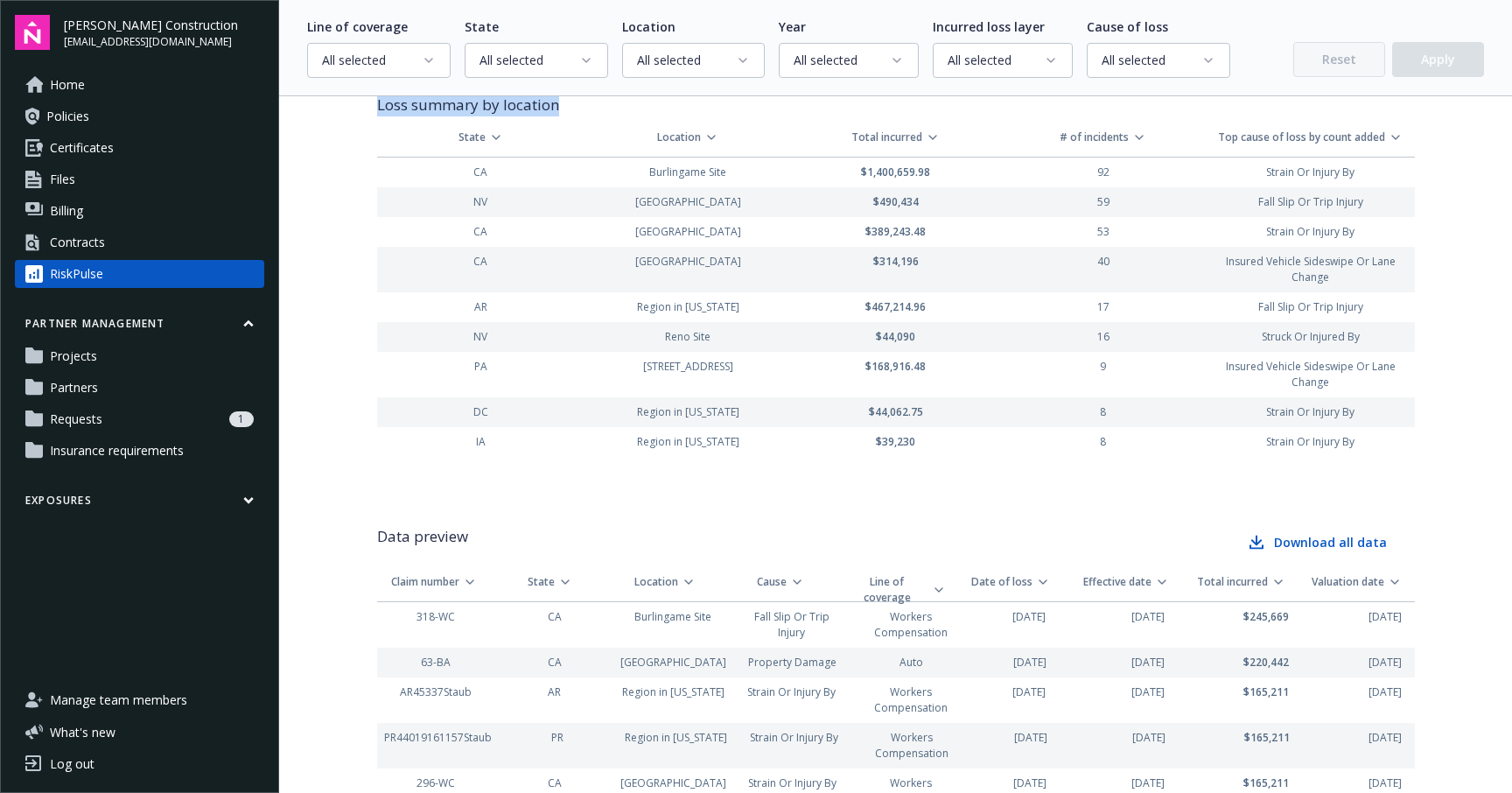 scroll, scrollTop: 2248, scrollLeft: 0, axis: vertical 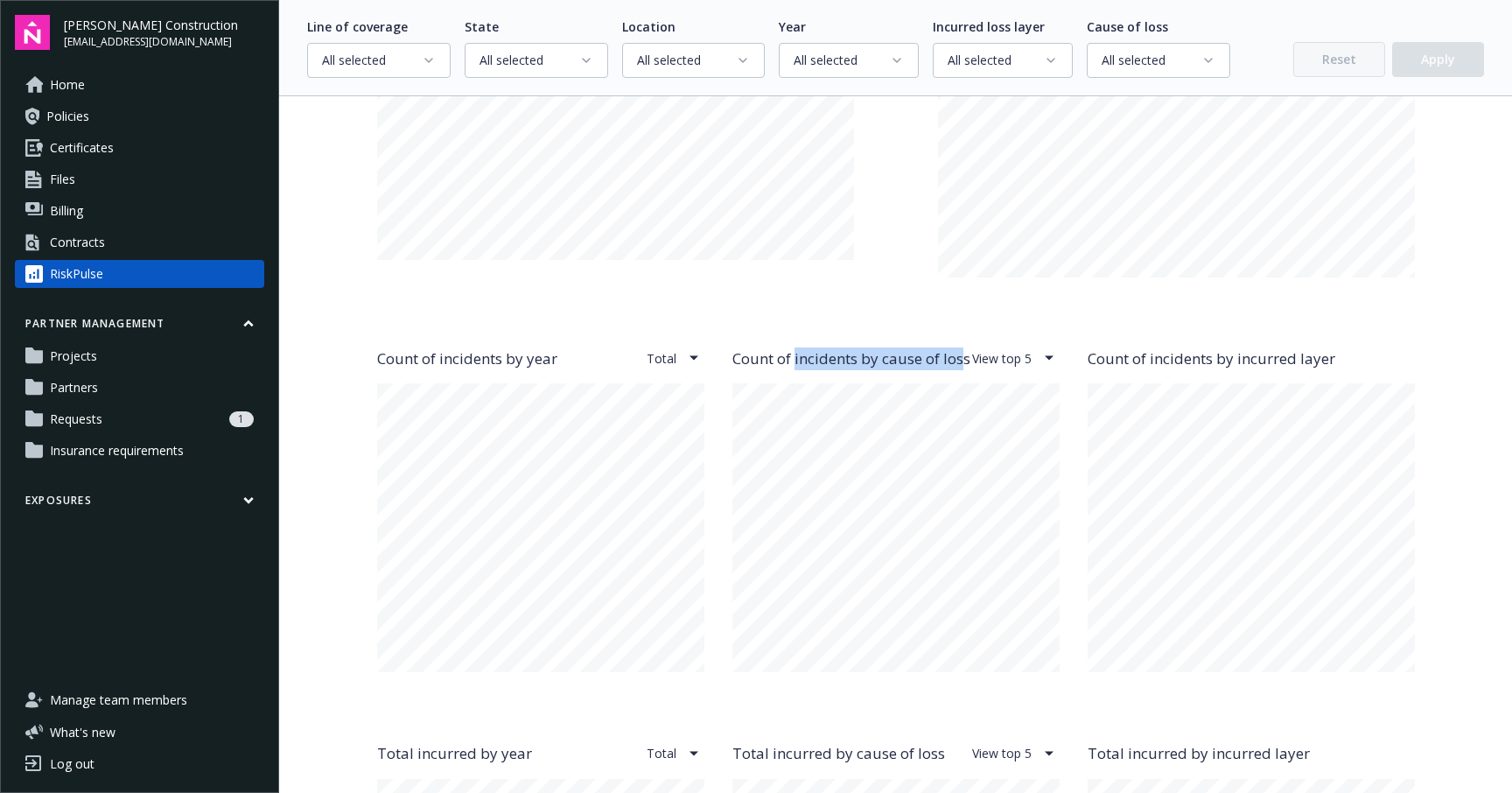 drag, startPoint x: 796, startPoint y: 364, endPoint x: 965, endPoint y: 357, distance: 169.14491 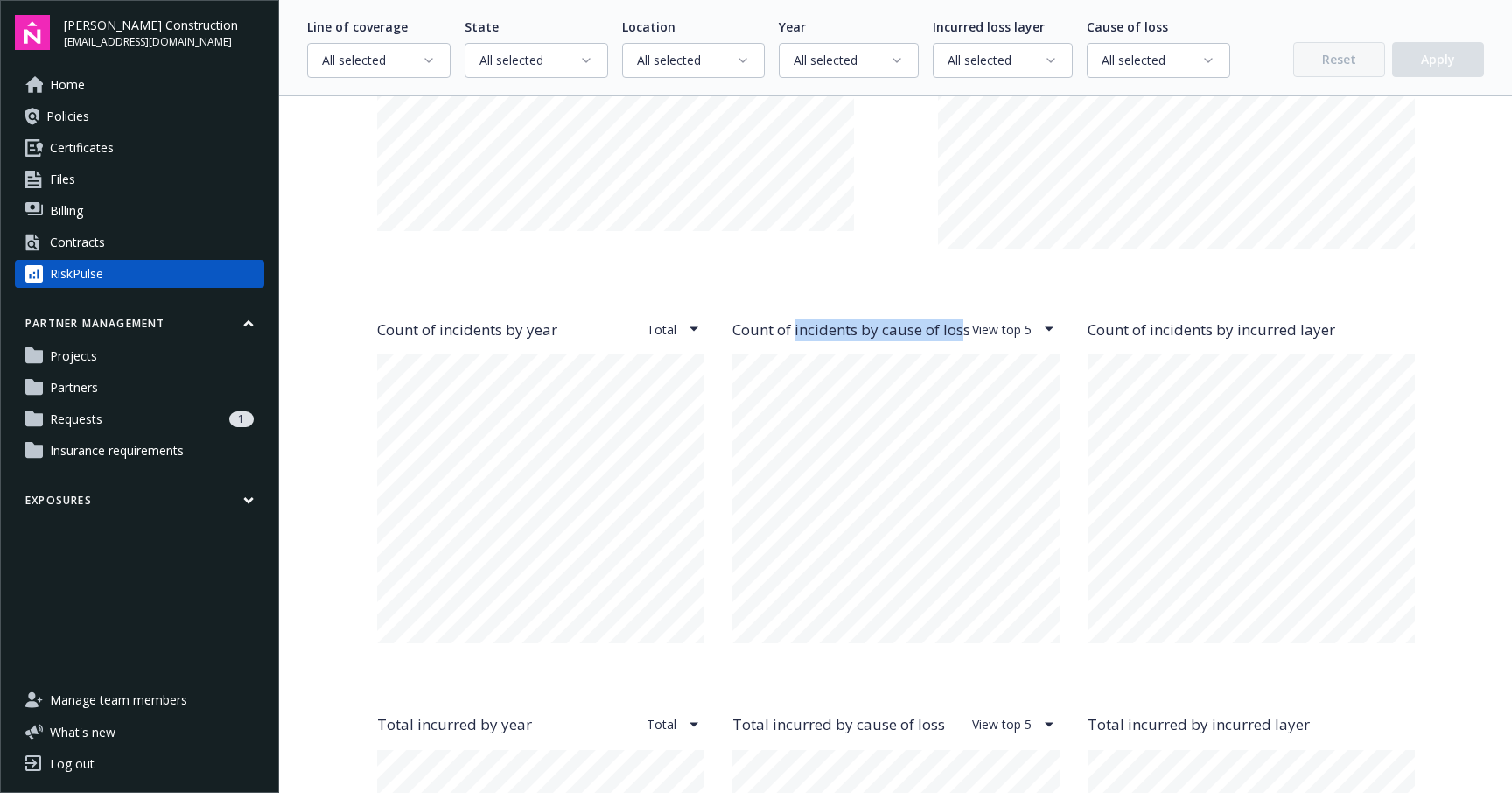 scroll, scrollTop: 1236, scrollLeft: 0, axis: vertical 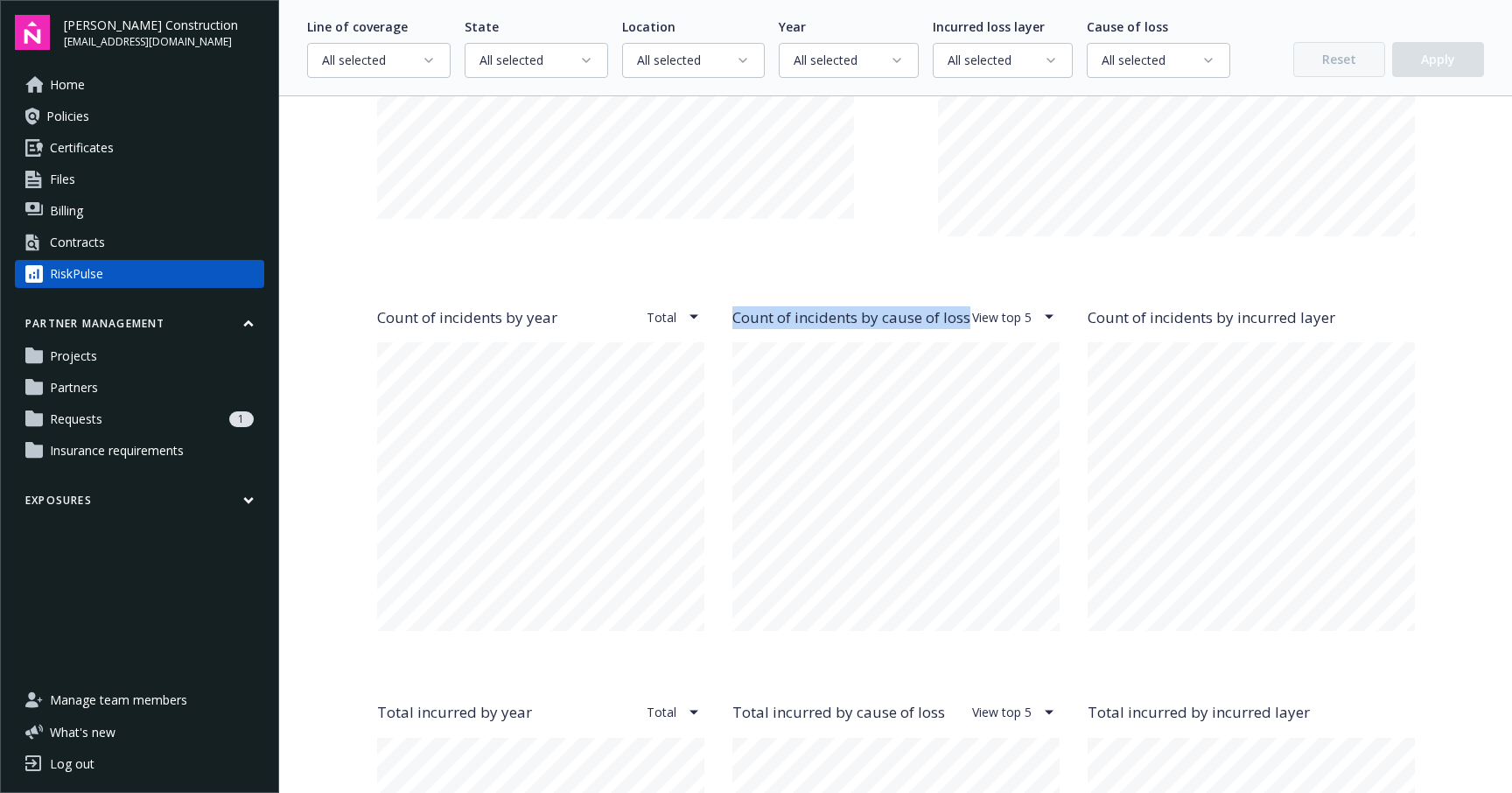 drag, startPoint x: 734, startPoint y: 318, endPoint x: 970, endPoint y: 324, distance: 236.07626 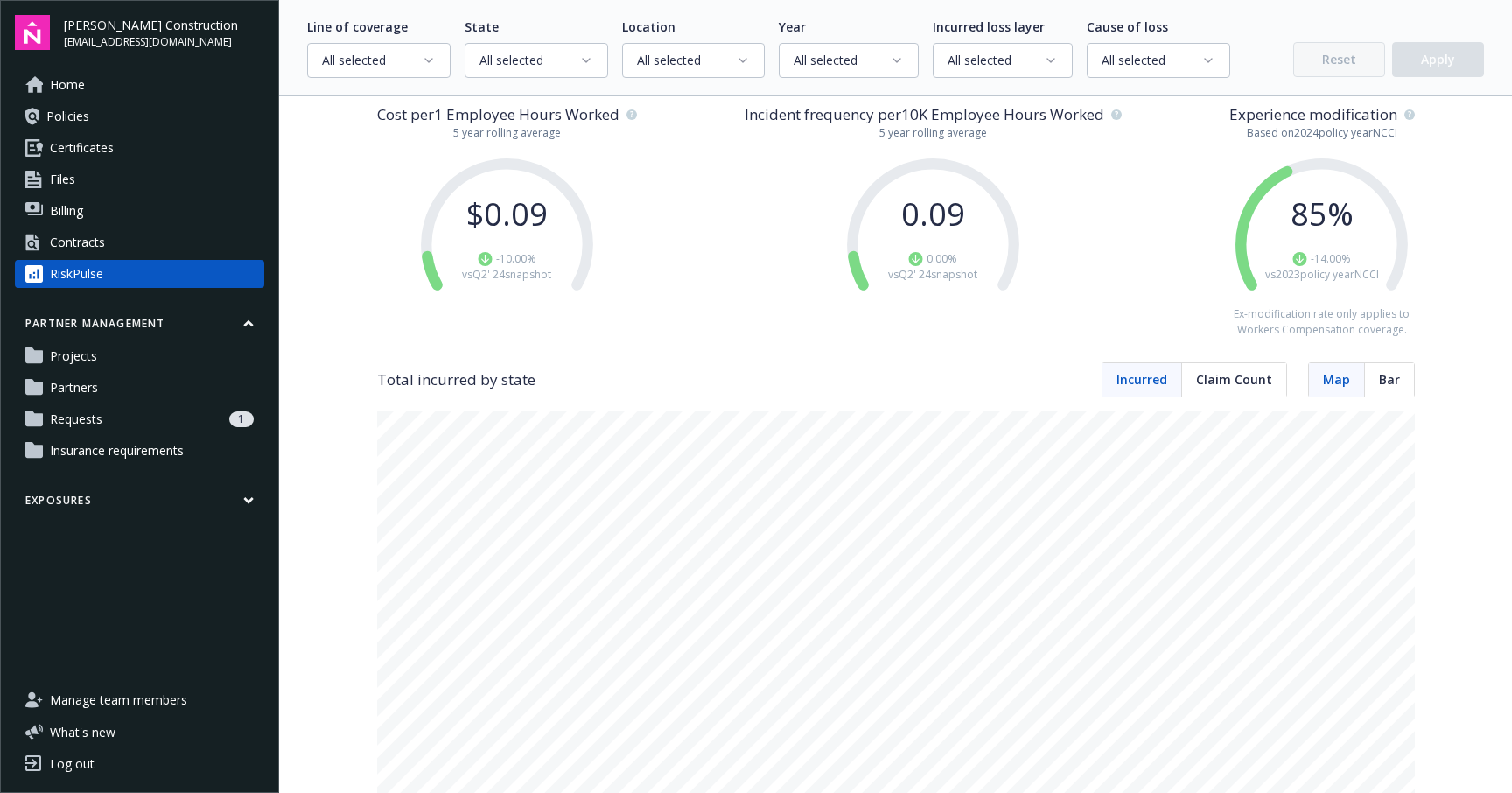 scroll, scrollTop: 117, scrollLeft: 0, axis: vertical 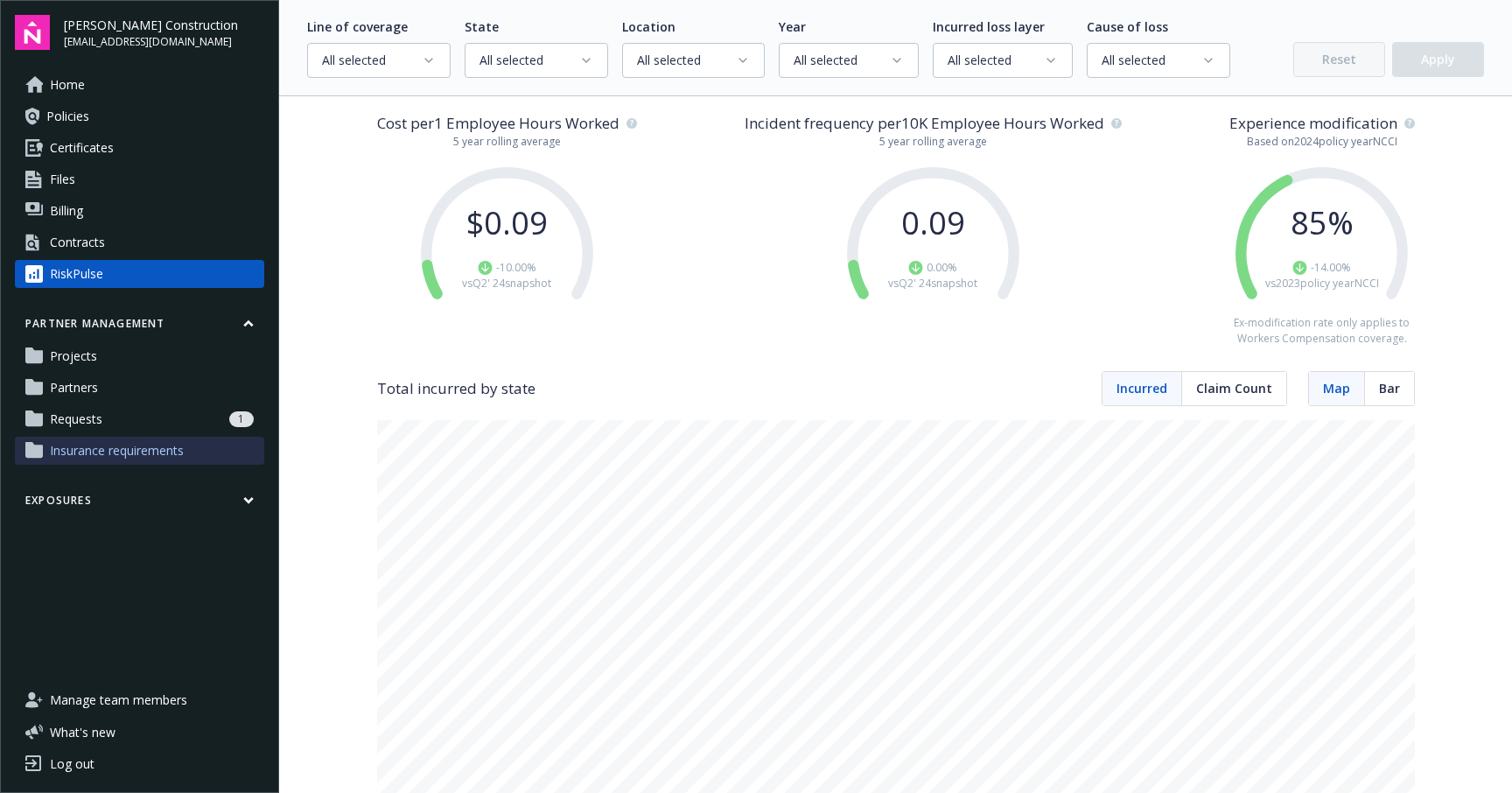click on "Insurance requirements" at bounding box center (116, 451) 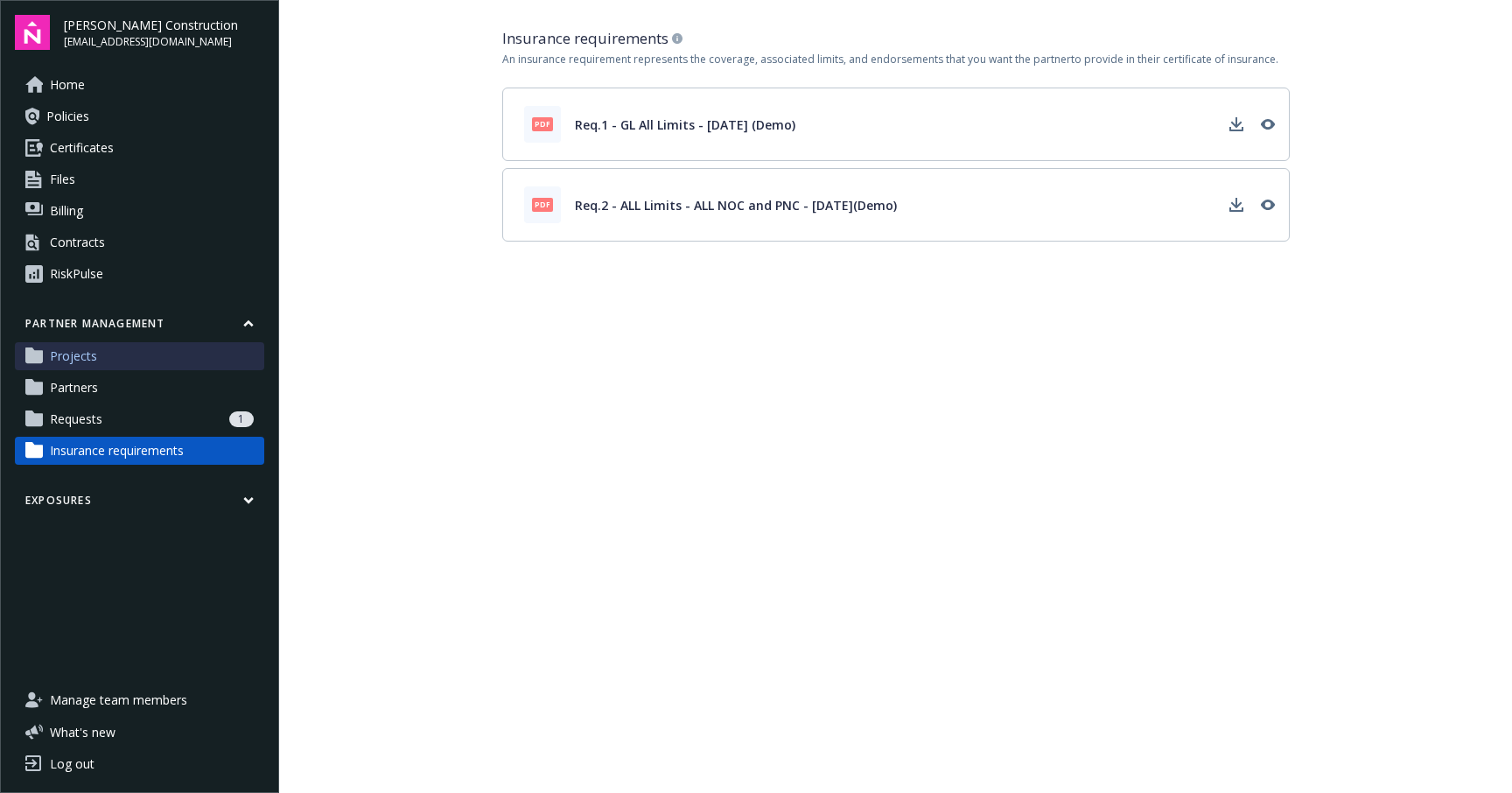click on "Projects" at bounding box center (139, 356) 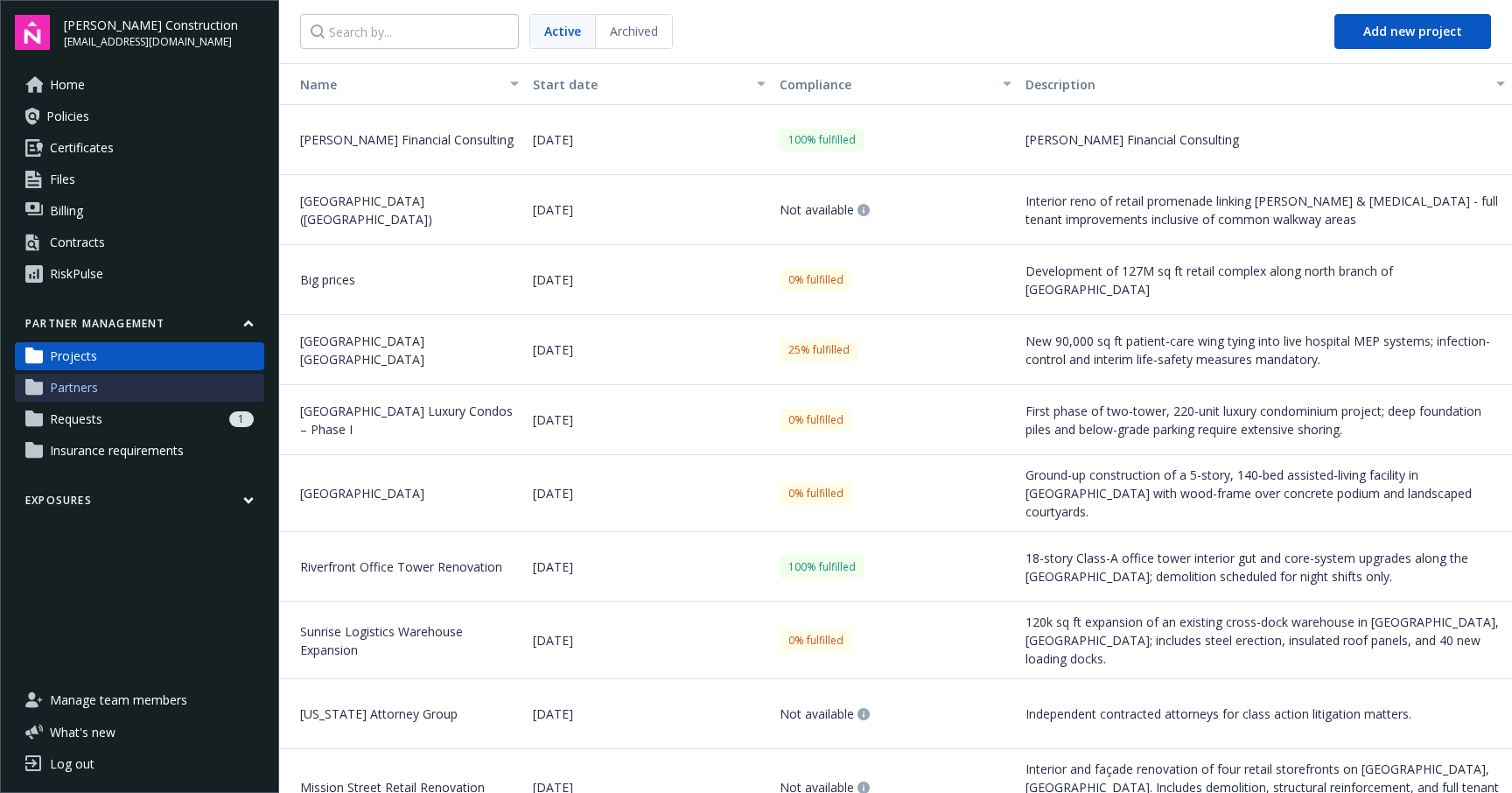 click on "Partners" at bounding box center [139, 388] 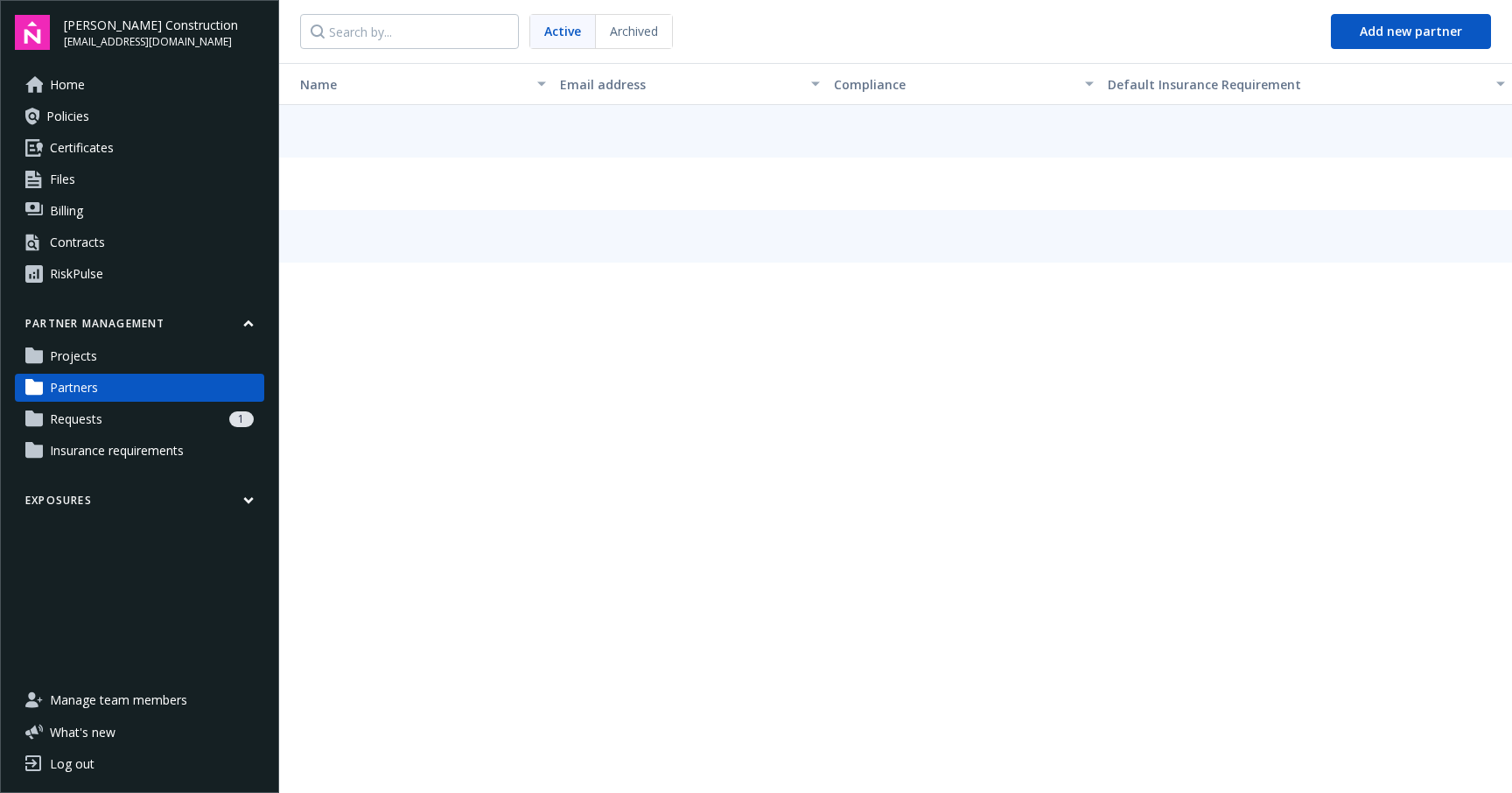 click on "Insurance requirements" at bounding box center [116, 451] 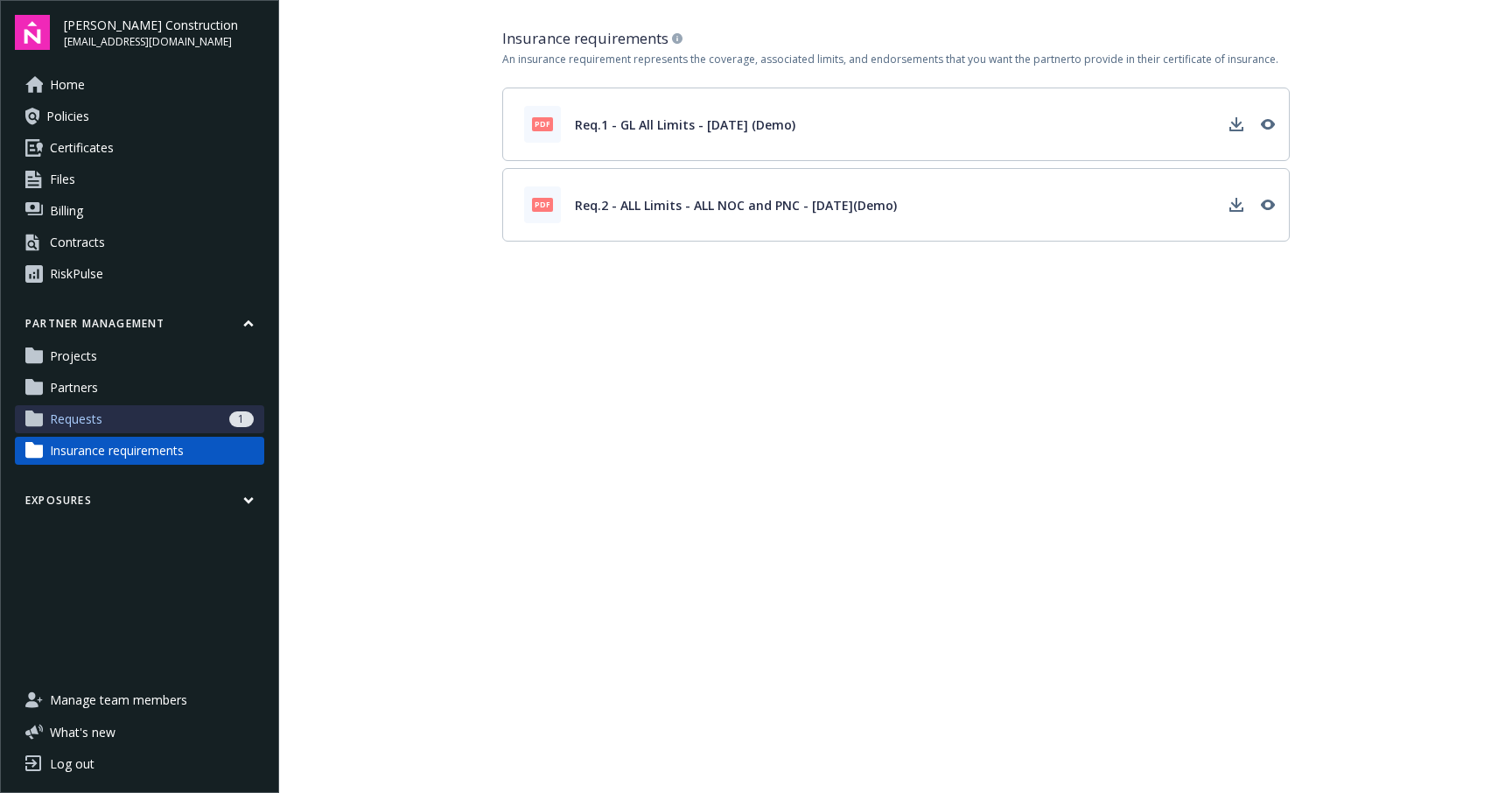 click on "1" at bounding box center (181, 419) 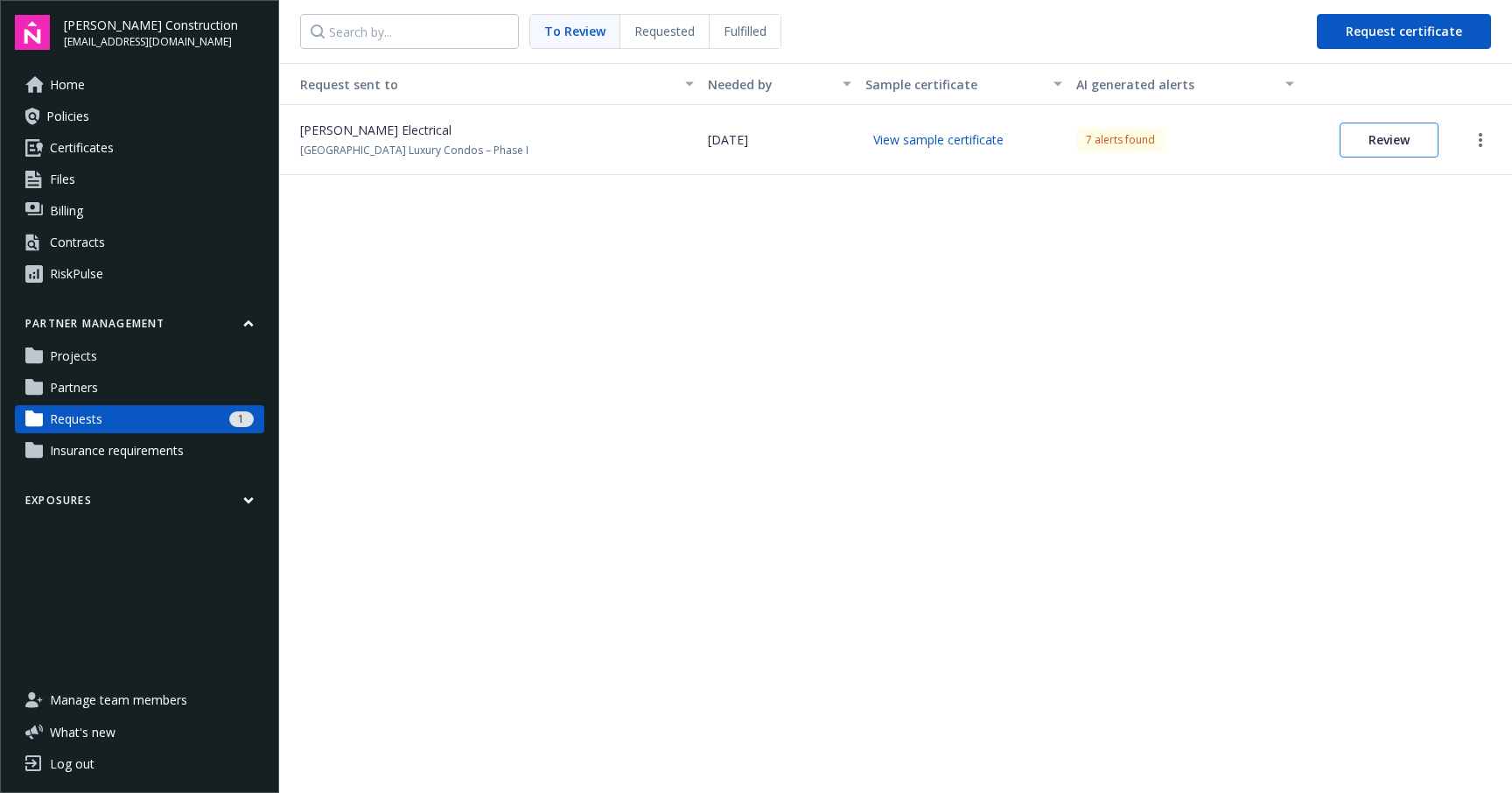 click on "Review" at bounding box center [1389, 140] 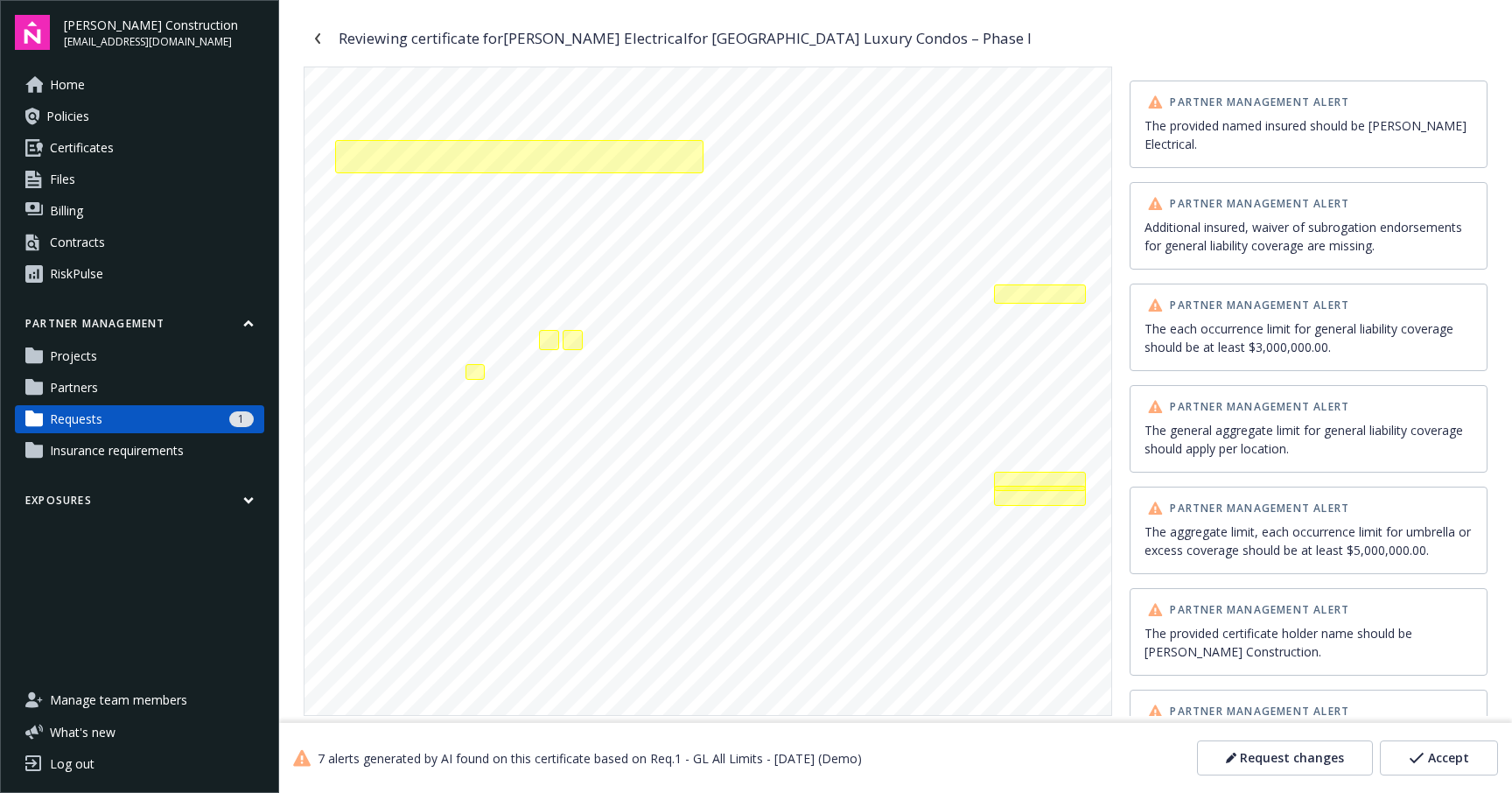 scroll, scrollTop: 0, scrollLeft: 0, axis: both 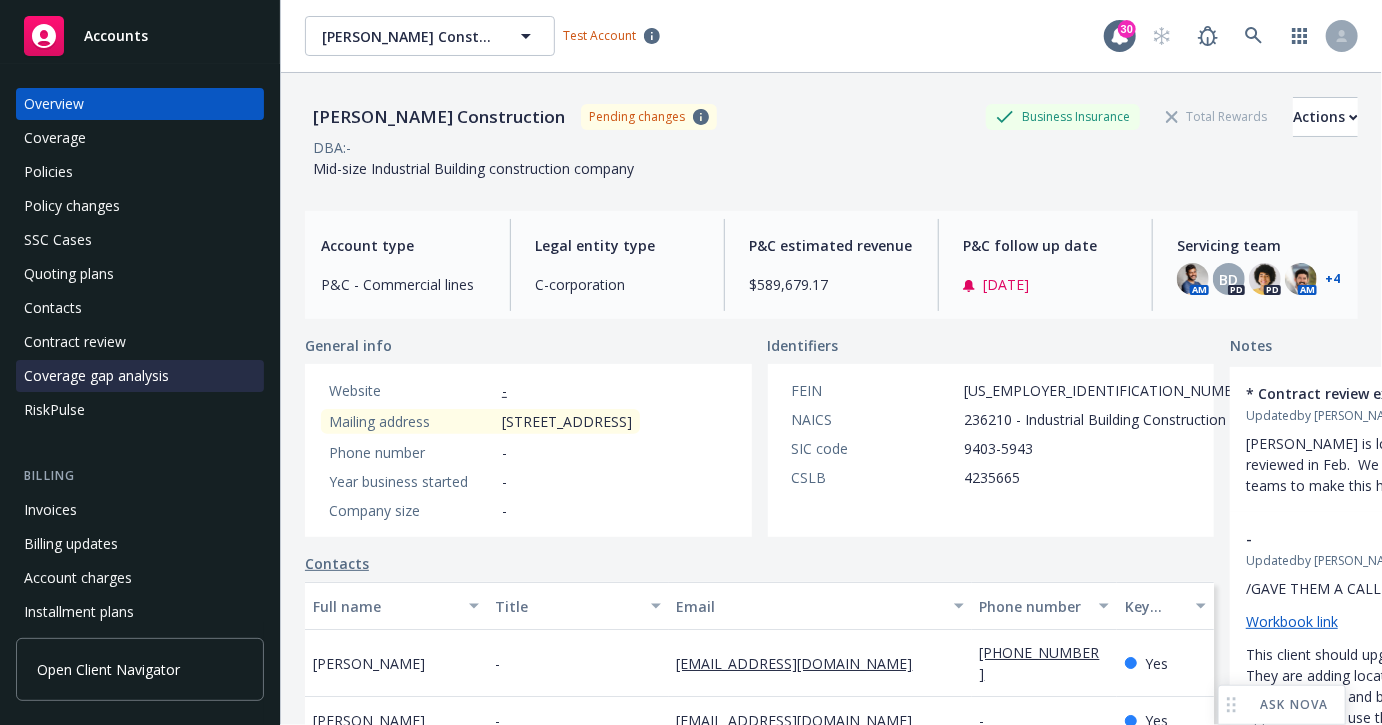 click on "Coverage gap analysis" at bounding box center (96, 376) 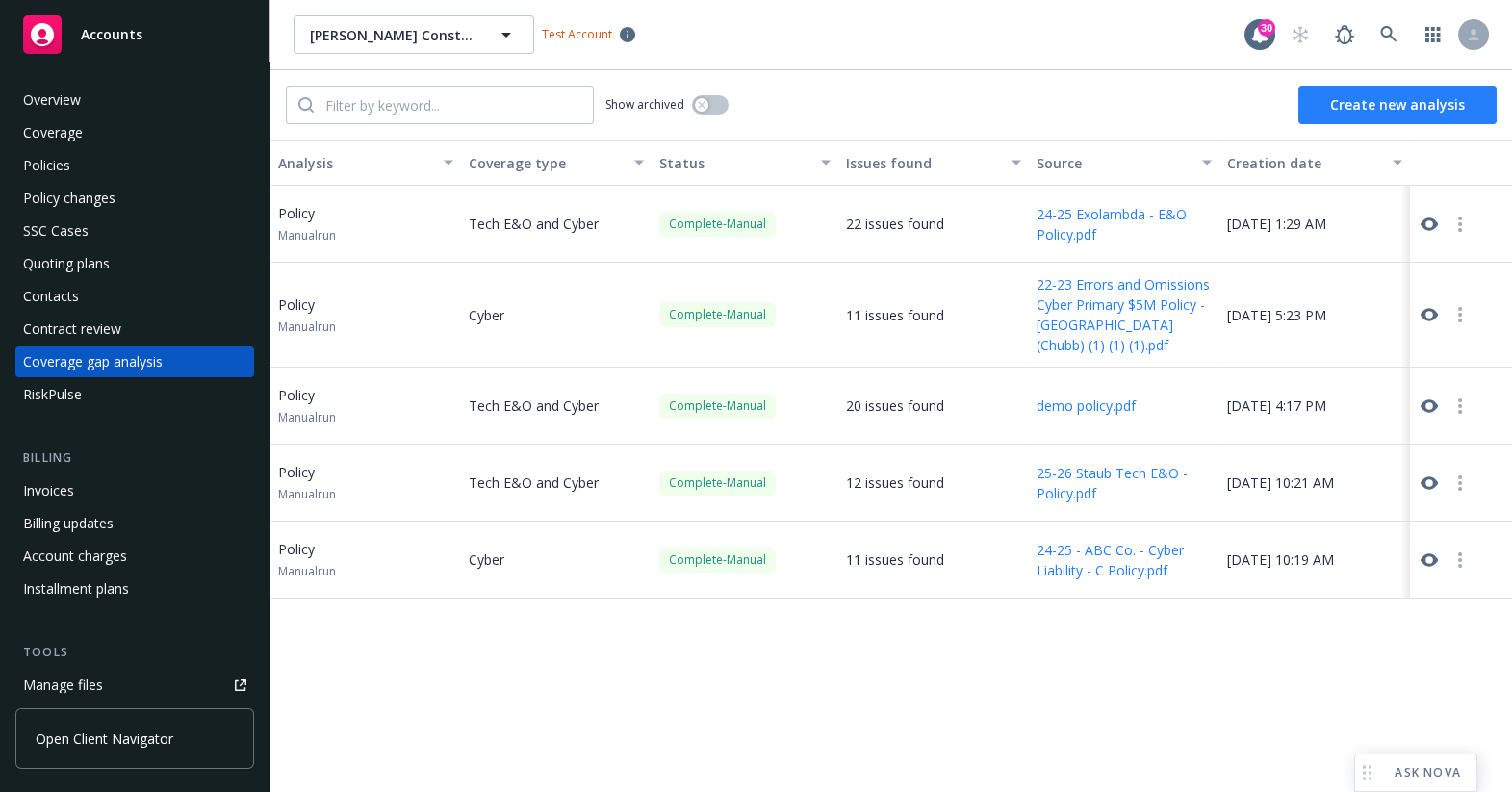 click on "Create new analysis" at bounding box center [1397, 105] 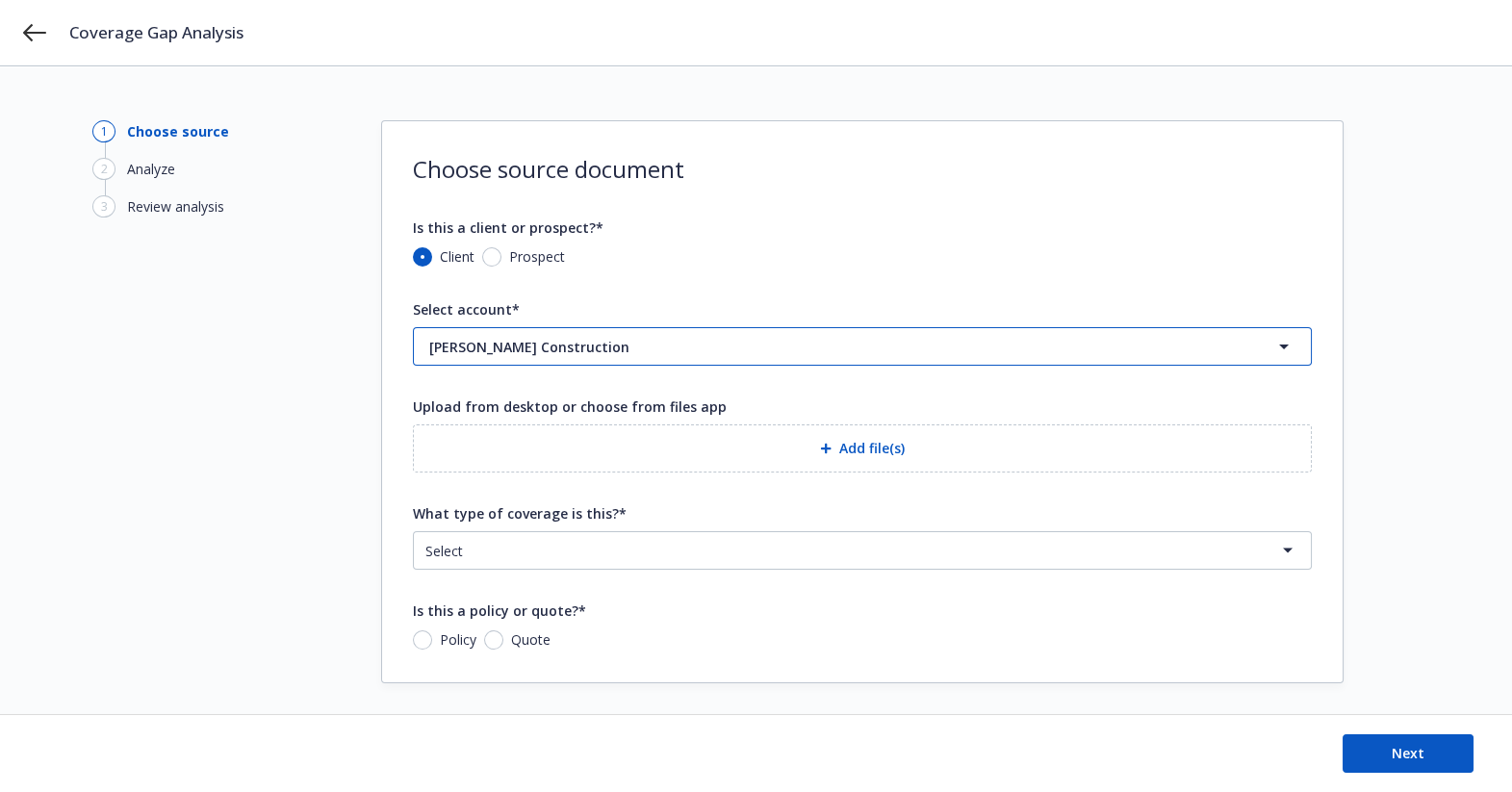 click on "Staub-Eckert Construction" at bounding box center (808, 346) 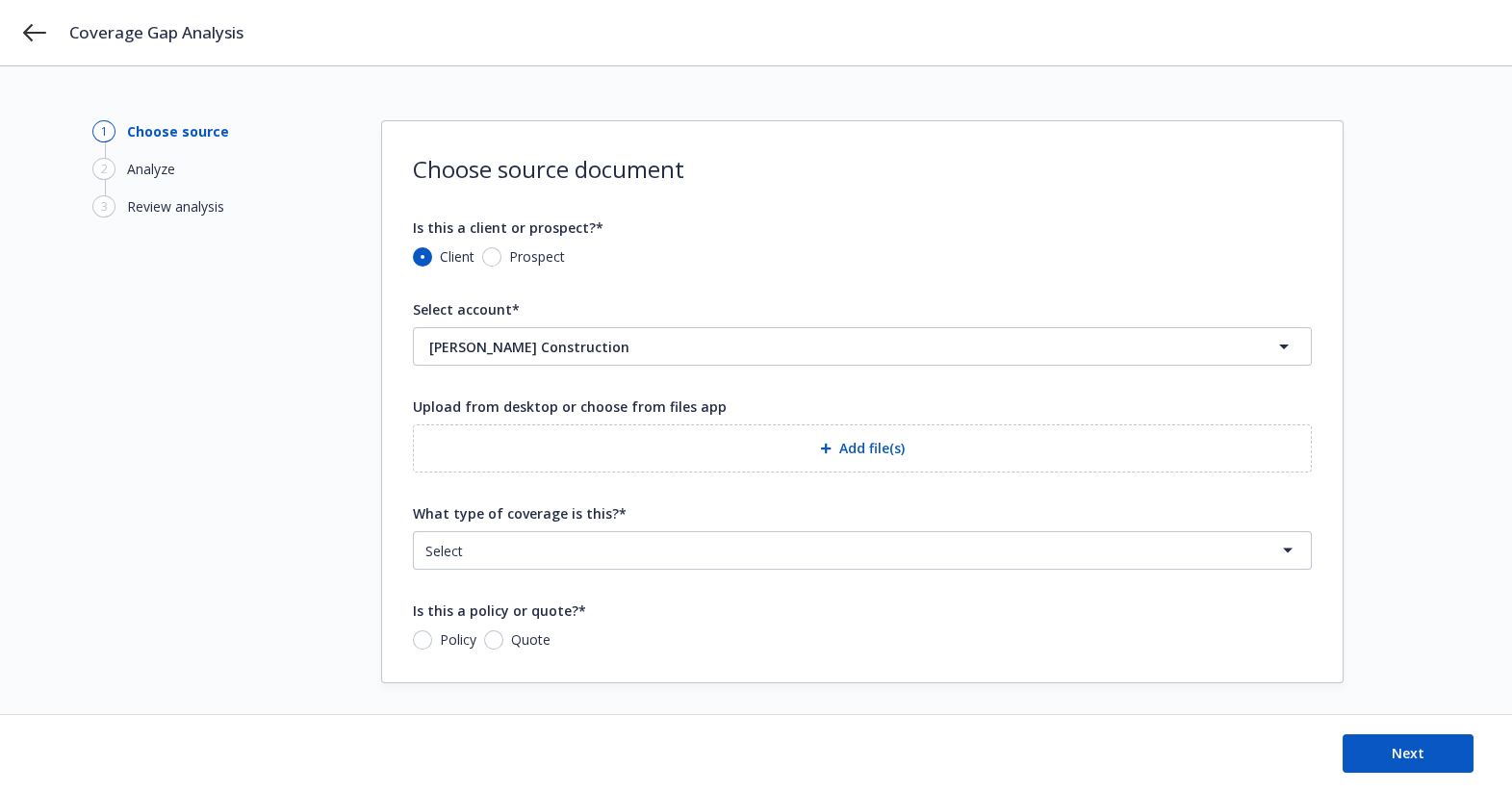 type 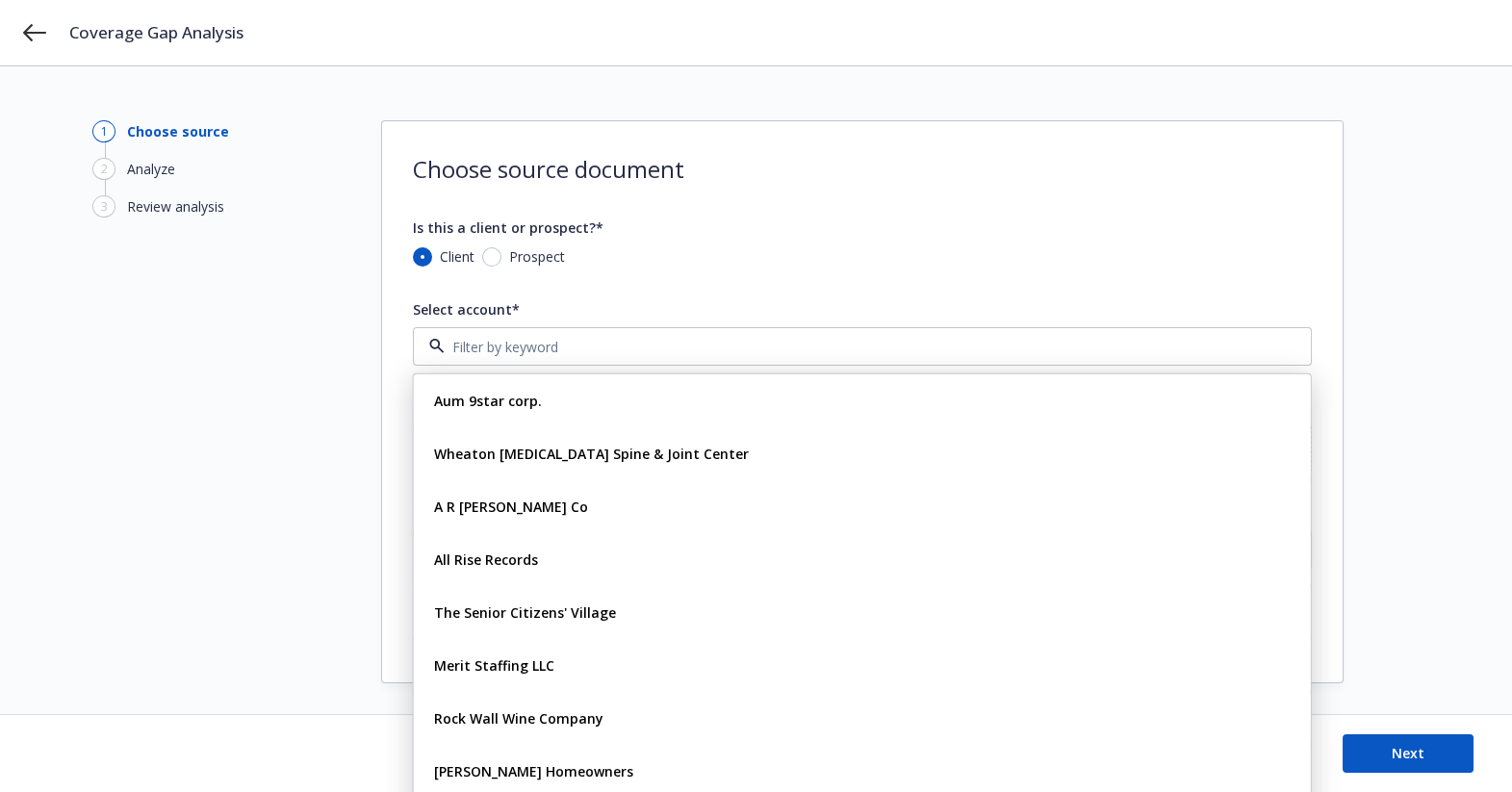 click on "Select account*" at bounding box center (862, 309) 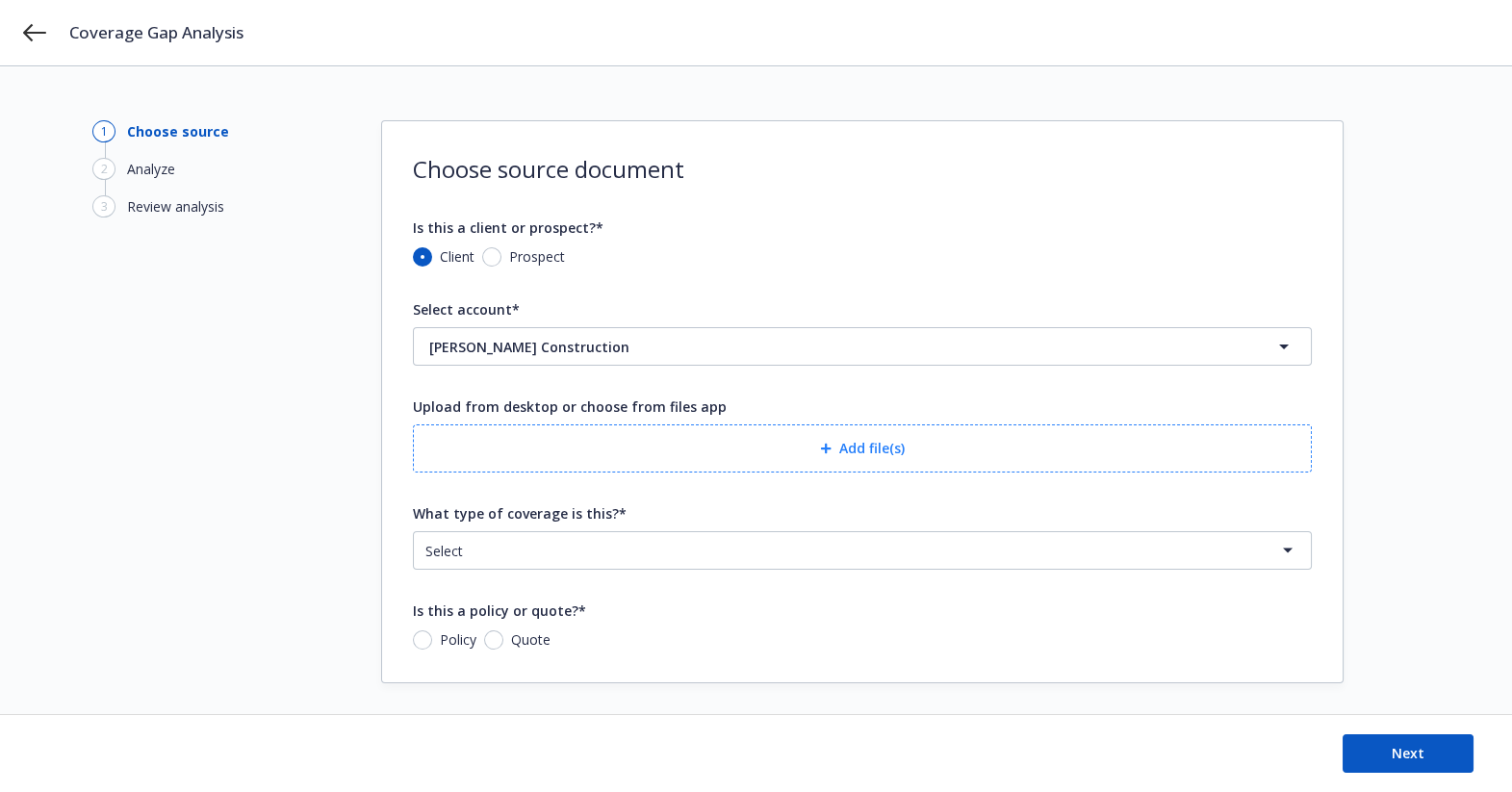 click on "Add file(s)" at bounding box center [862, 448] 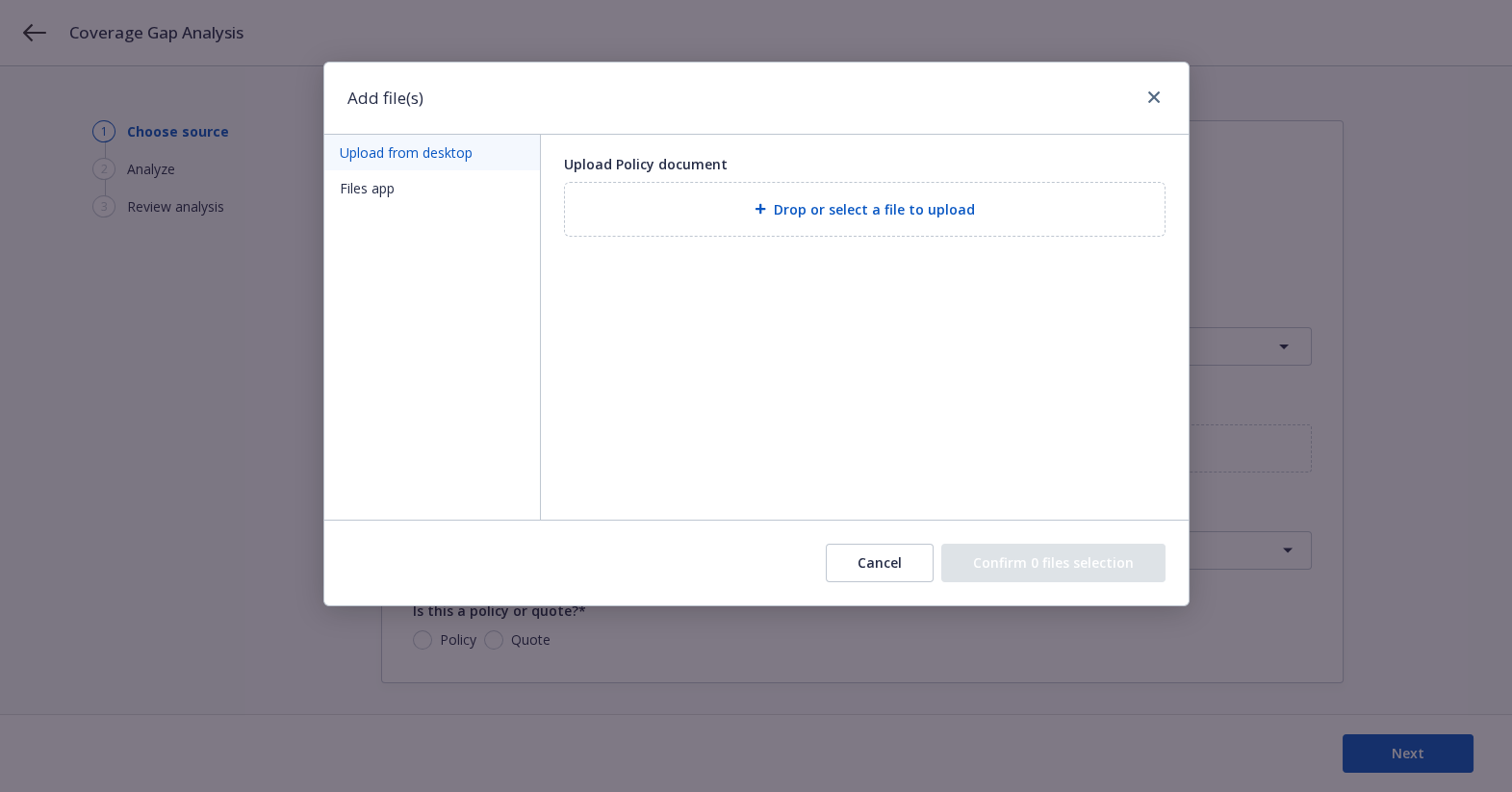 click on "Files app" at bounding box center (432, 188) 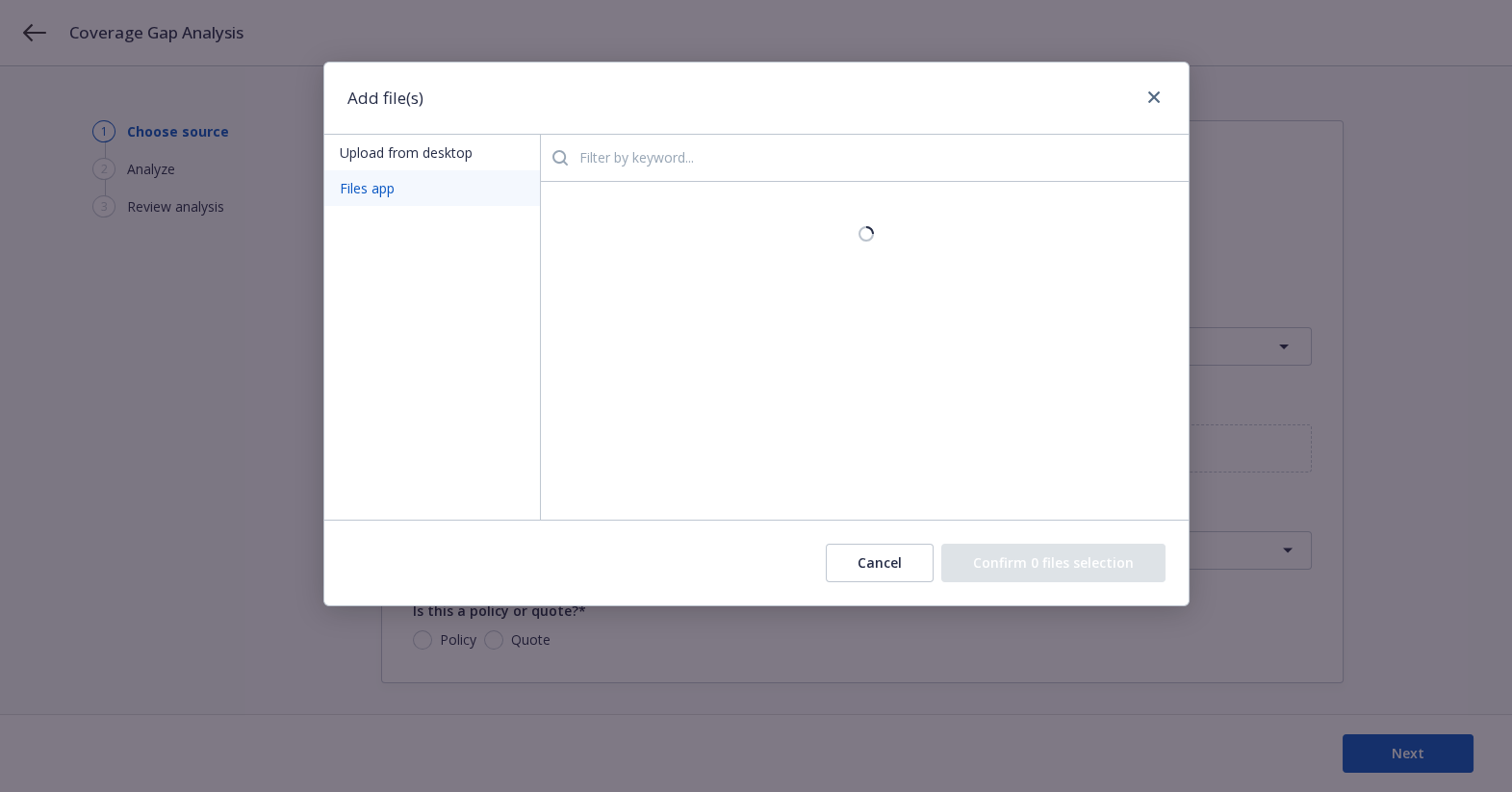 click on "Upload from desktop" at bounding box center [432, 152] 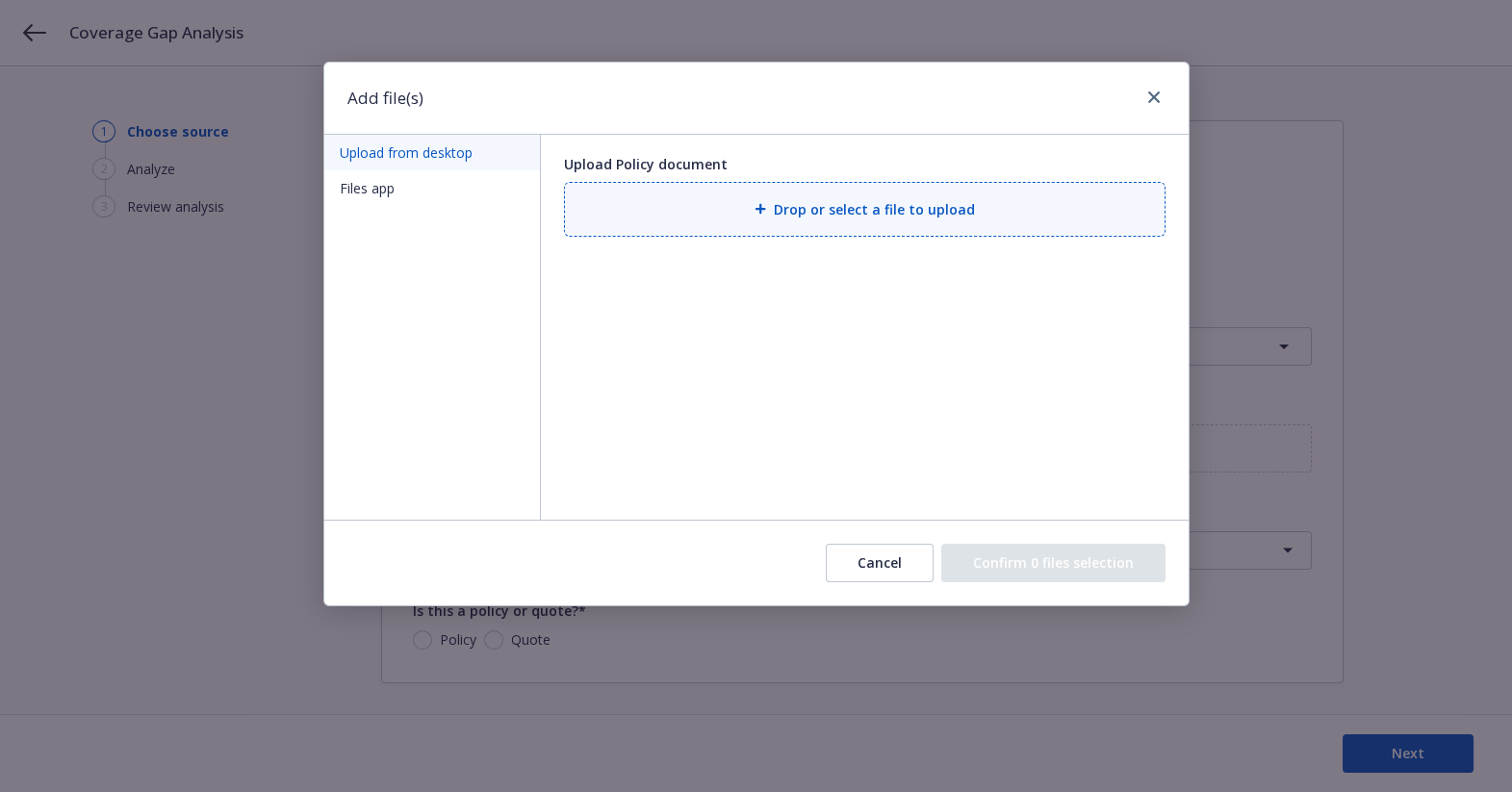 click on "Drop or select a file to upload" at bounding box center (864, 209) 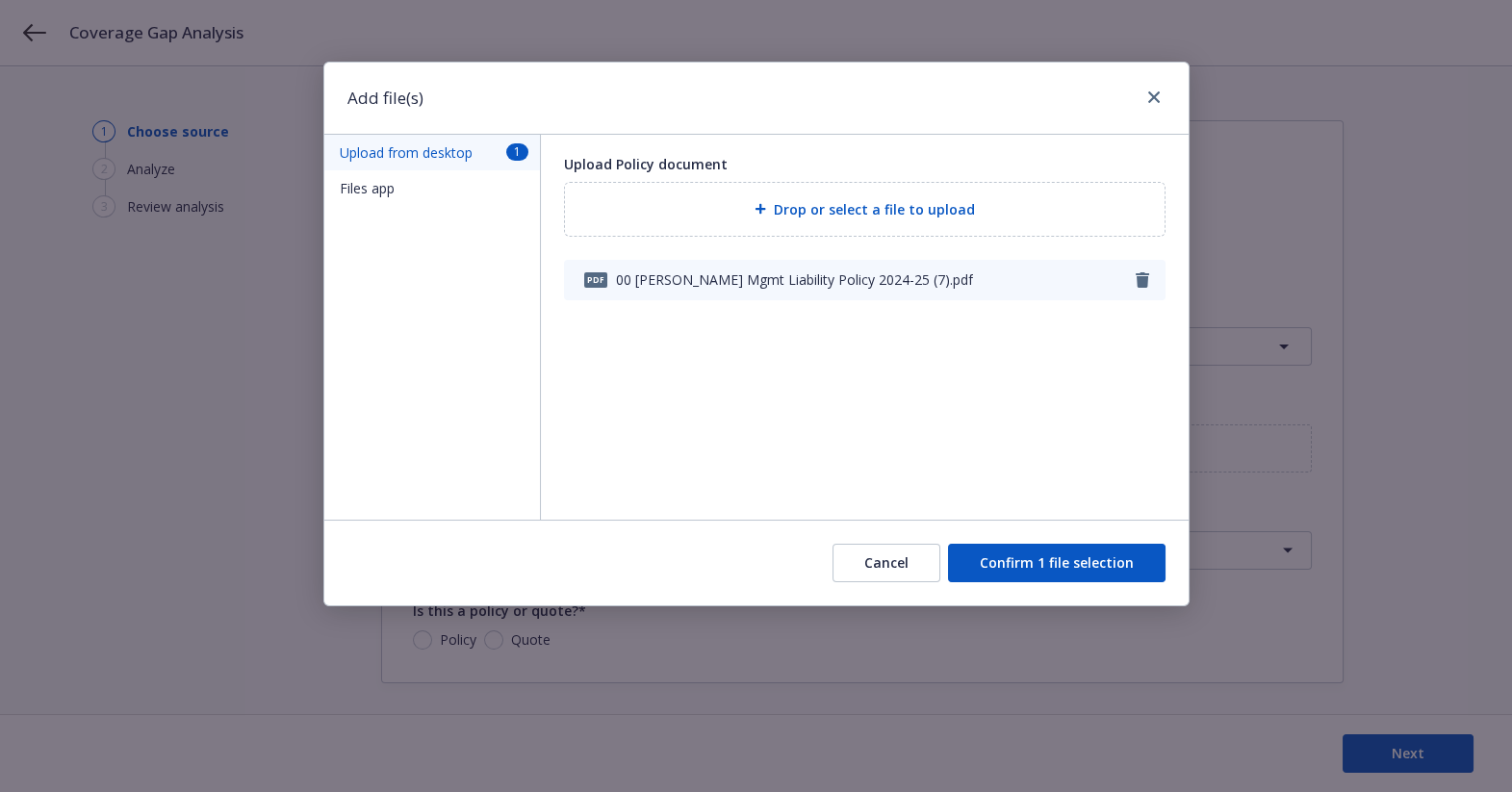 click on "Cancel Confirm 1 file selection" at bounding box center [756, 562] 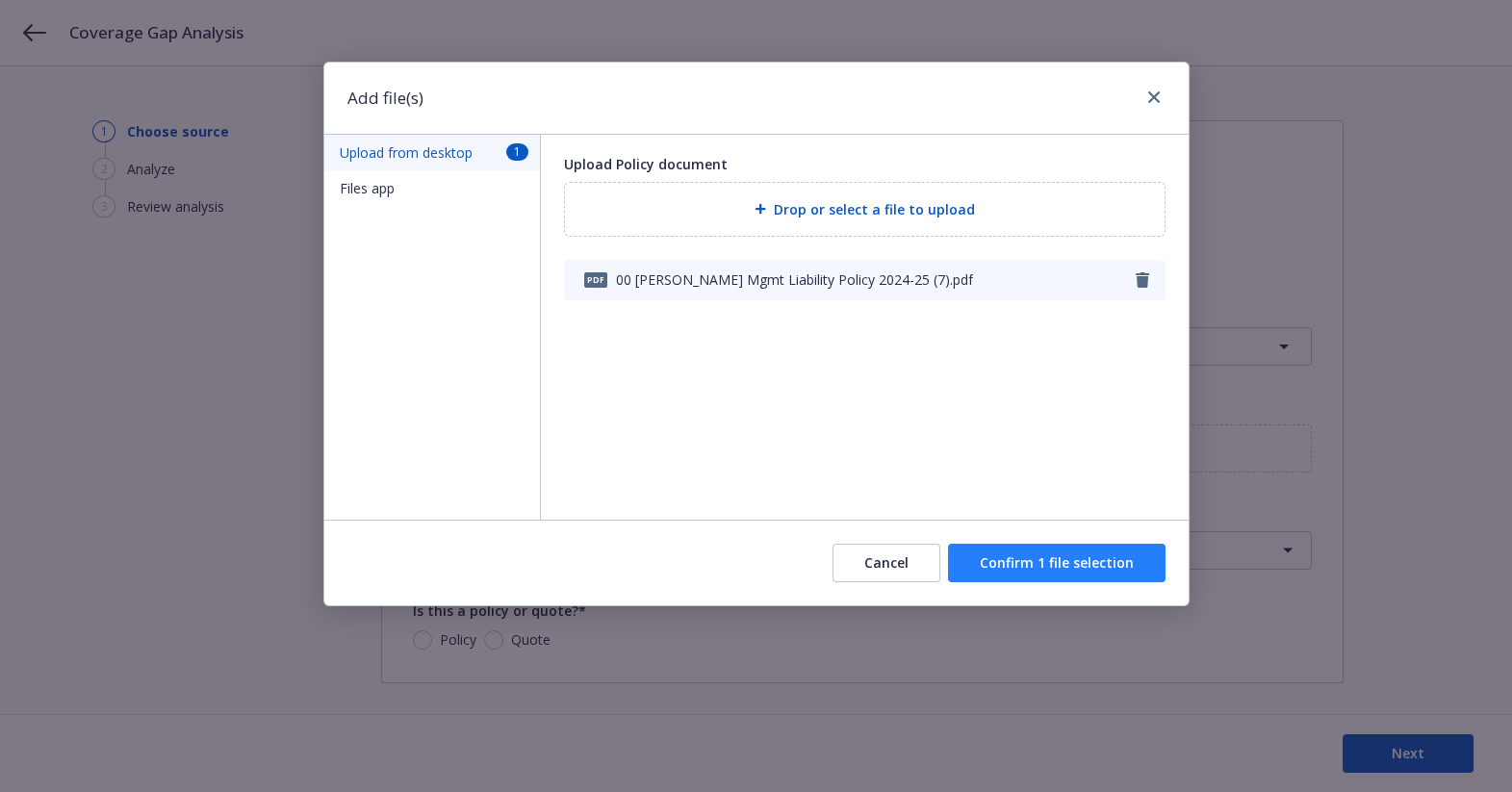 click on "Confirm 1 file selection" at bounding box center (1057, 563) 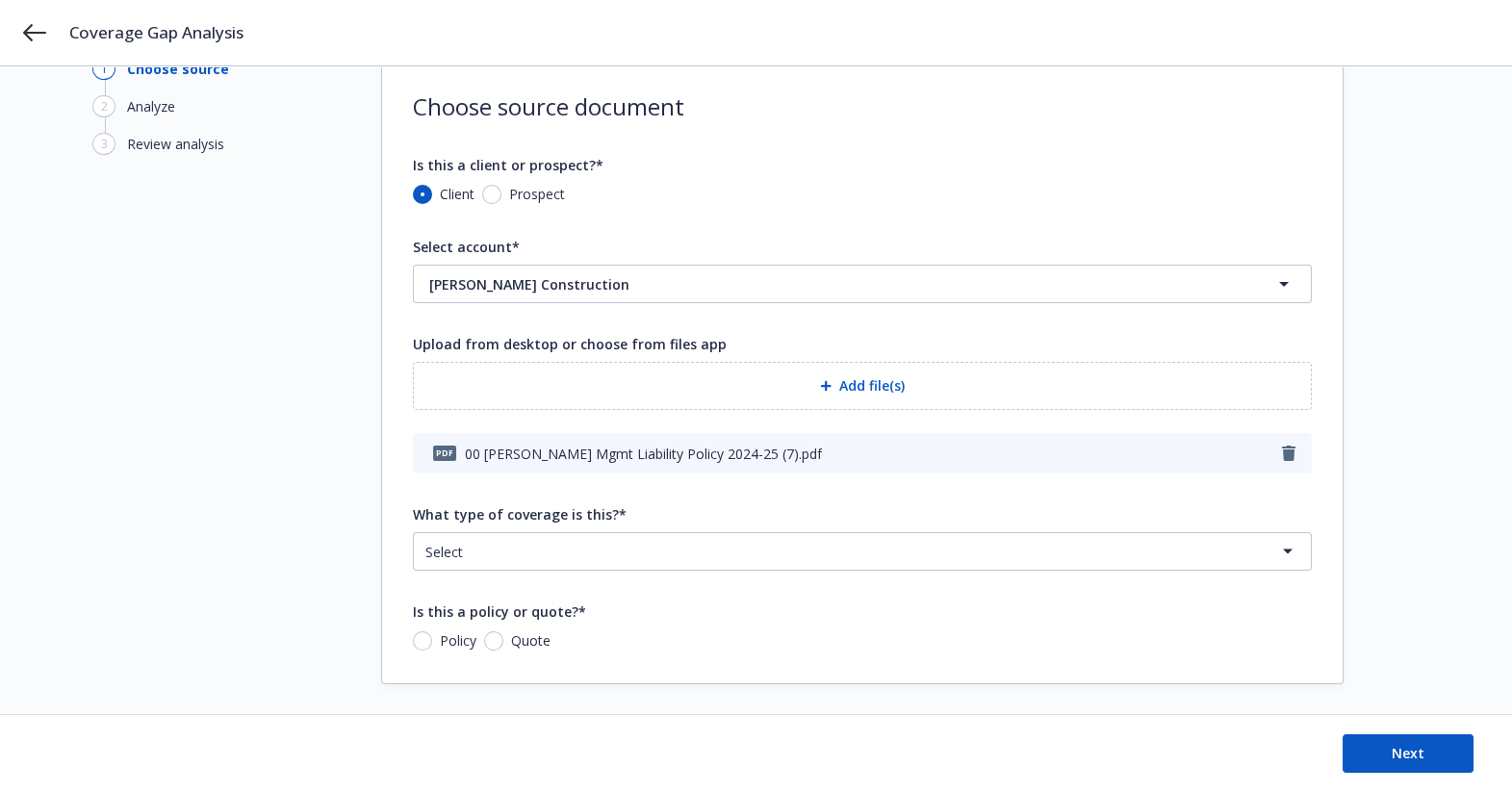 scroll, scrollTop: 85, scrollLeft: 0, axis: vertical 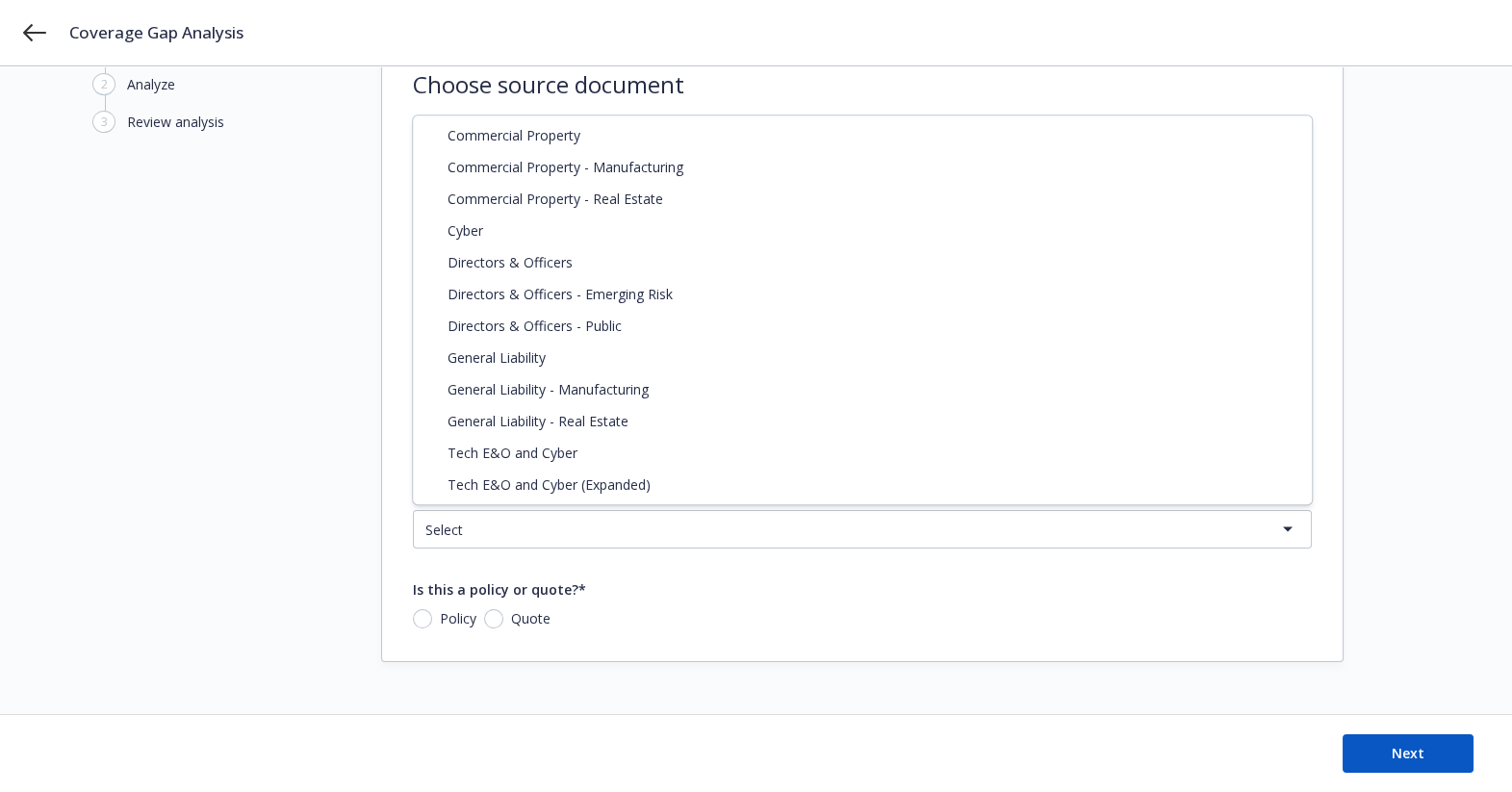 click on "Coverage Gap Analysis 1 Choose source 2 Analyze 3 Review analysis Choose source document Is this a client or prospect?* Client Prospect Select account* Staub-Eckert Construction Upload from desktop or choose from files app Add file(s) pdf 00 Ro Chubb Mgmt Liability Policy 2024-25 (7).pdf What type of coverage is this?* Select Commercial Property Commercial Property - Manufacturing Commercial Property - Real Estate Cyber Directors & Officers Directors & Officers - Emerging Risk Directors & Officers - Public General Liability General Liability - Manufacturing General Liability - Real Estate Tech E&O and Cyber Tech E&O and Cyber (Expanded) Is this a policy or quote?* Policy Quote Next   Coverage Gap Analysis - Workflow ASK NOVA Commercial Property Commercial Property - Manufacturing Commercial Property - Real Estate Cyber Directors & Officers Directors & Officers - Emerging Risk Directors & Officers - Public General Liability General Liability - Manufacturing General Liability - Real Estate Tech E&O and Cyber" at bounding box center (756, 311) 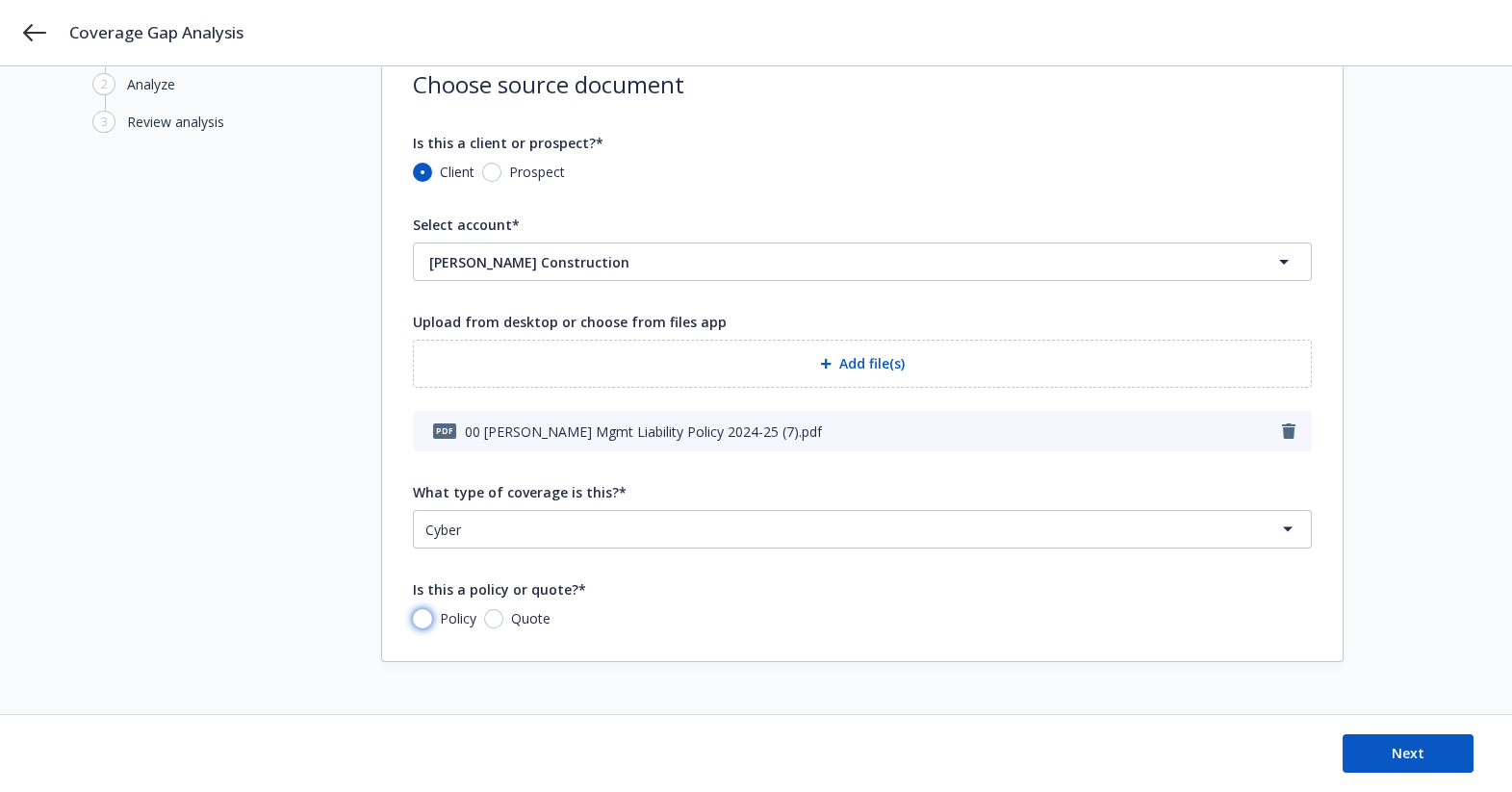 click on "Policy" at bounding box center [423, 619] 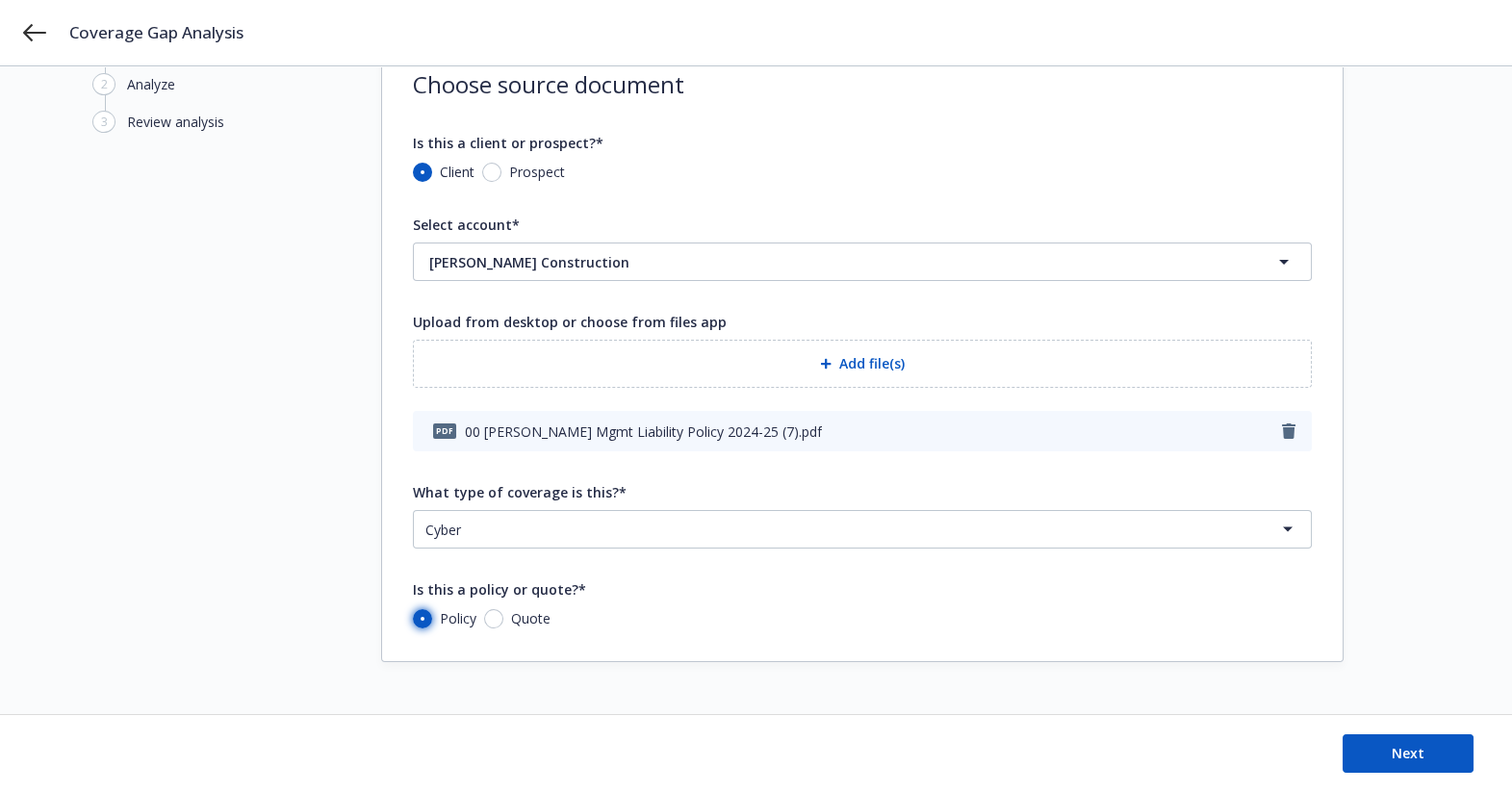 radio on "true" 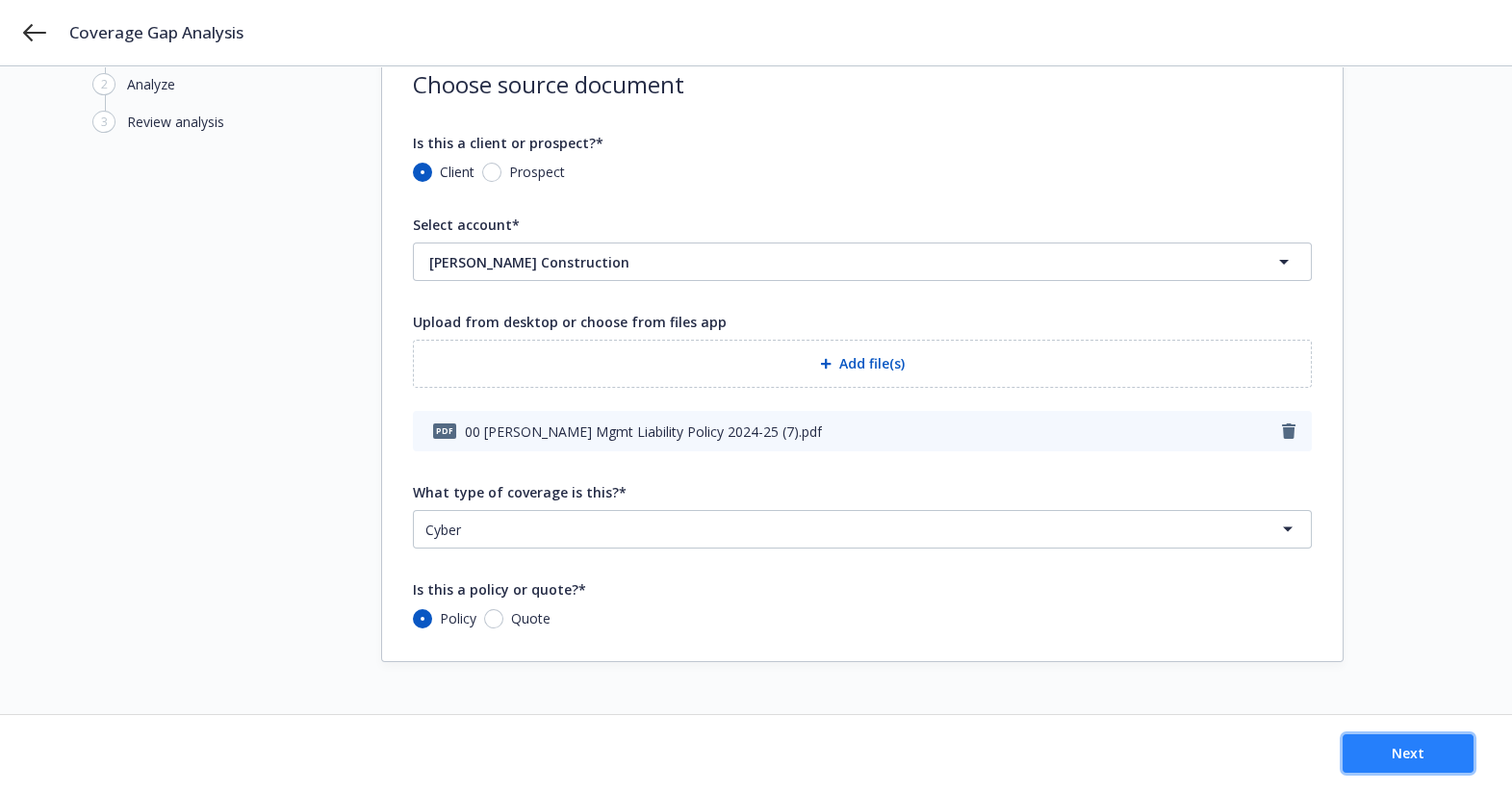 click on "Next" at bounding box center [1408, 754] 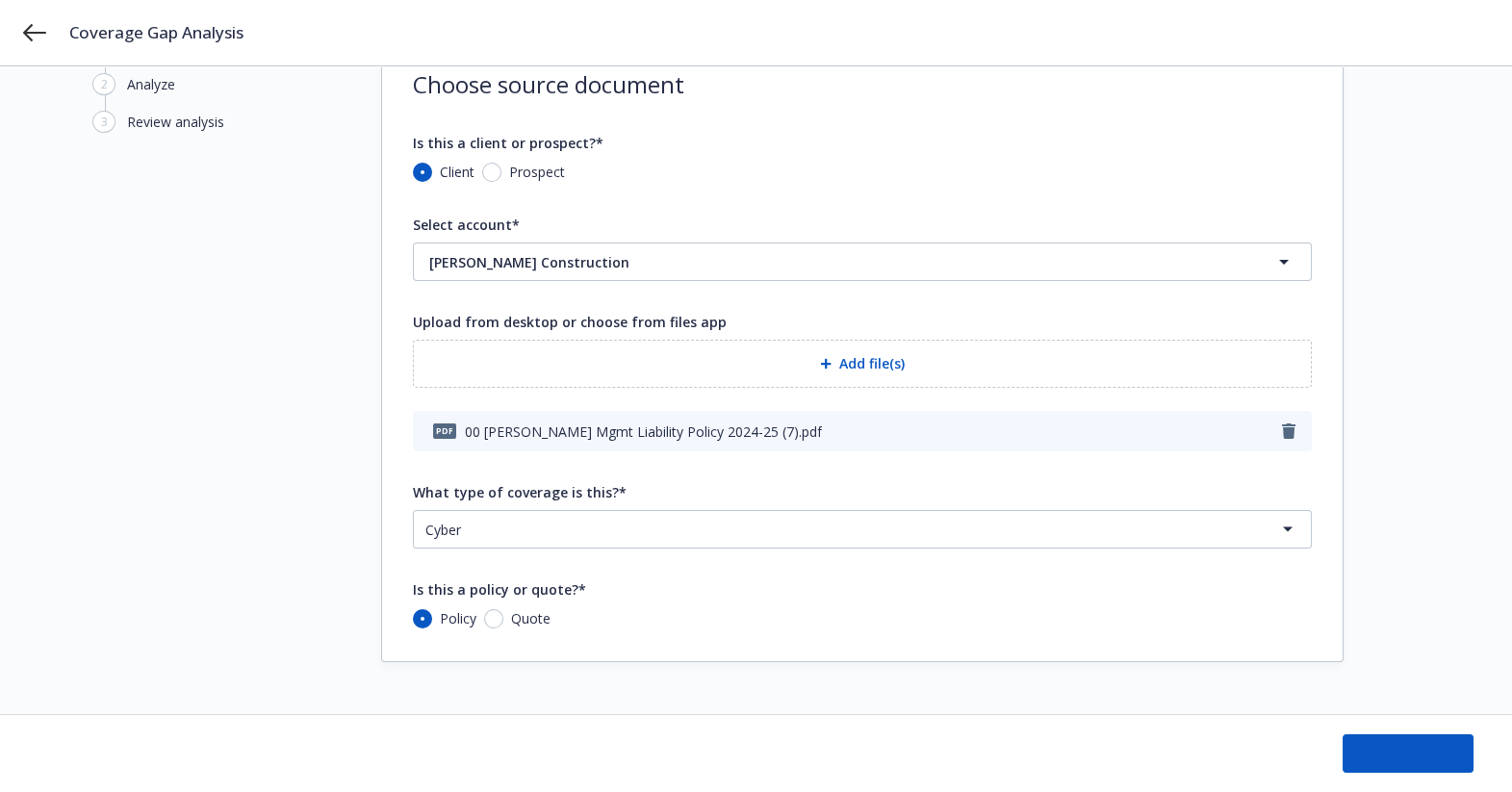 scroll, scrollTop: 0, scrollLeft: 0, axis: both 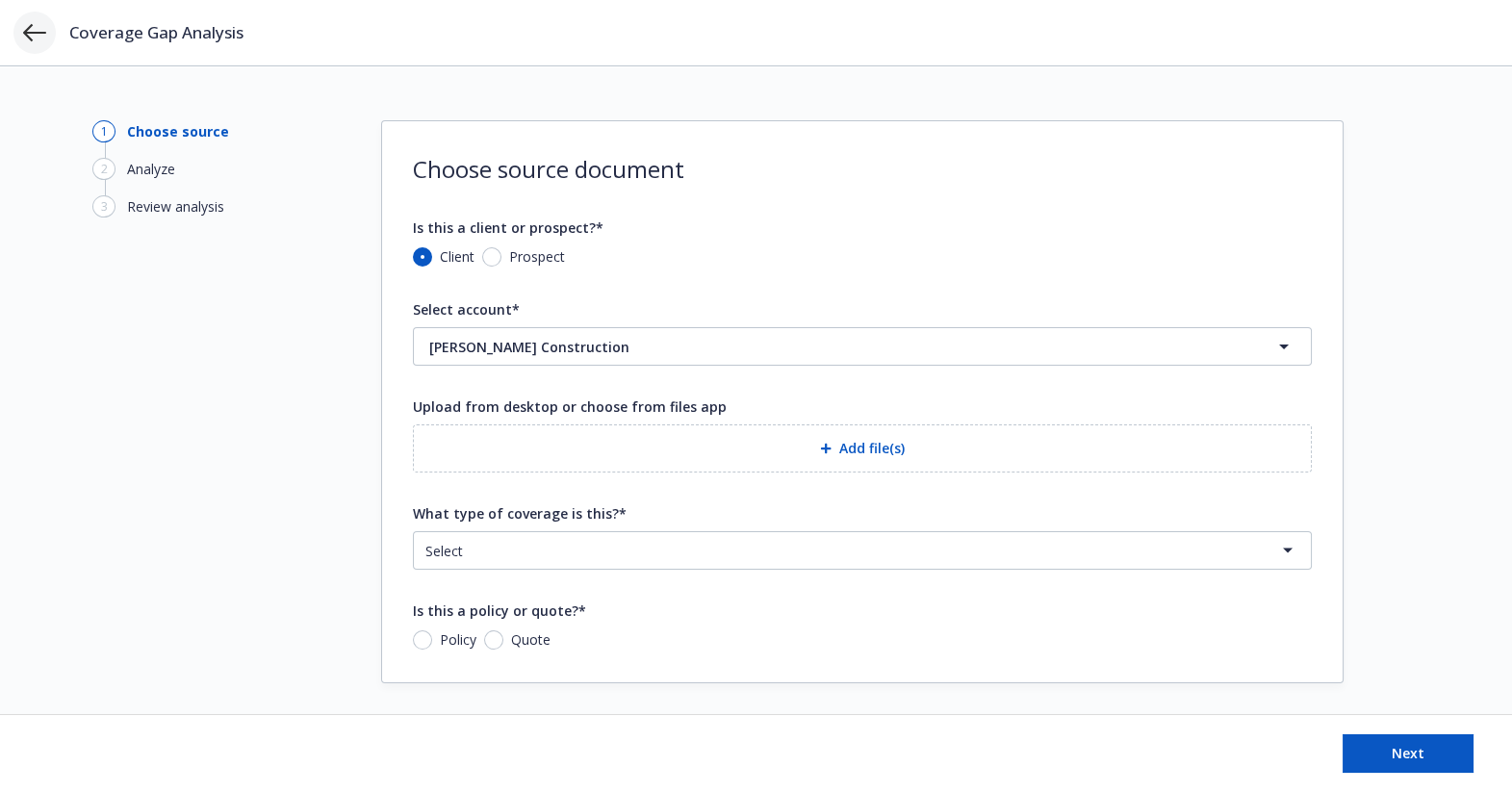 click 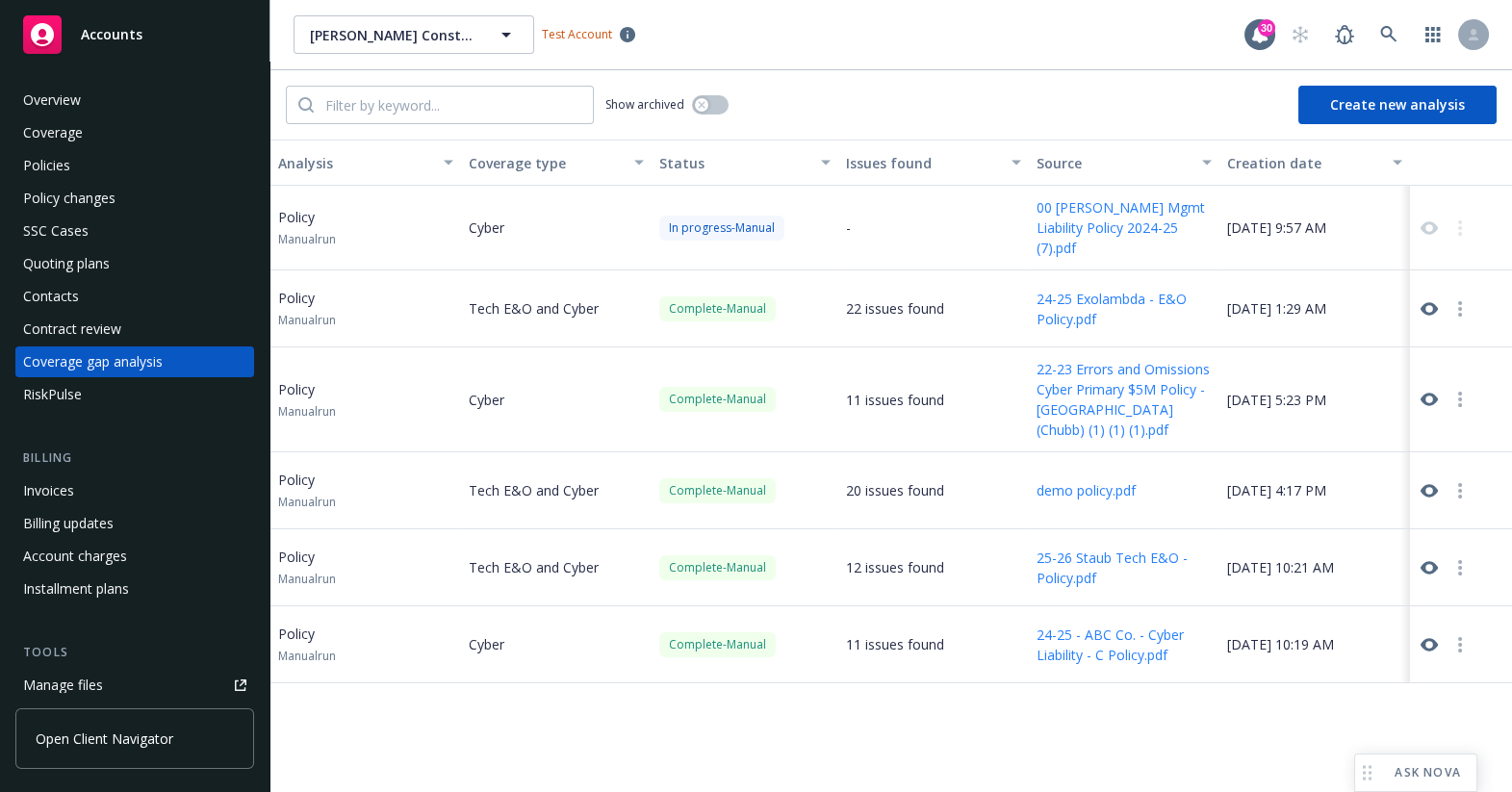click at bounding box center (1445, 399) 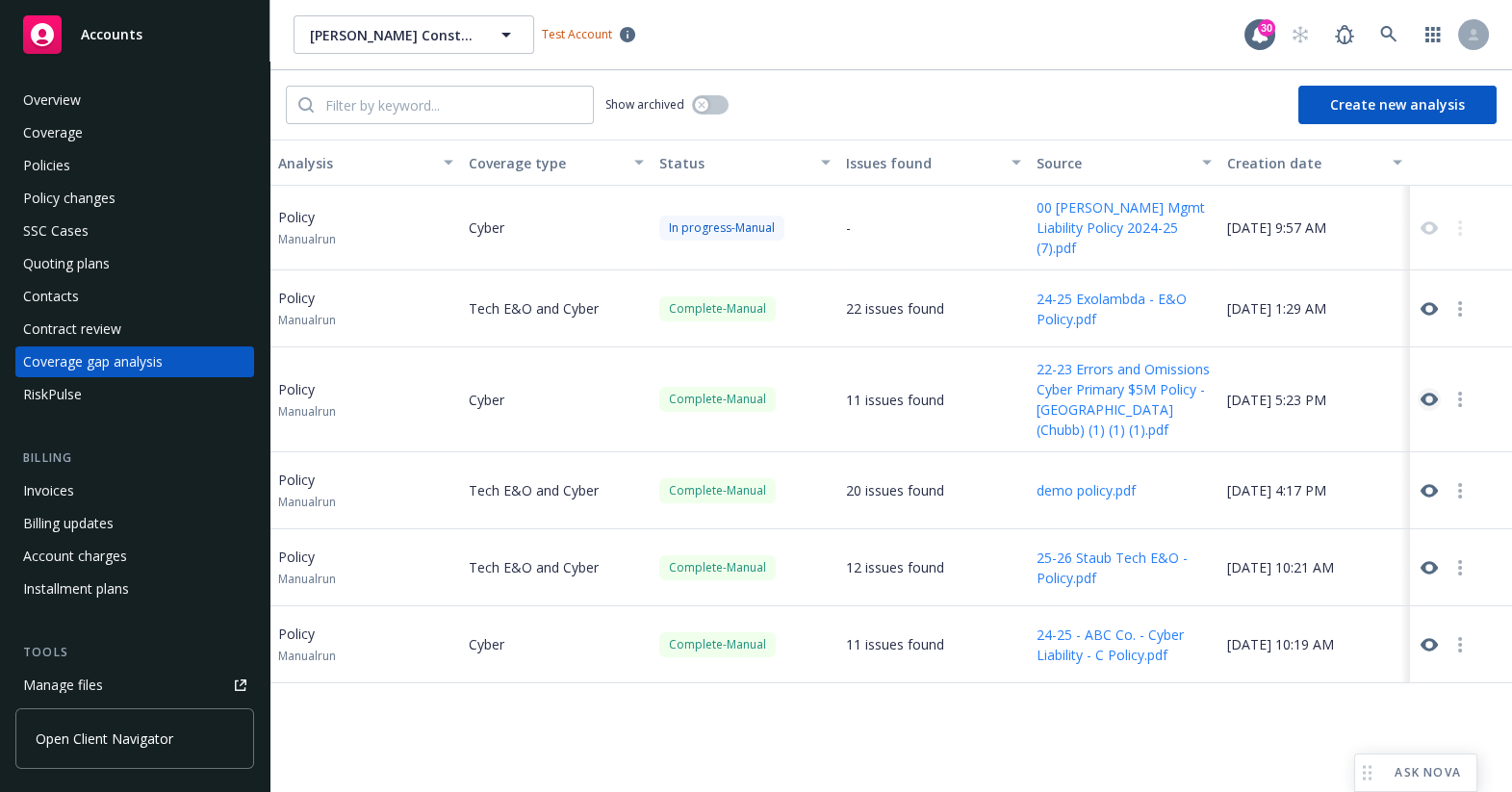 click 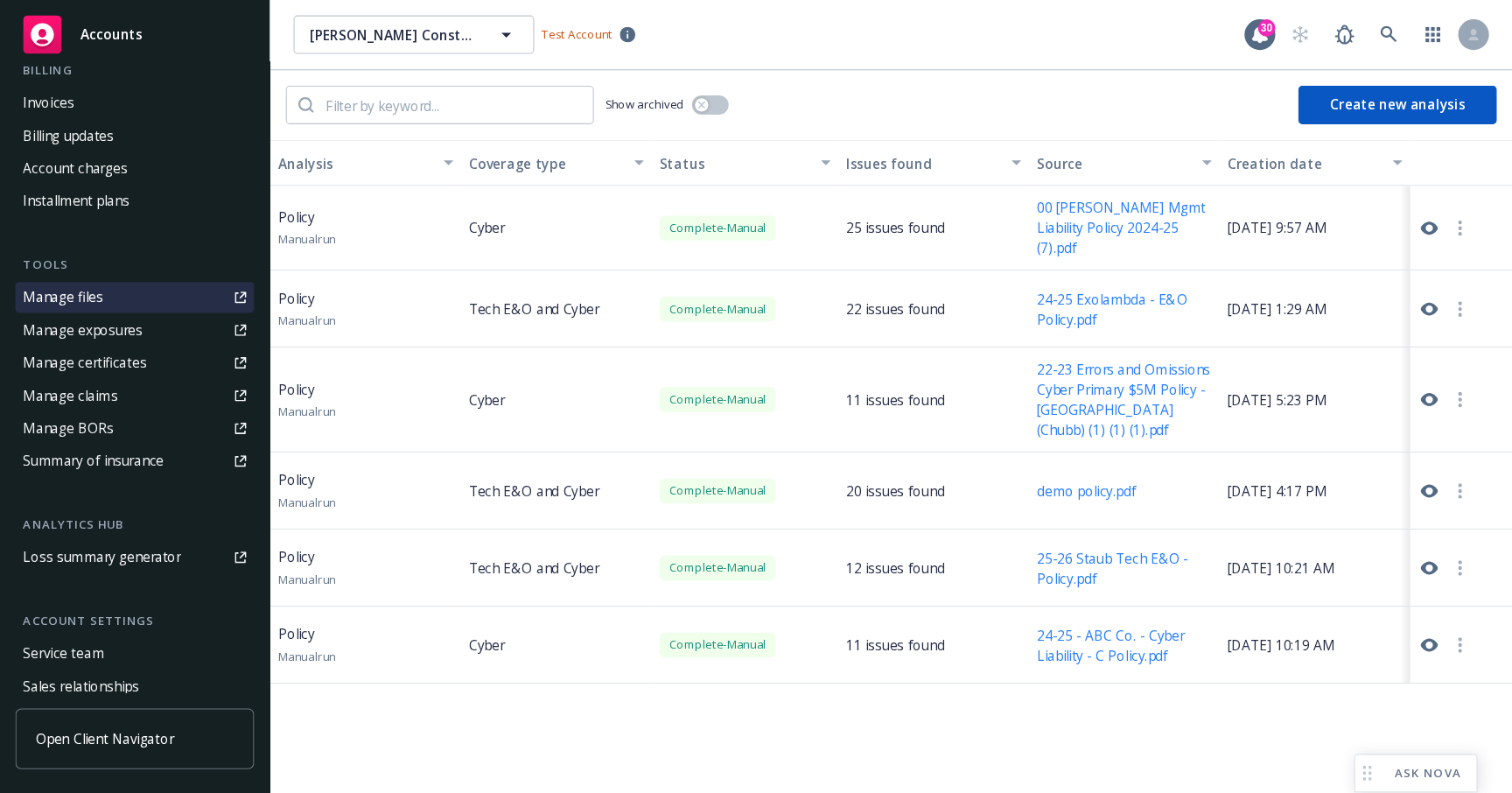 scroll, scrollTop: 449, scrollLeft: 0, axis: vertical 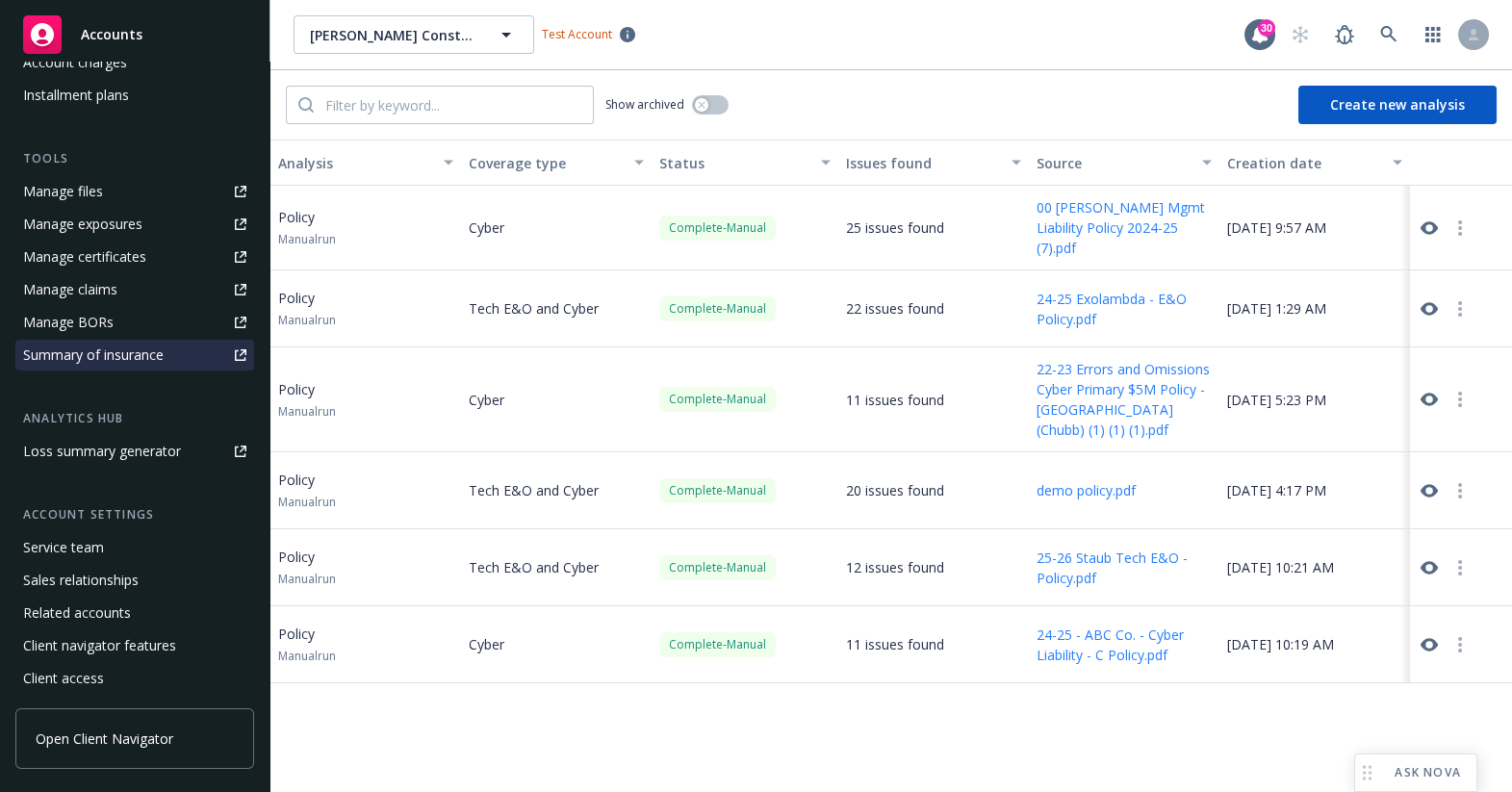 click on "Summary of insurance" at bounding box center (93, 355) 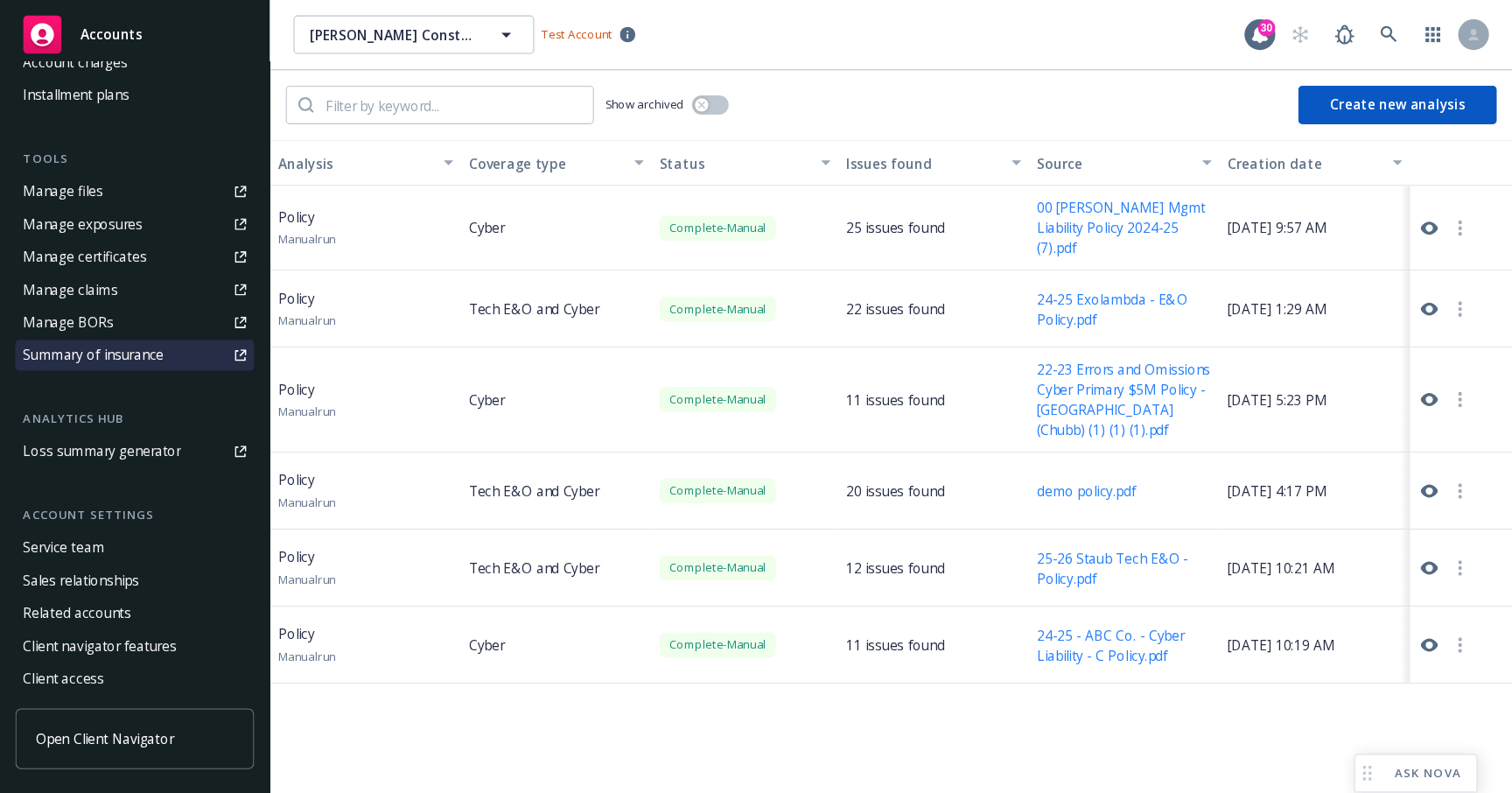 scroll, scrollTop: 376, scrollLeft: 0, axis: vertical 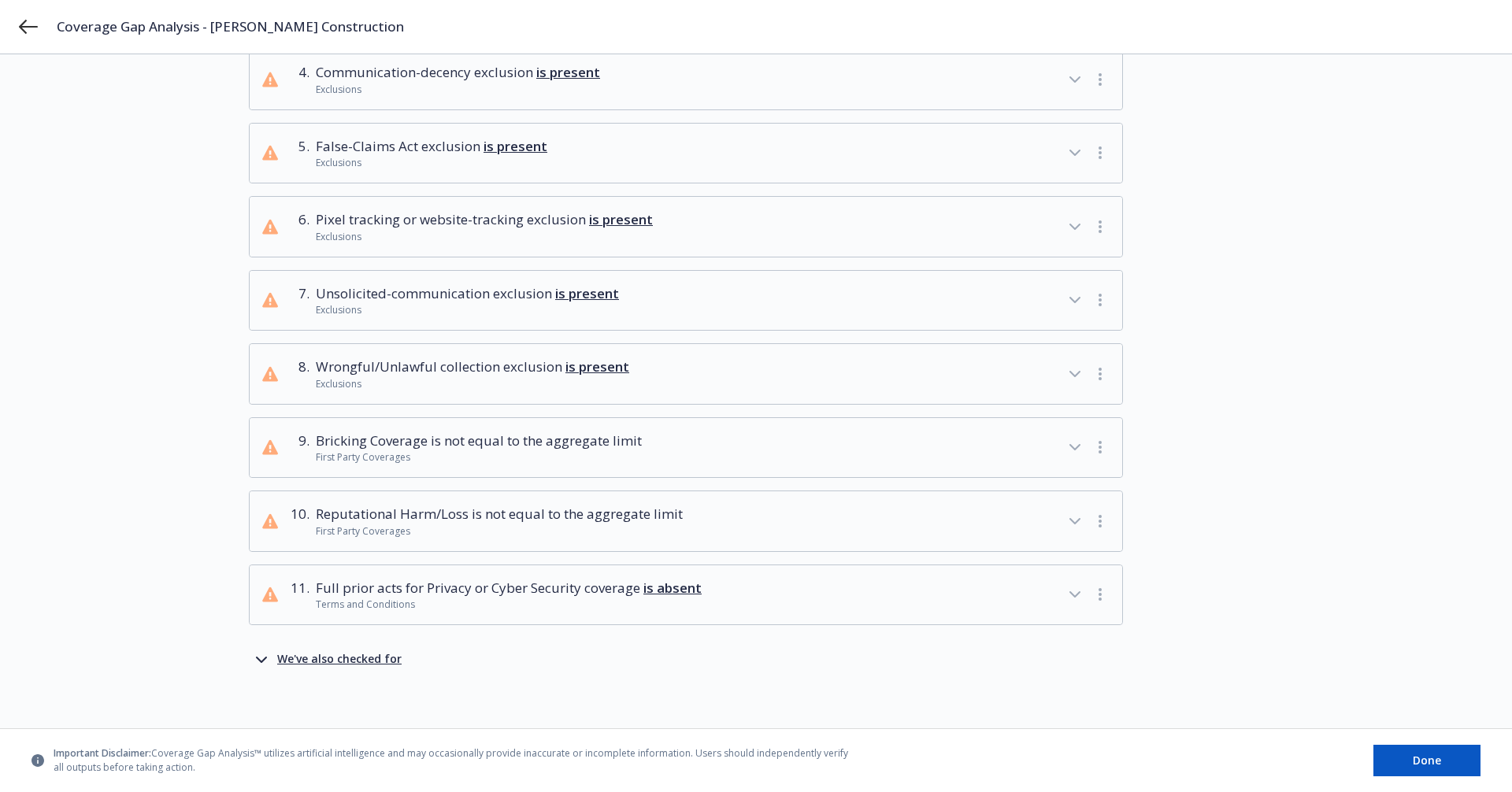 click on "1 . Cryptojack Fraud (can be a subset of 'utility fraud') with at least $250,000 of coverage   is absent Cybercrime Coverage 2 . Invoice Fraud/Manipulation with at least $250,000 of coverage   is absent Cybercrime Coverage 3 . Blanket exclusion for wages   is present Exclusions 4 . Communication-decency exclusion   is present Exclusions 5 . False-Claims Act exclusion   is present Exclusions 6 . Pixel tracking or website-tracking exclusion   is present Exclusions 7 . Unsolicited-communication exclusion   is present Exclusions 8 . Wrongful/Unlawful collection exclusion   is present Exclusions 9 . Bricking Coverage   is not equal to the aggregate limit First Party Coverages 10 . Reputational Harm/Loss   is not equal to the aggregate limit First Party Coverages 11 . Full prior acts for Privacy or Cyber Security coverage   is absent Terms and Conditions We've also checked for" at bounding box center (843, 239) 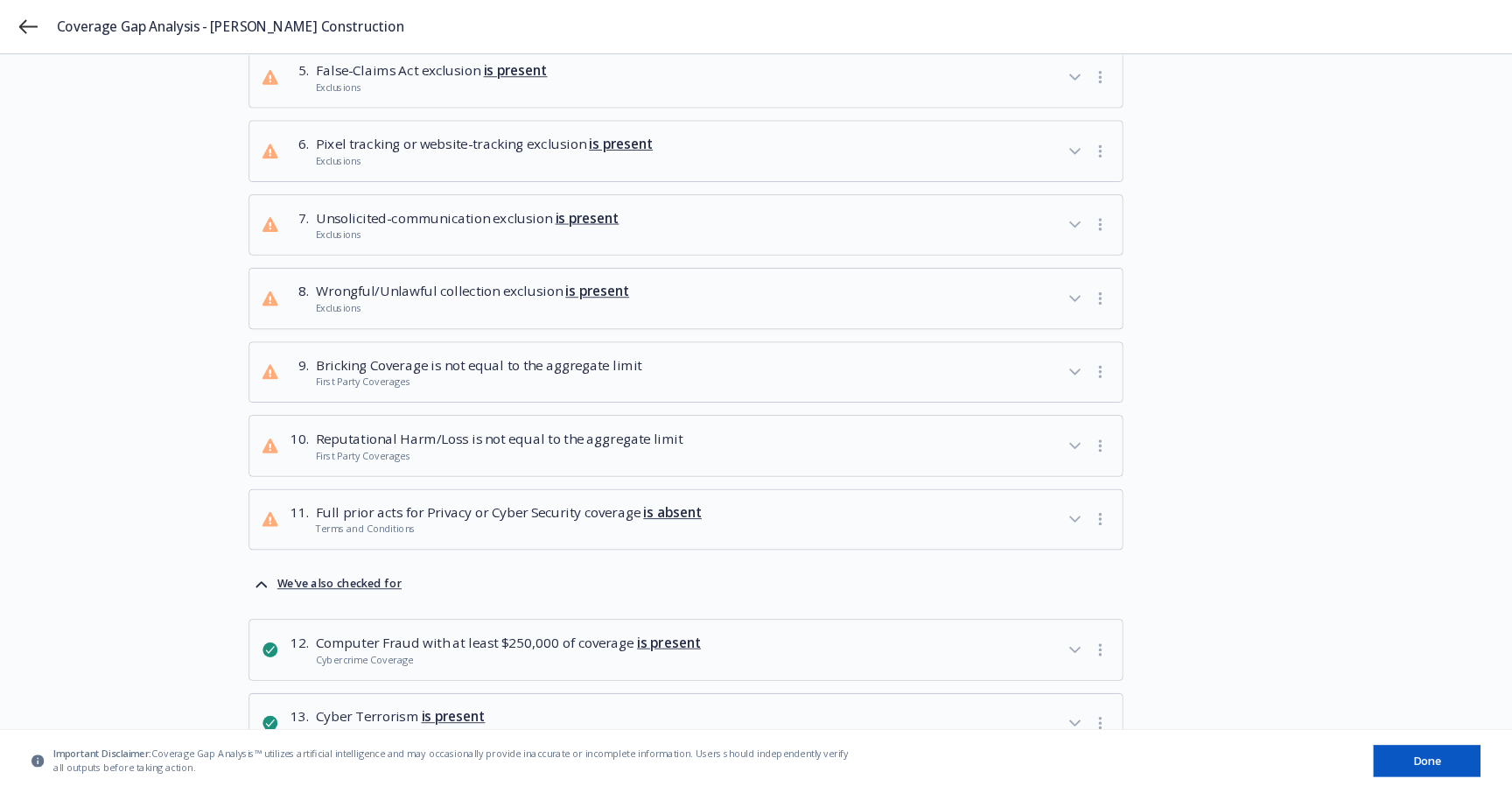 scroll, scrollTop: 0, scrollLeft: 0, axis: both 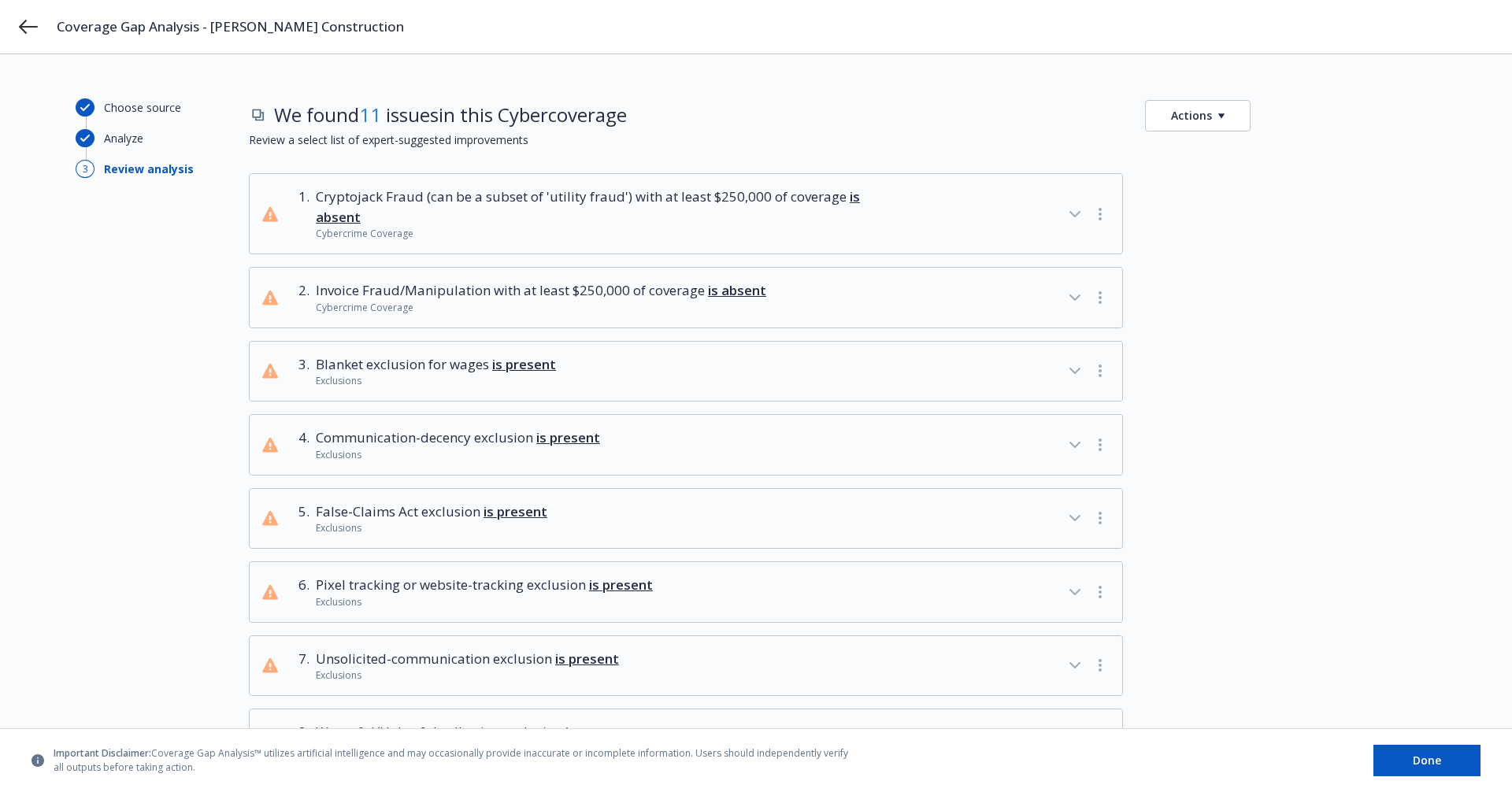 type 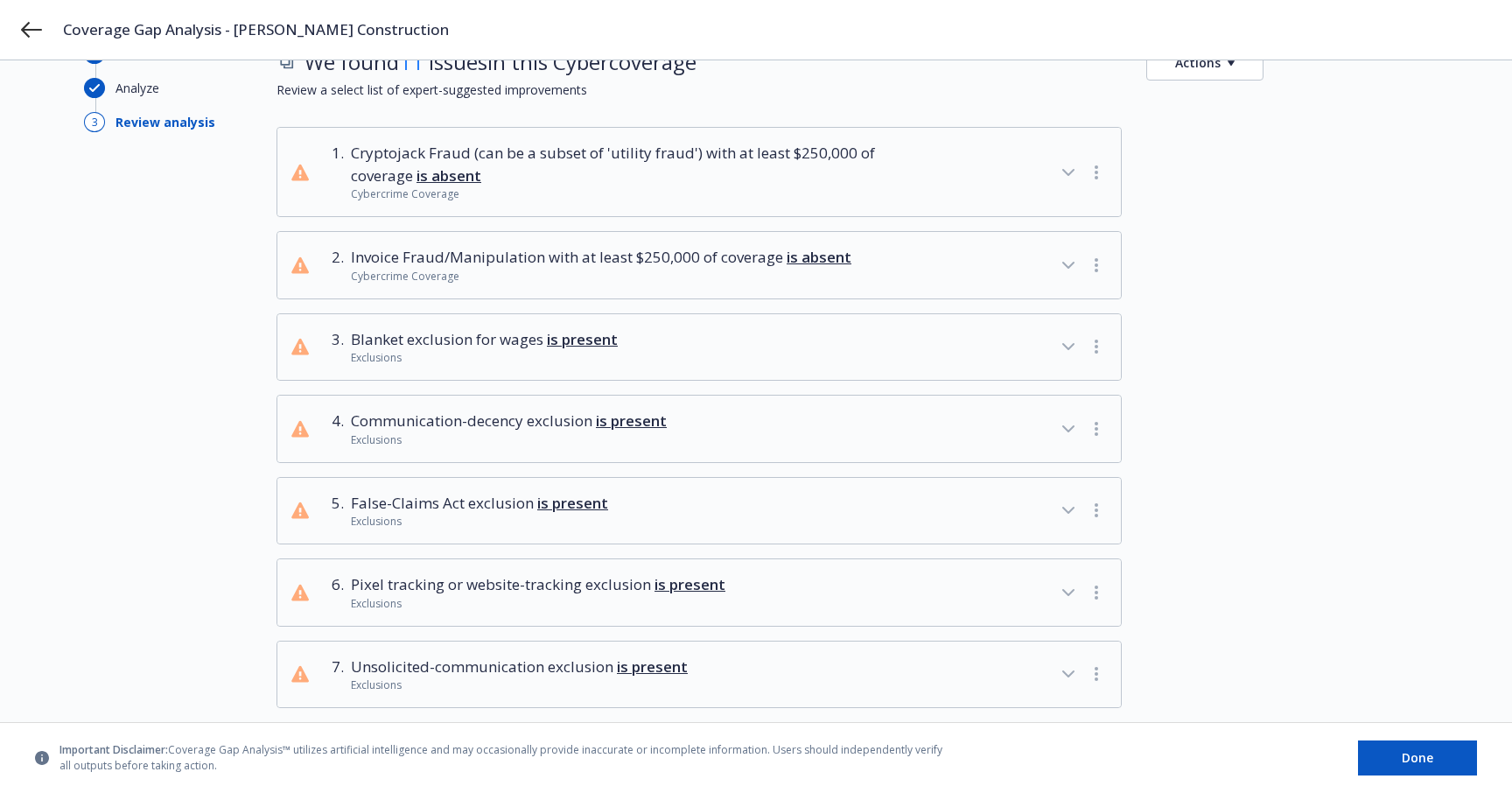 scroll, scrollTop: 0, scrollLeft: 0, axis: both 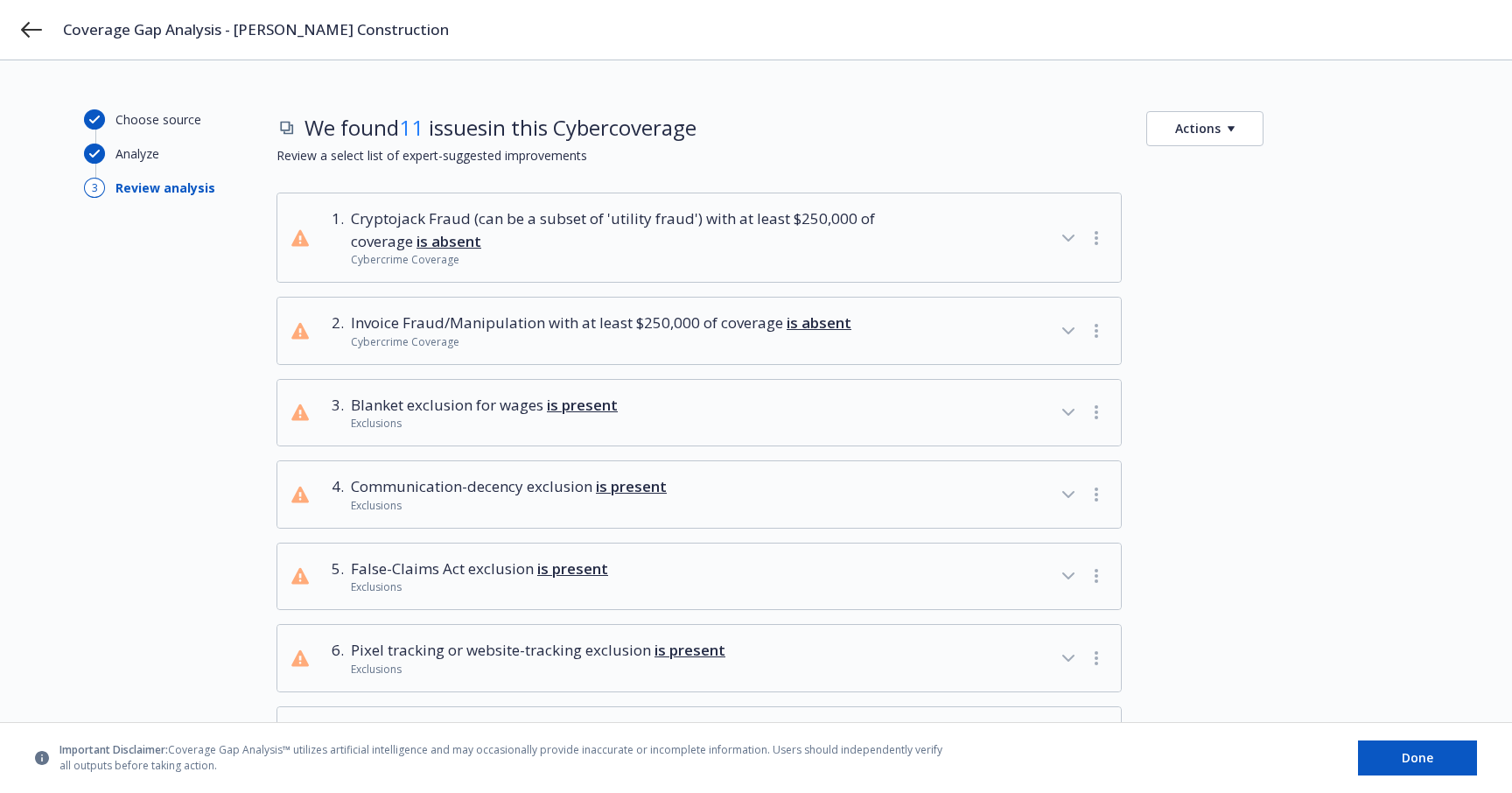 click on "Cybercrime Coverage" at bounding box center [626, 260] 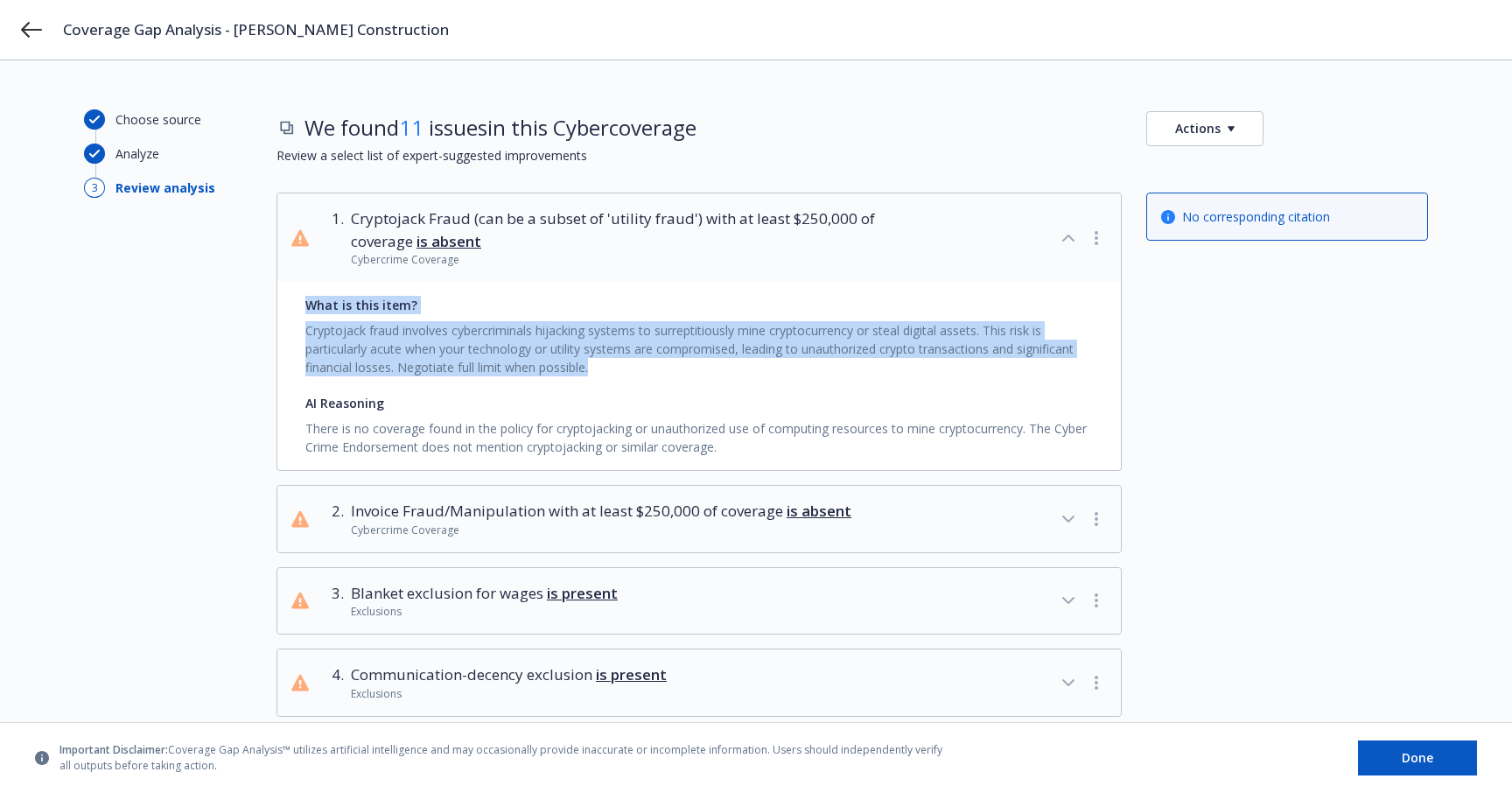 drag, startPoint x: 627, startPoint y: 363, endPoint x: 310, endPoint y: 303, distance: 322.62827 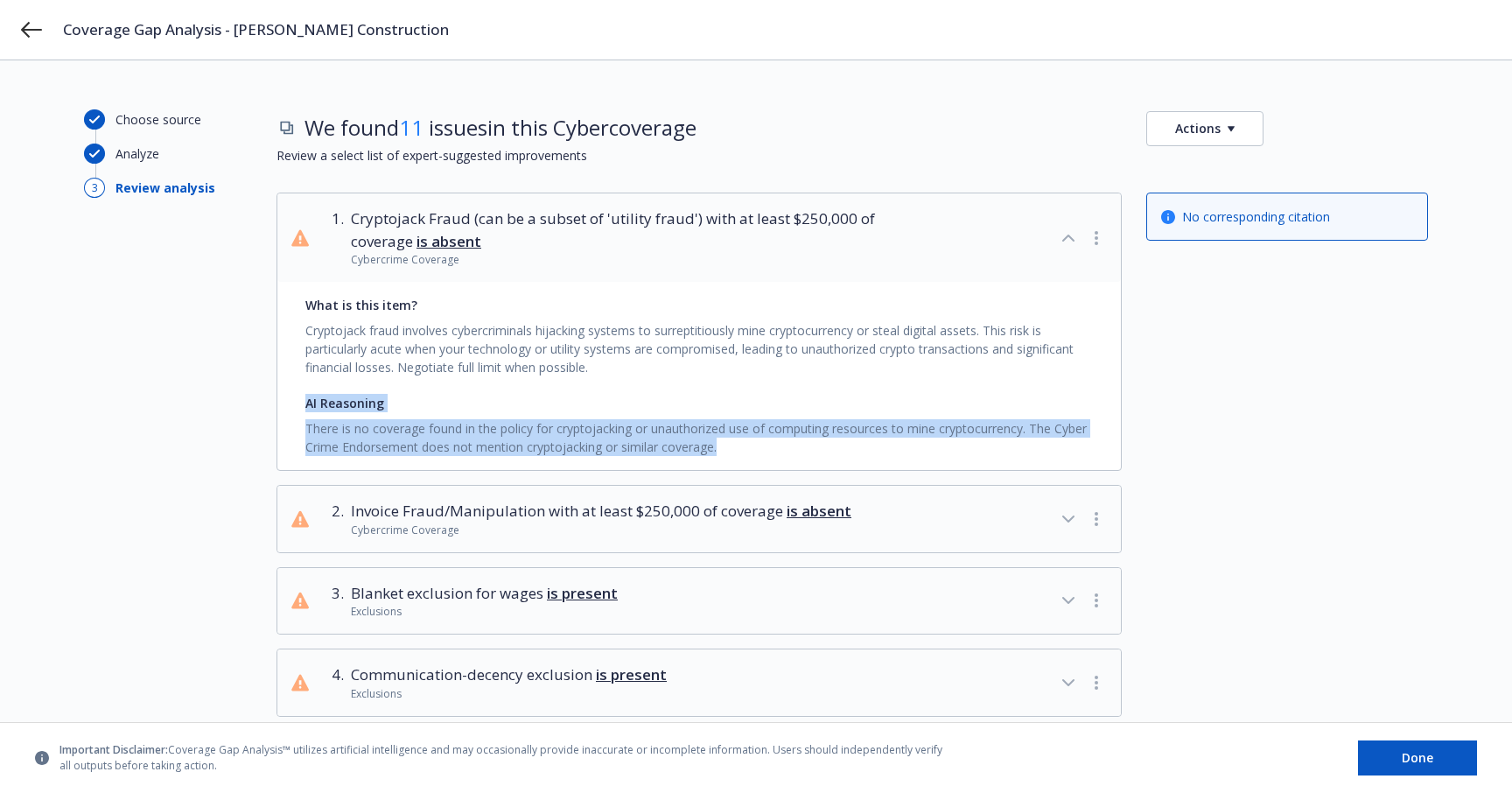 drag, startPoint x: 738, startPoint y: 442, endPoint x: 297, endPoint y: 410, distance: 442.15947 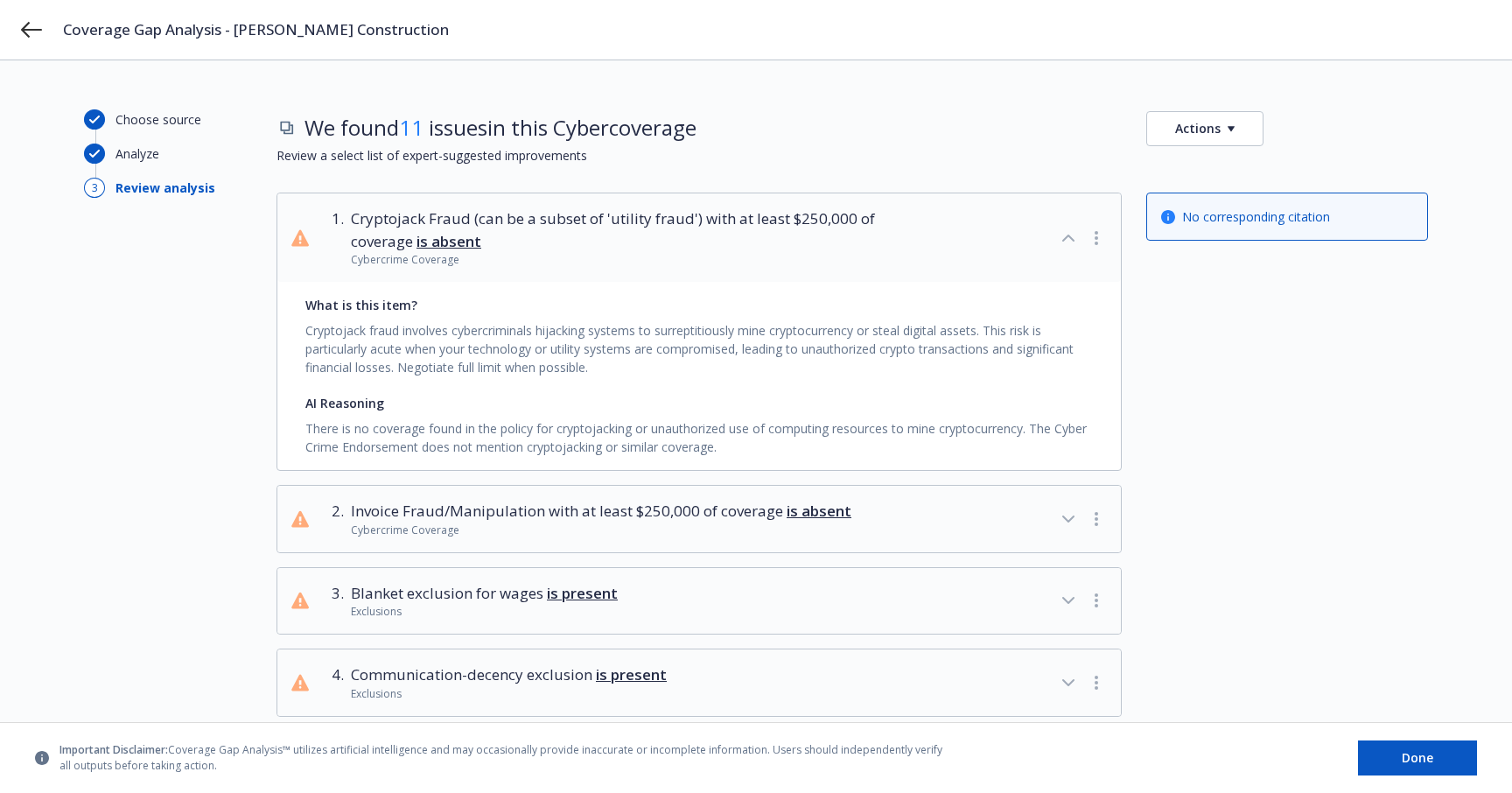 click on "There is no coverage found in the policy for cryptojacking or unauthorized use of computing resources to mine cryptocurrency. The Cyber Crime Endorsement does not mention cryptojacking or similar coverage." at bounding box center [699, 434] 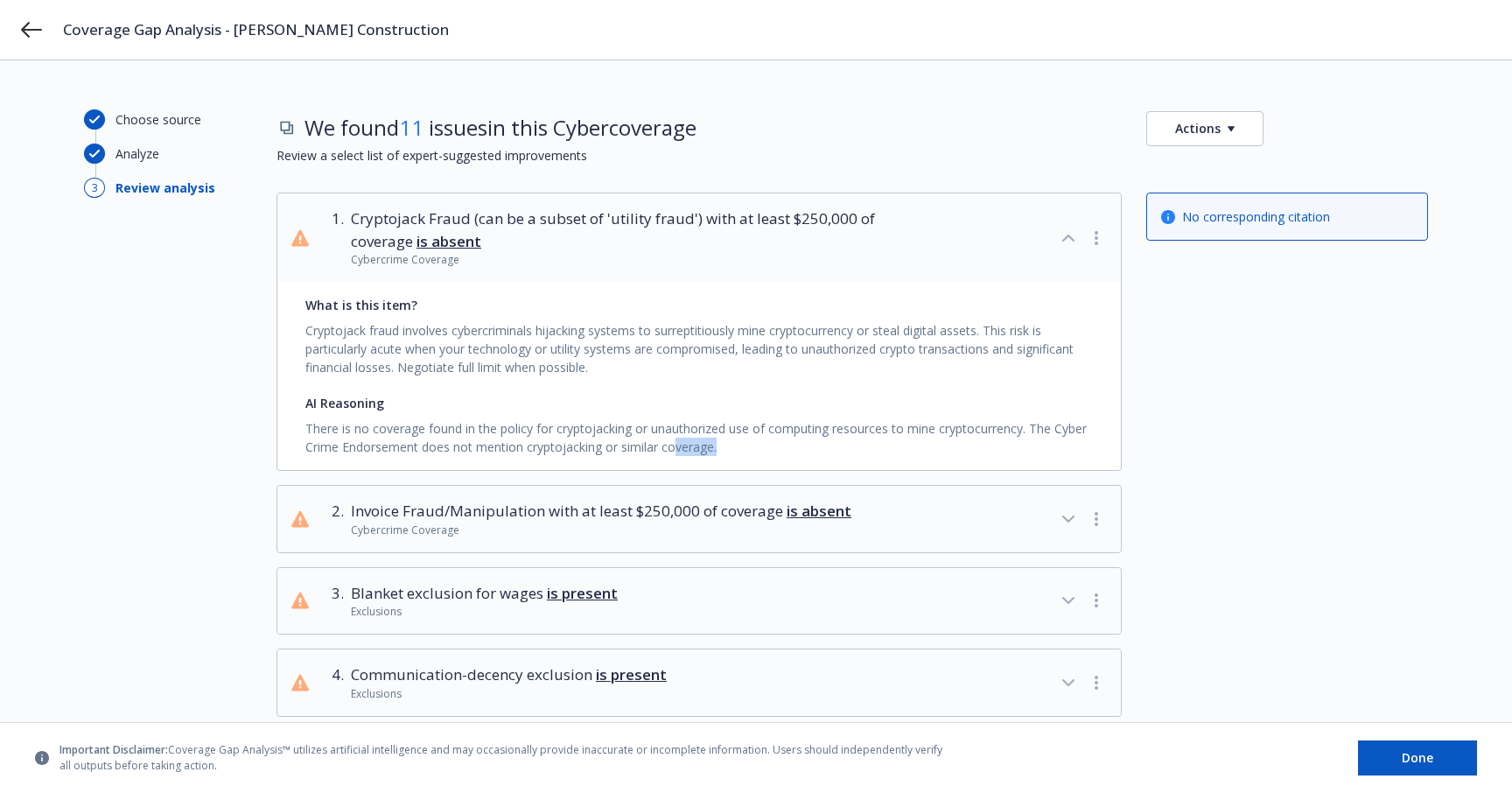 drag, startPoint x: 734, startPoint y: 441, endPoint x: 648, endPoint y: 432, distance: 86.46965 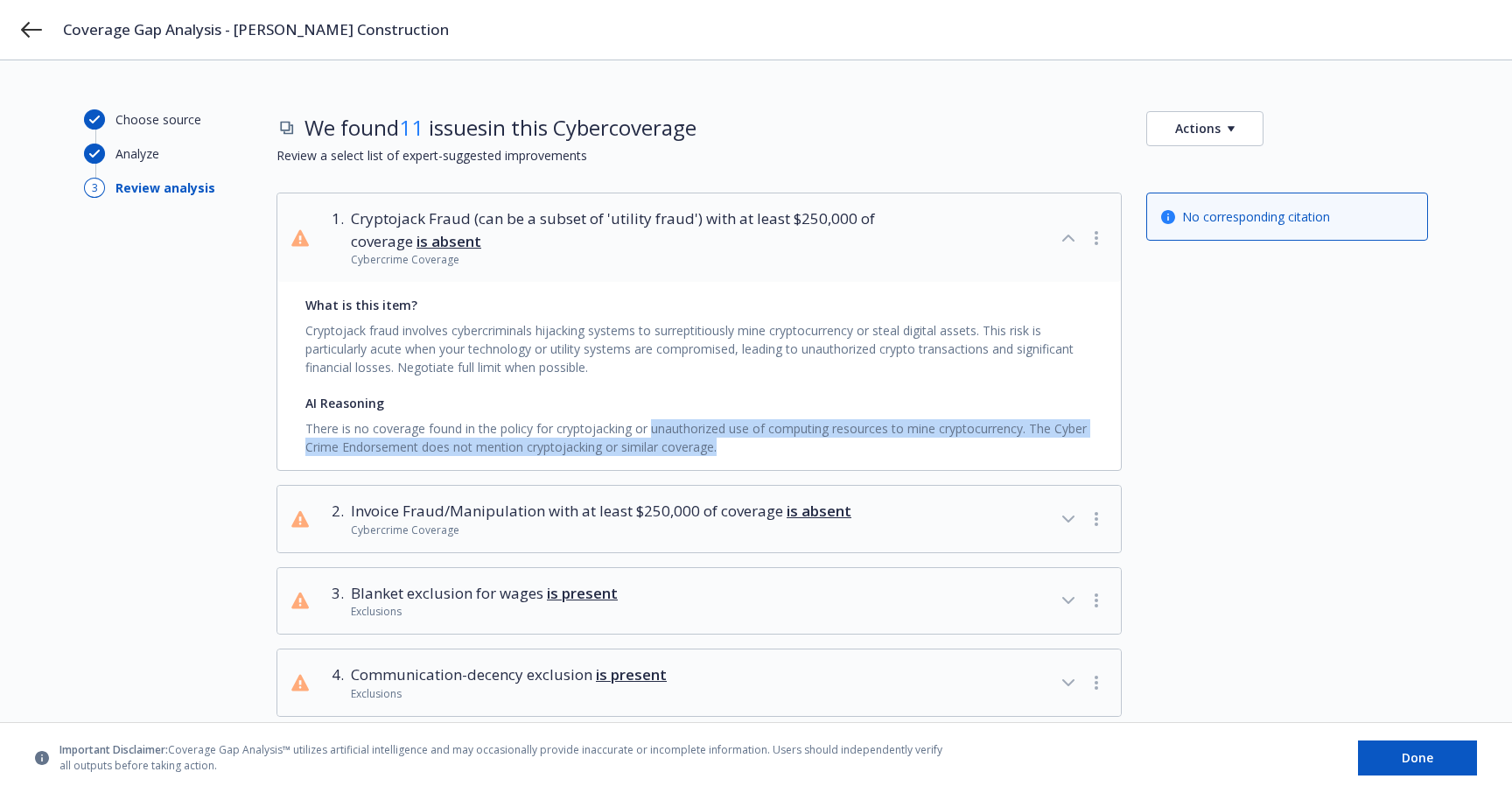 click on "Cryptojack Fraud (can be a subset of 'utility fraud') with at least $250,000 of coverage   is absent" at bounding box center [626, 229] 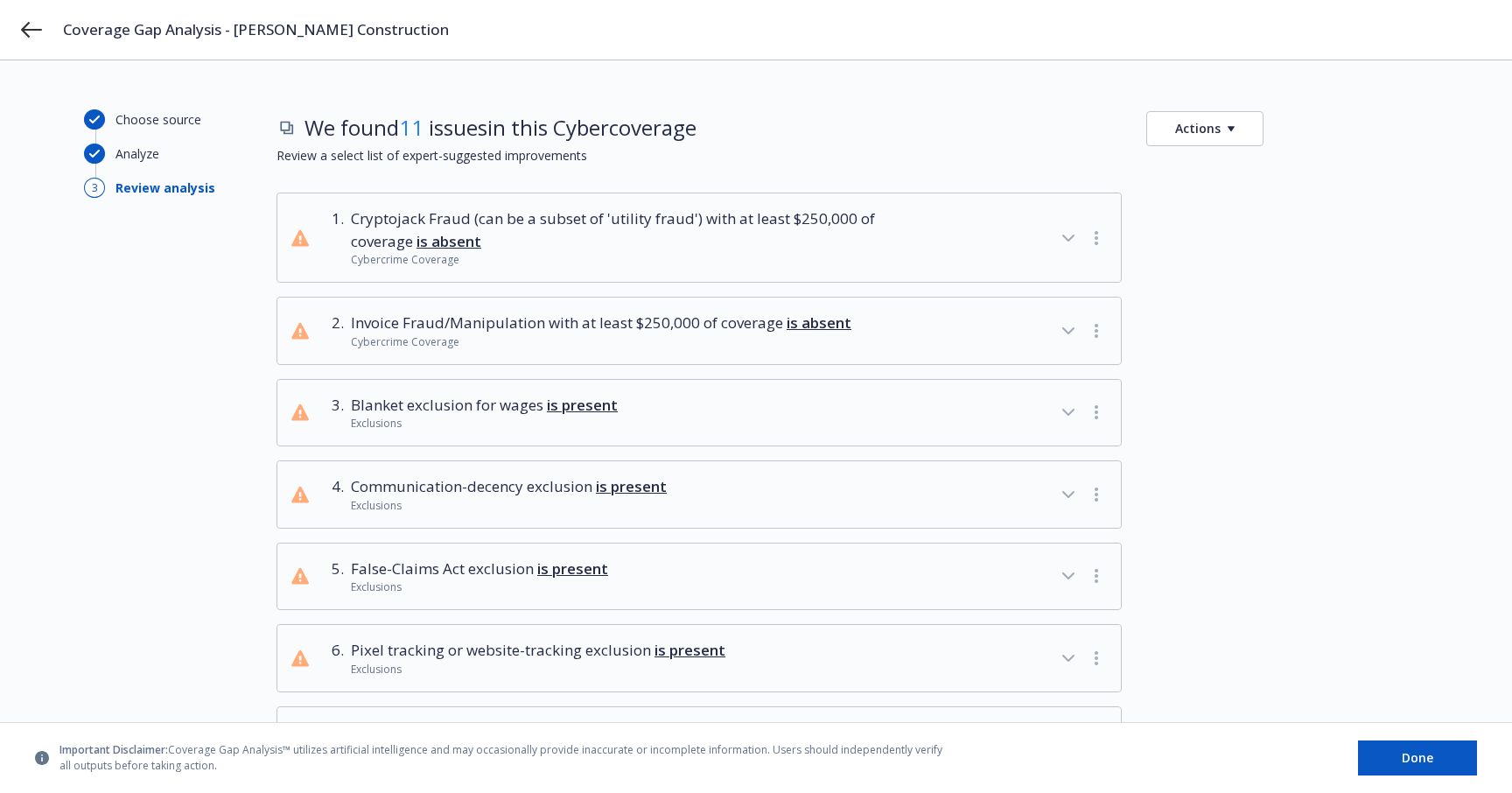 click on "Invoice Fraud/Manipulation with at least $250,000 of coverage   is absent" at bounding box center [601, 323] 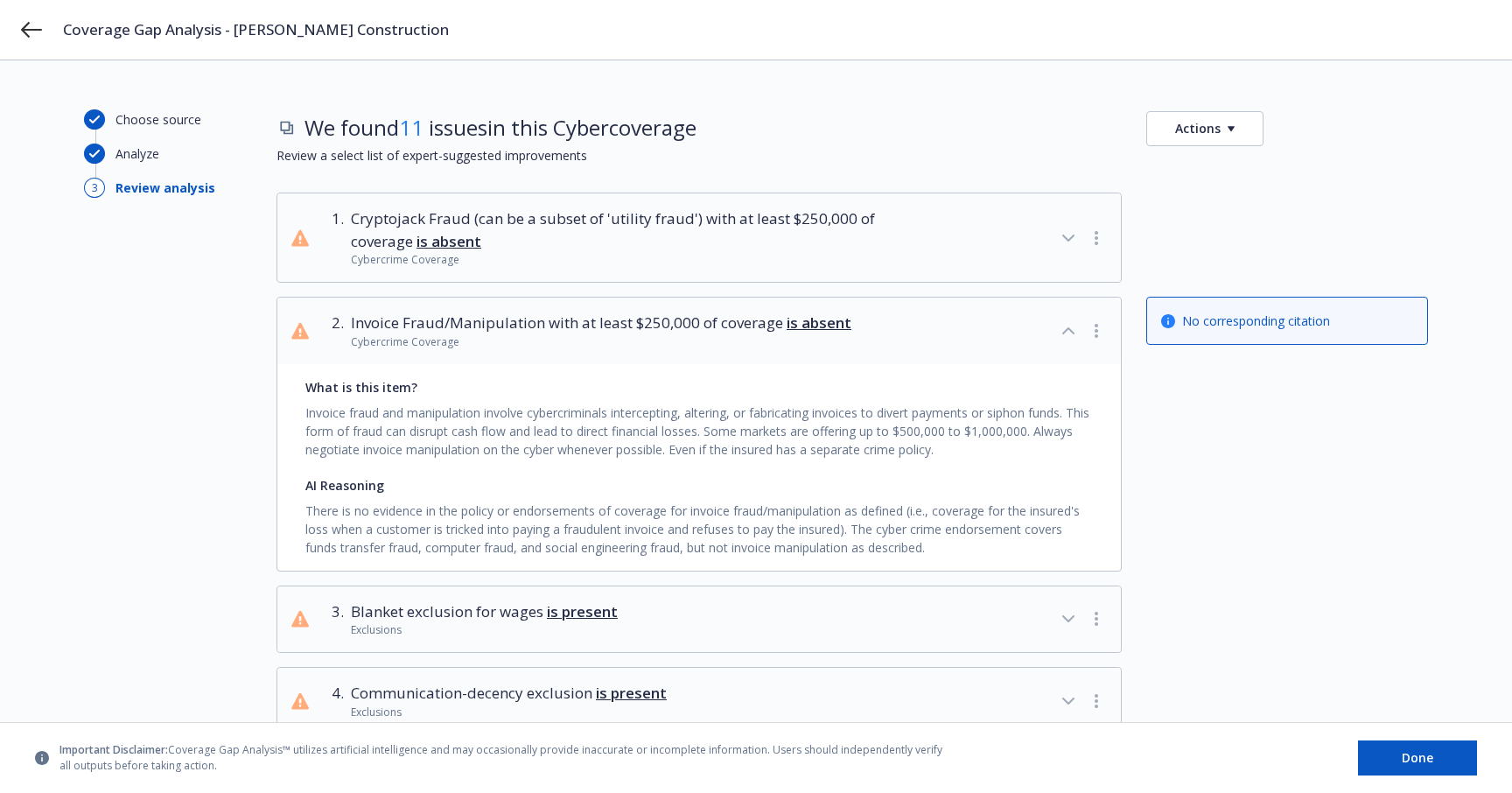 click on "Invoice Fraud/Manipulation with at least $250,000 of coverage   is absent" at bounding box center [601, 323] 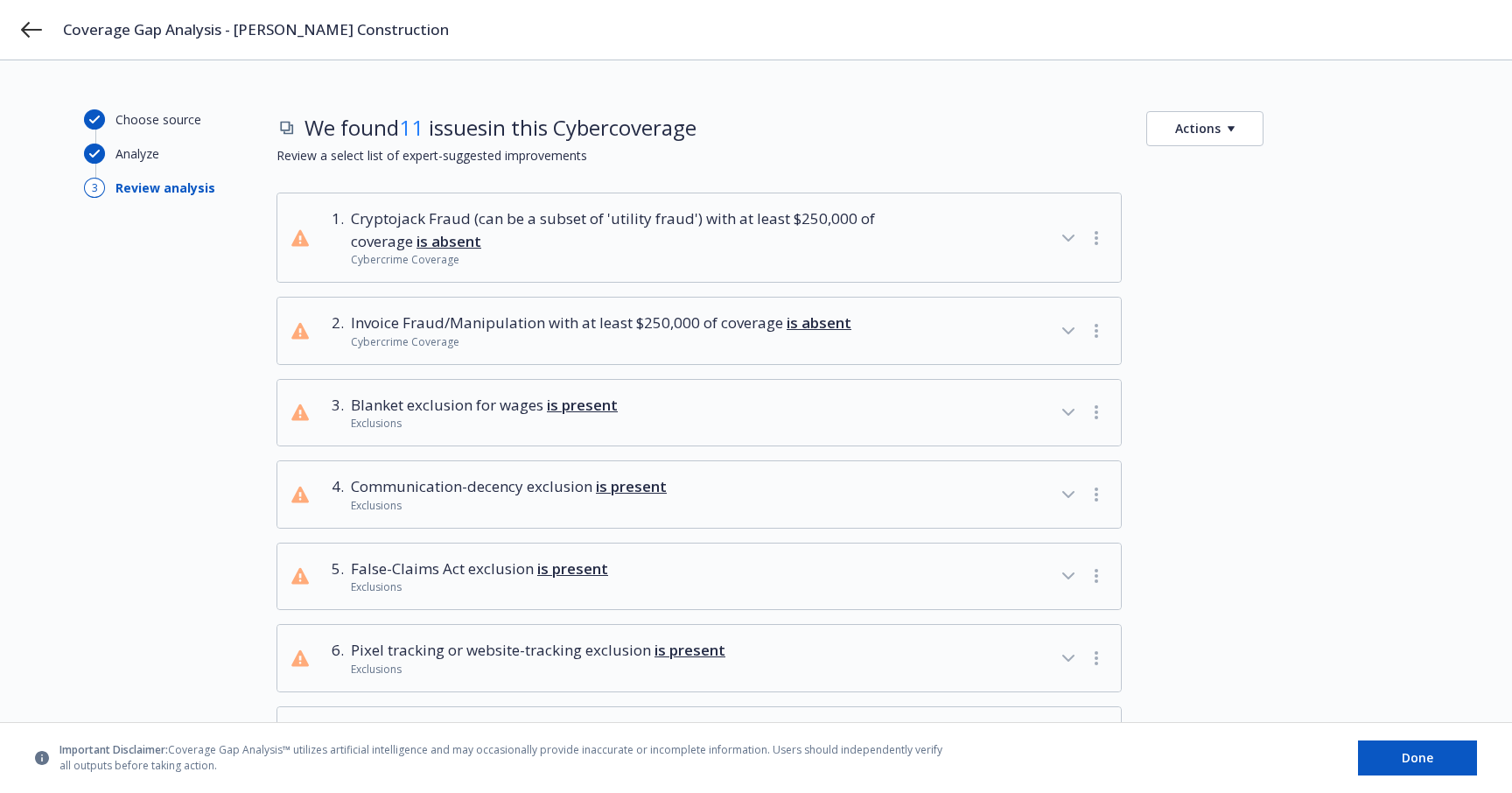 click on "3 . Blanket exclusion for wages   is present Exclusions" at bounding box center (699, 413) 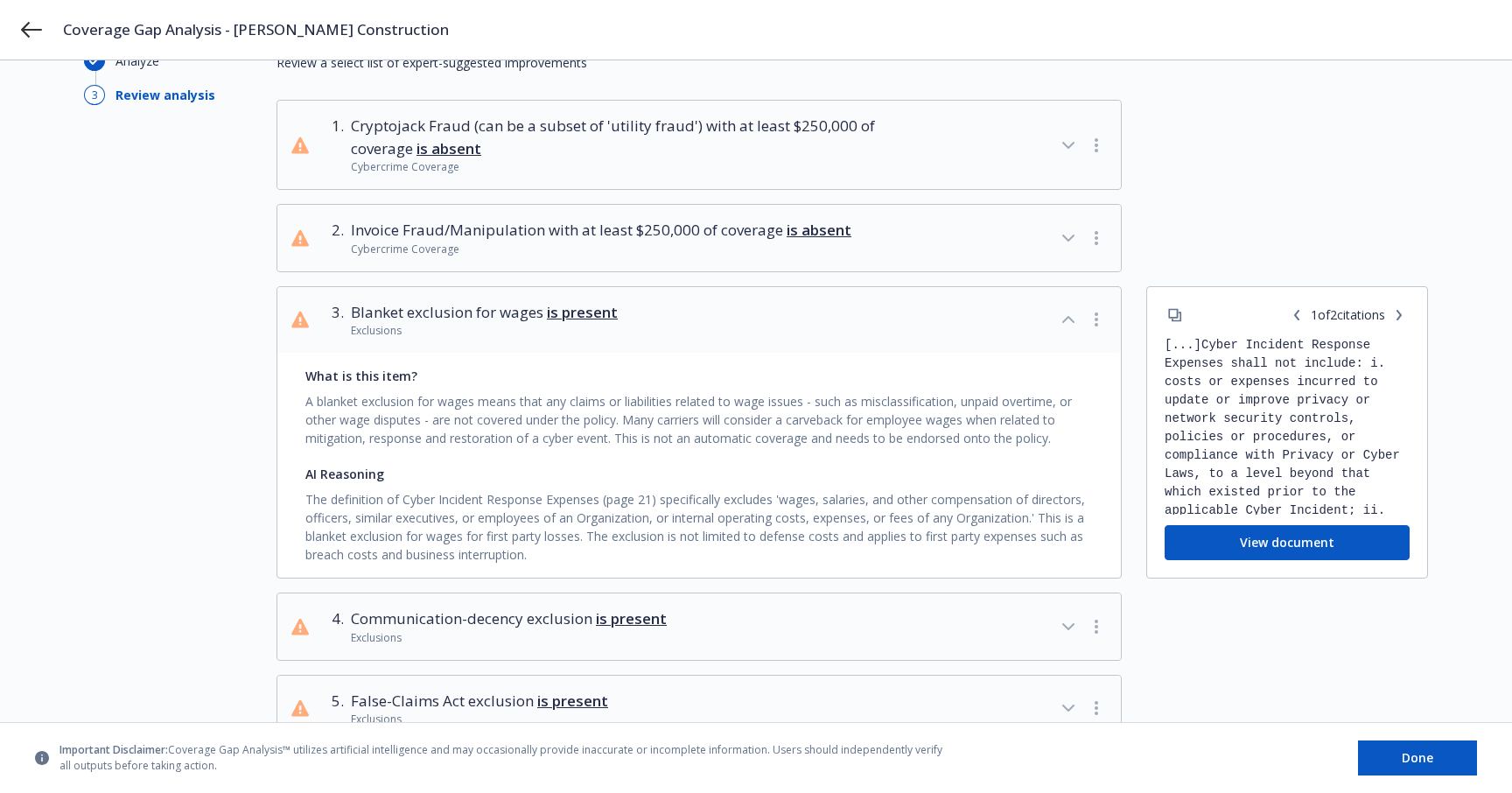 scroll, scrollTop: 99, scrollLeft: 0, axis: vertical 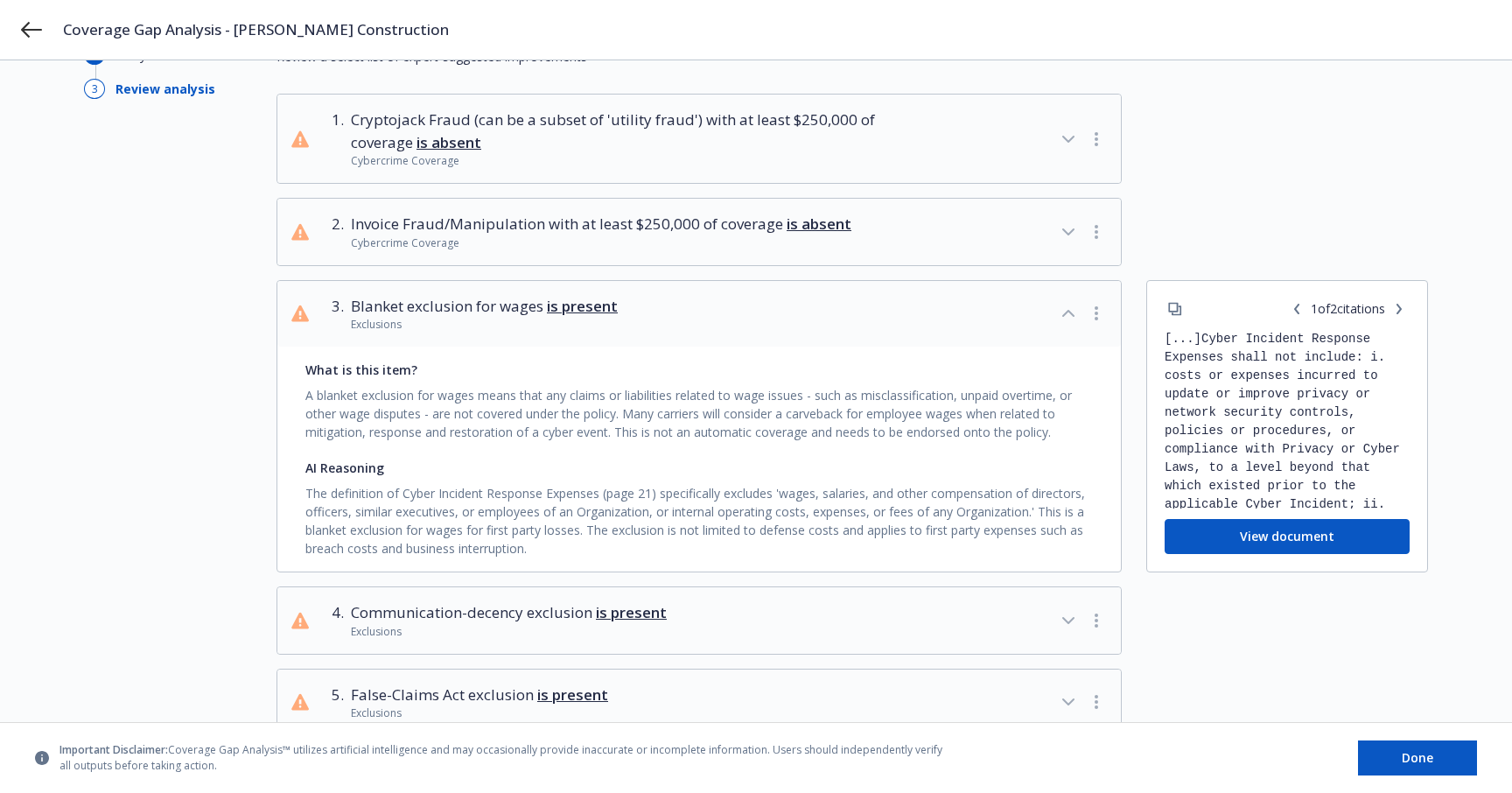 click on "3 . Blanket exclusion for wages   is present Exclusions" at bounding box center [699, 314] 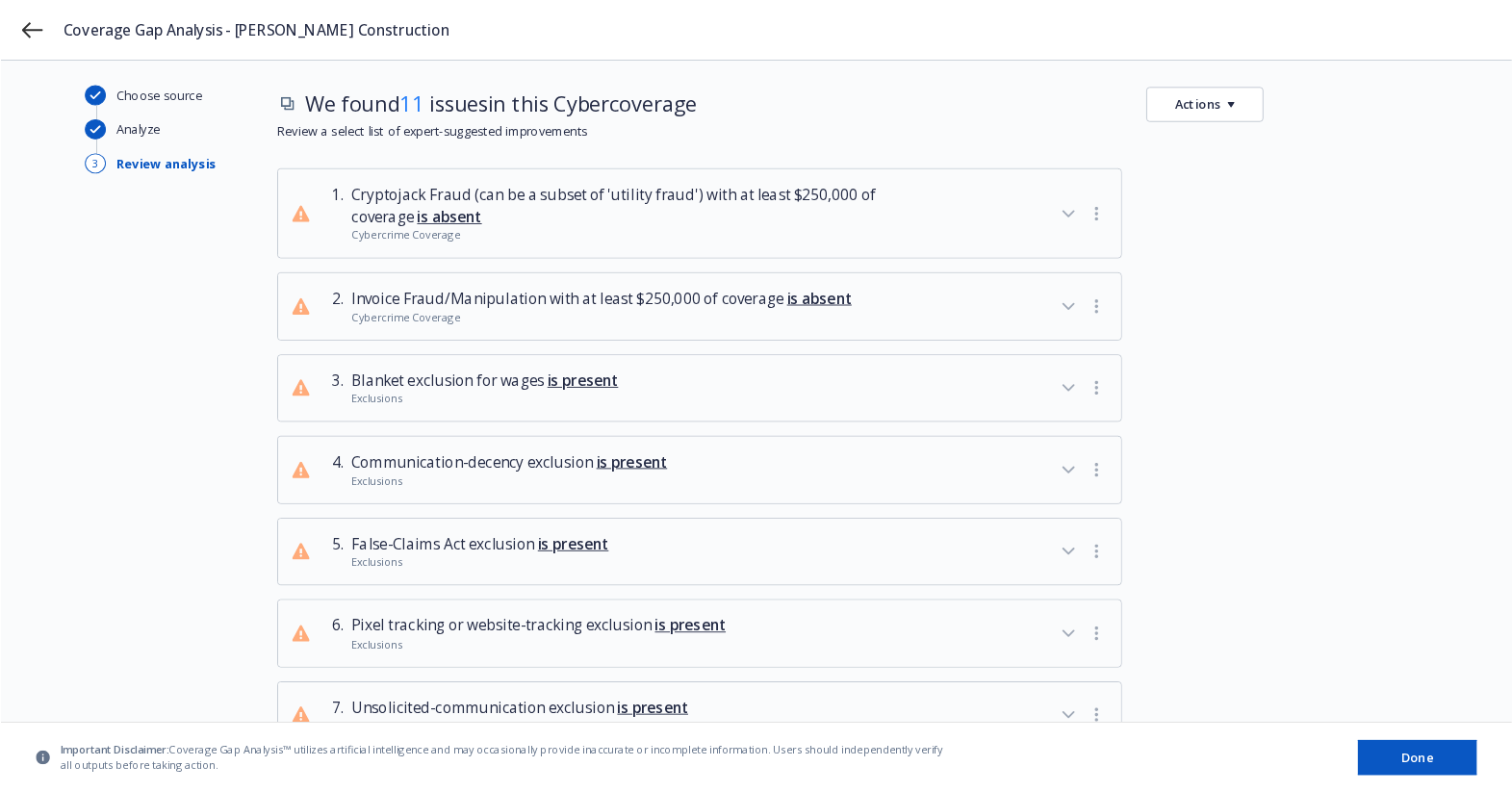 scroll, scrollTop: 0, scrollLeft: 0, axis: both 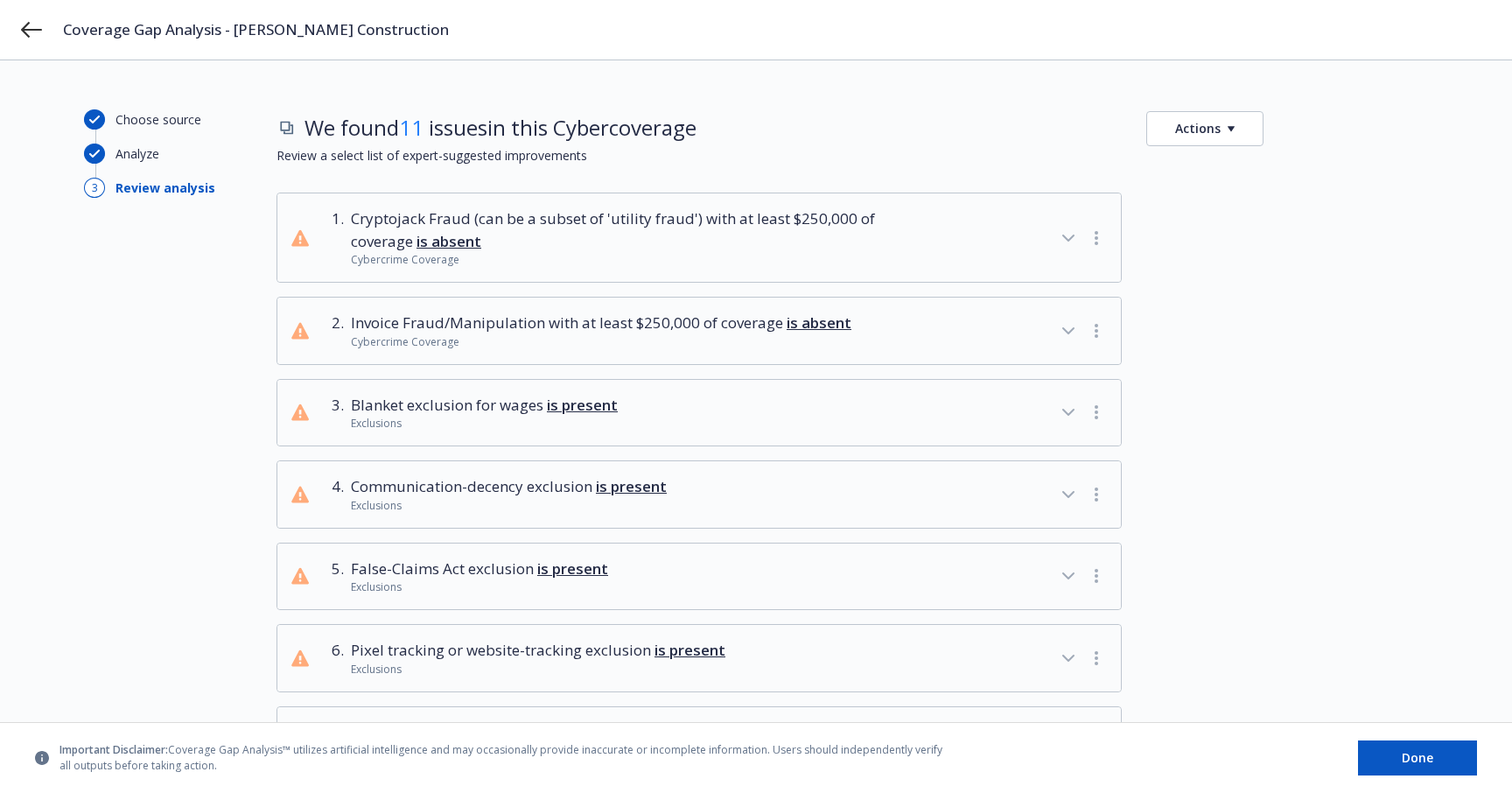 type 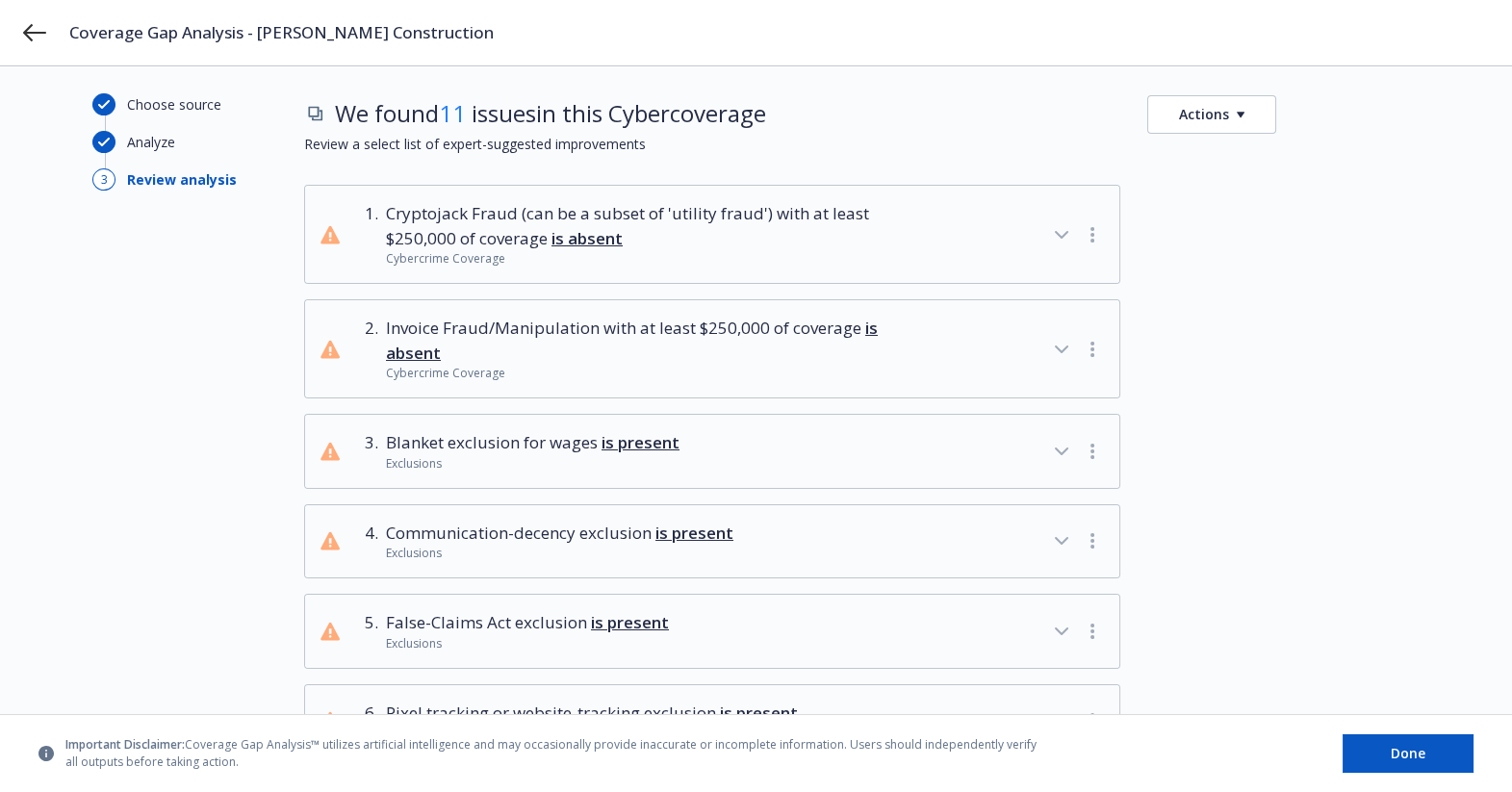 scroll, scrollTop: 0, scrollLeft: 0, axis: both 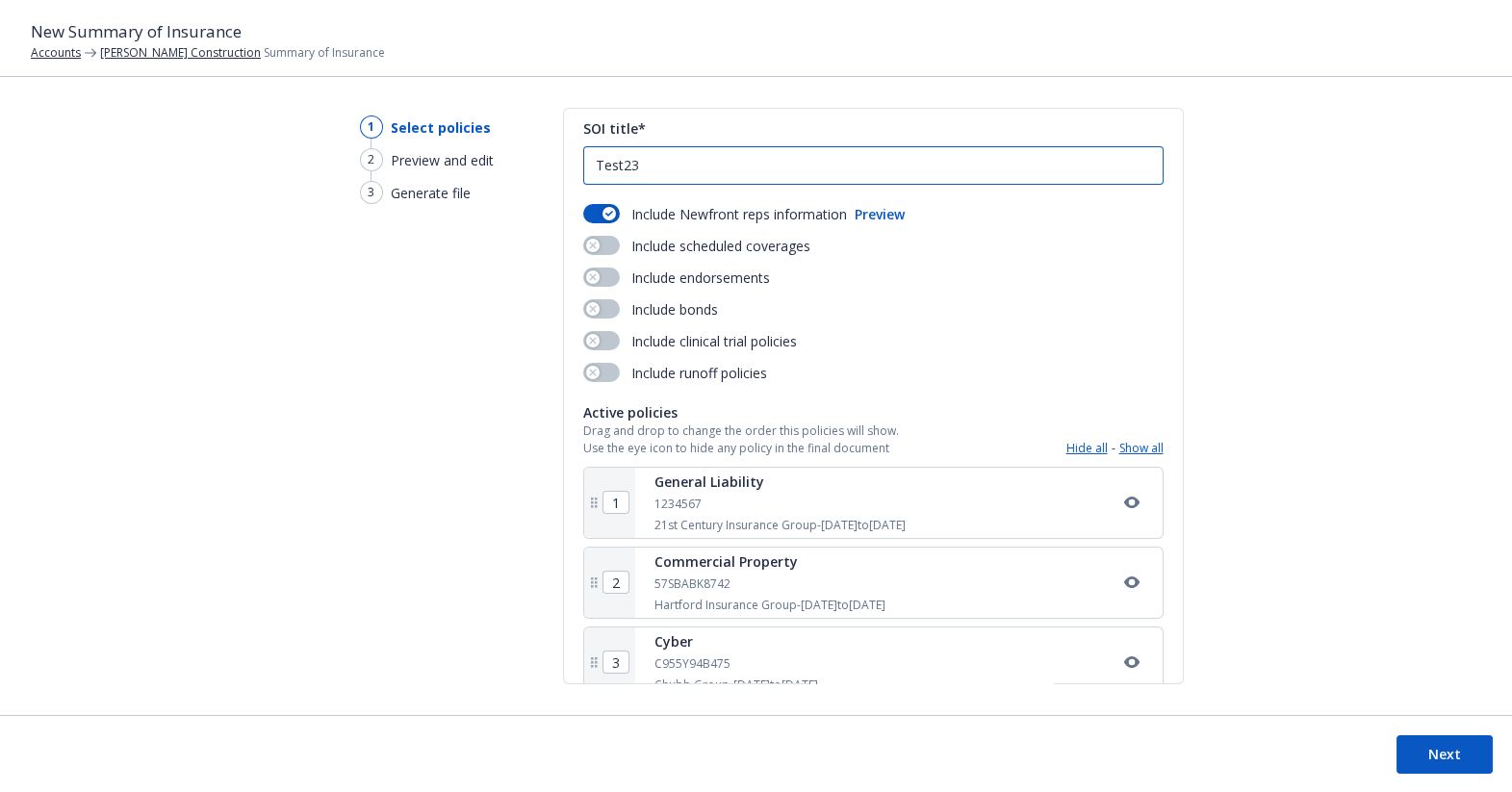 click on "Test23" at bounding box center (873, 166) 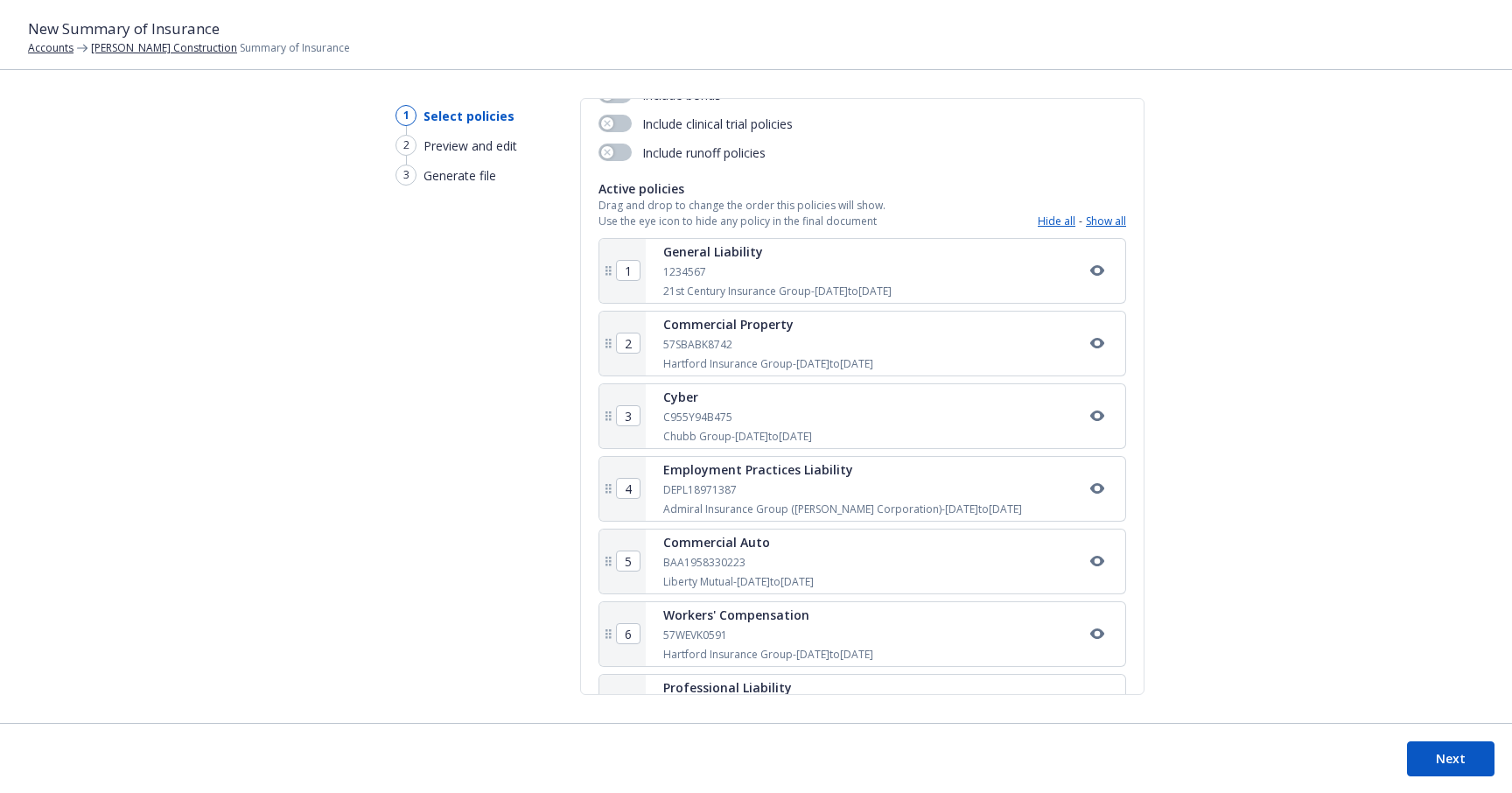 scroll, scrollTop: 242, scrollLeft: 0, axis: vertical 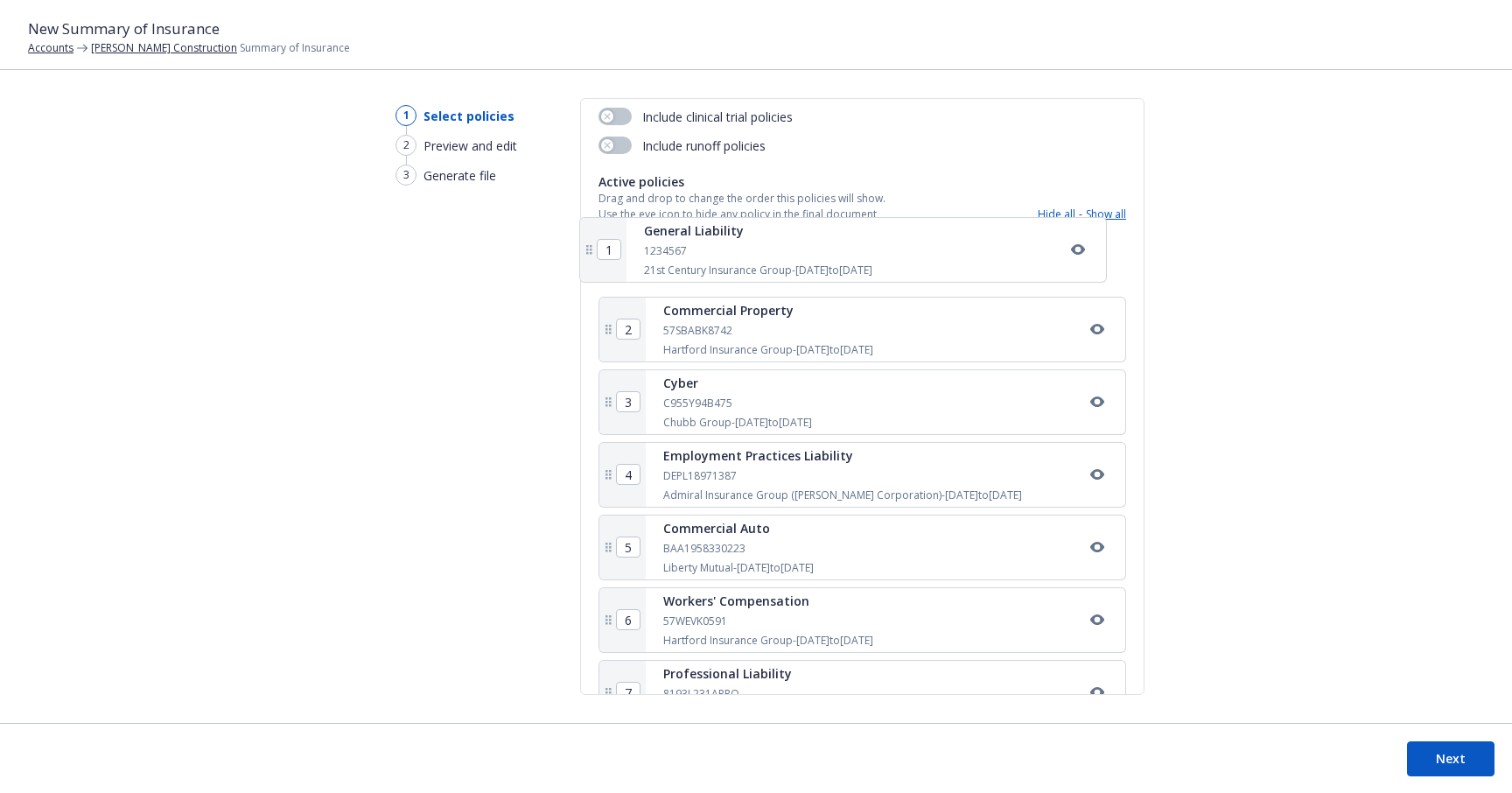 drag, startPoint x: 609, startPoint y: 269, endPoint x: 589, endPoint y: 260, distance: 21.931712 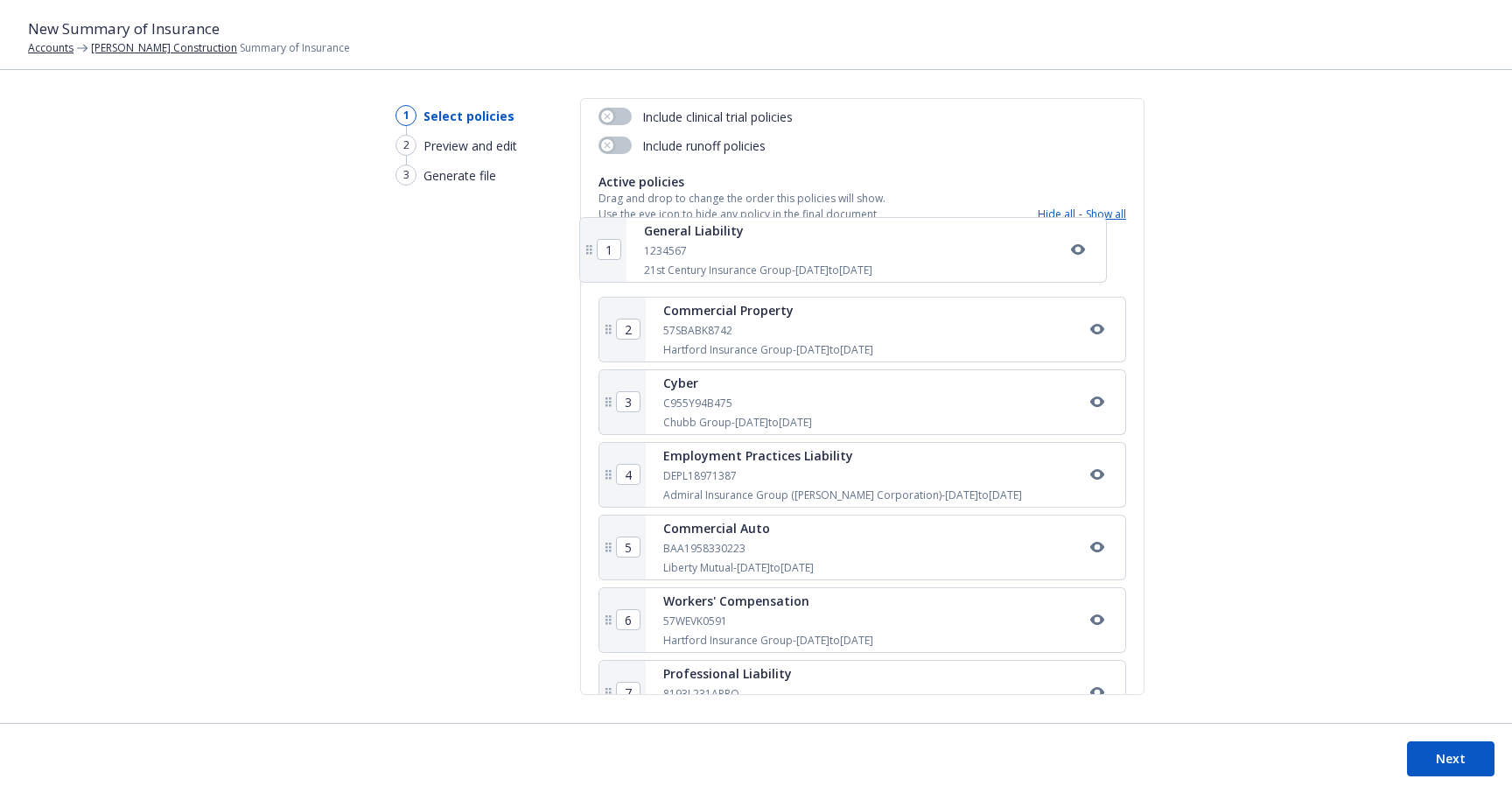 click on "Select policies SOI title* test Include Newfront reps information Preview Include scheduled coverages Include endorsements Include bonds Include clinical trial policies Include runoff policies Active policies Drag and drop to change the order this policies will show. Use the eye icon to hide any policy in the final document Hide all - Show all 1 General Liability 1234567 21st Century Insurance Group  -  [DATE]  to  [DATE] 2 Commercial Property 57SBABK8742 Hartford Insurance Group  -  [DATE]  to  [DATE] 3 Cyber C955Y94B475 Chubb Group  -  [DATE]  to  [DATE] 4 Employment Practices Liability DEPL18971387 Admiral Insurance Group ([PERSON_NAME] Corporation)  -  [DATE]  to  [DATE] 5 Commercial Auto BAA1958330223 Liberty Mutual  -  [DATE]  to  [DATE] 6 Workers' Compensation 57WEVK0591 Hartford Insurance Group  -  [DATE]  to  [DATE] 7 Professional Liability 8193L231APRO [PERSON_NAME] Insurance  -  [DATE]  to  [DATE] 8 Pollution ENV27WRP2038 AXIS Capital  -  [DATE] 9" at bounding box center (862, 396) 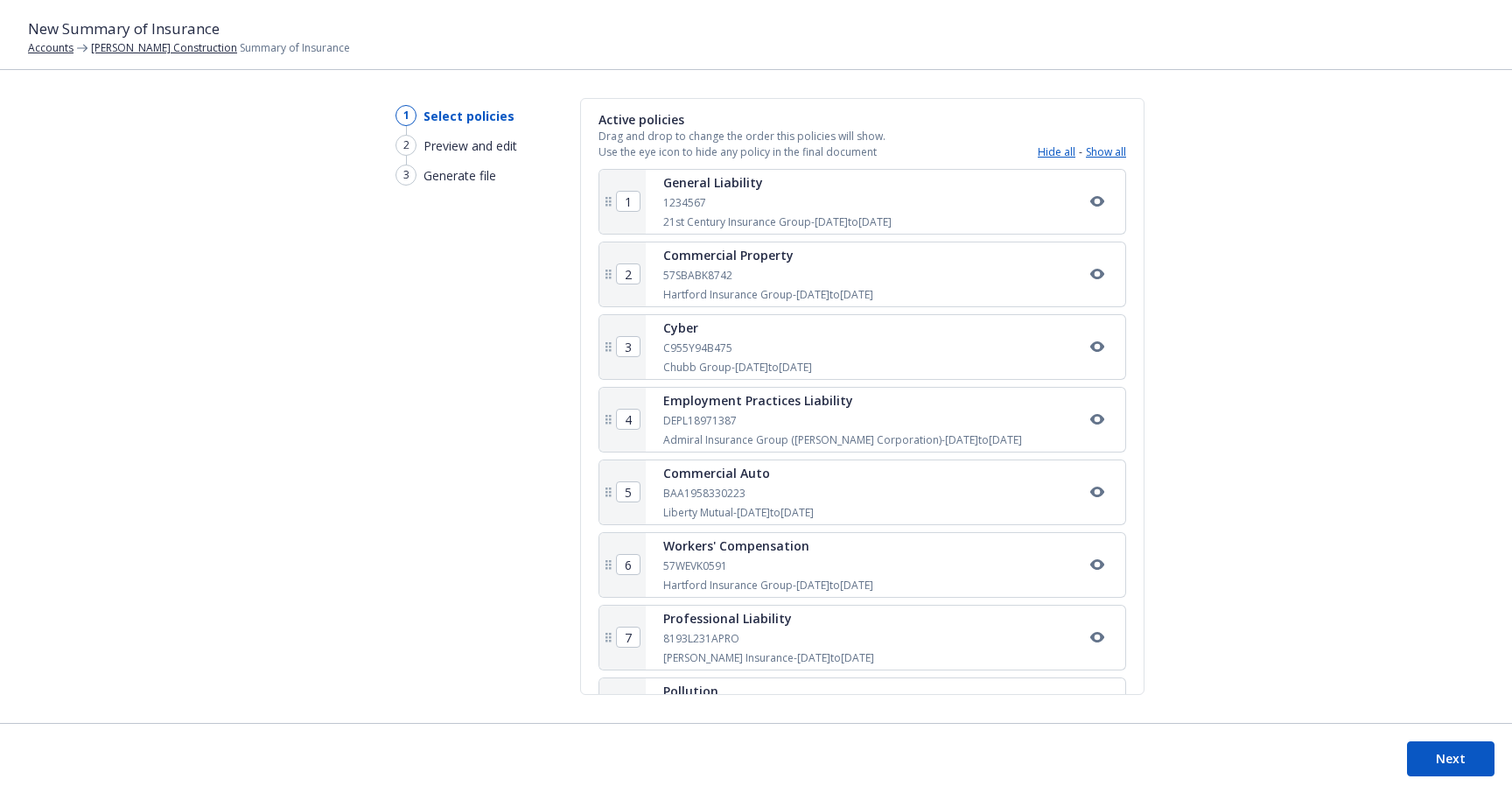 scroll, scrollTop: 0, scrollLeft: 0, axis: both 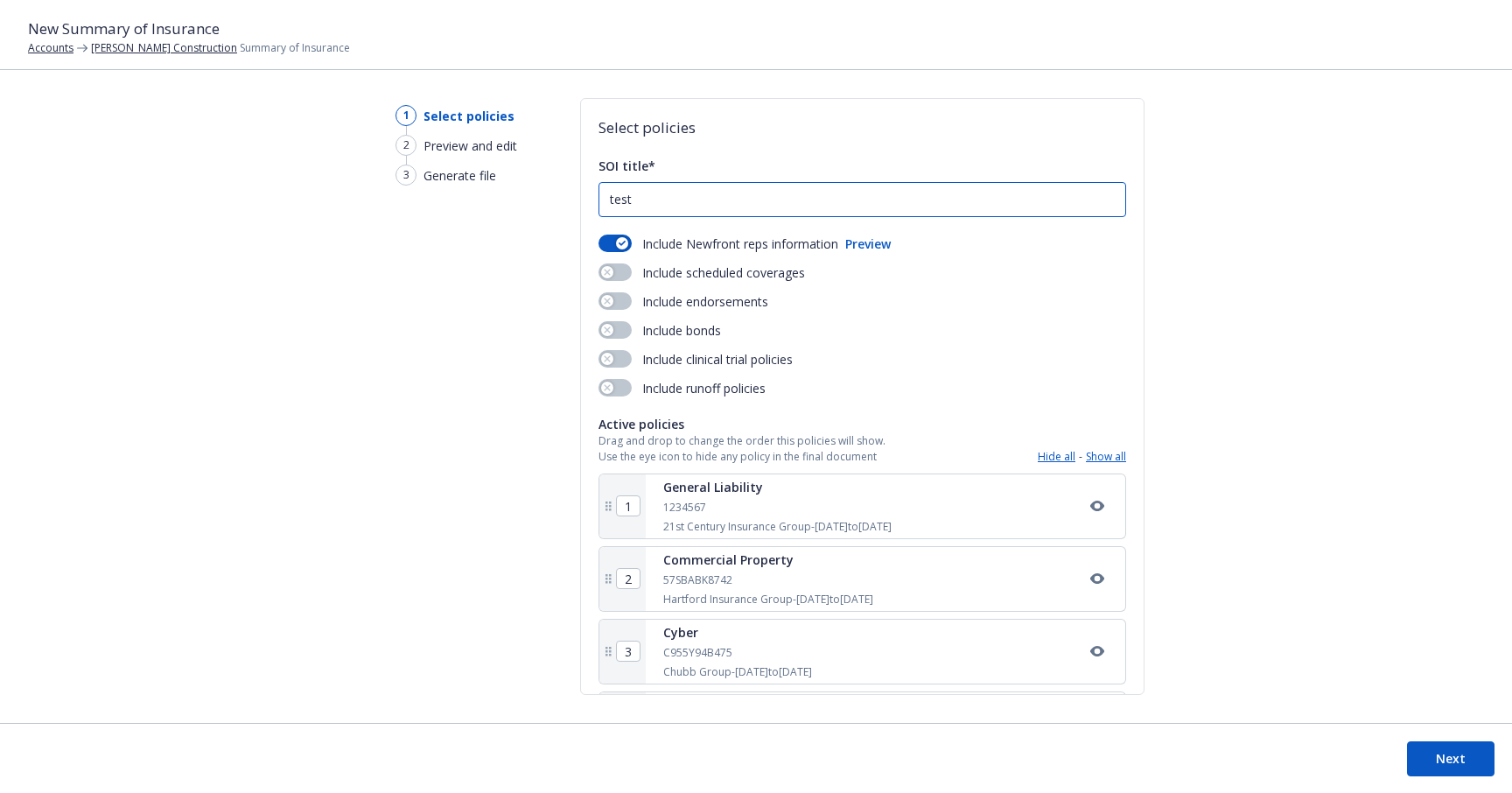 type on "test" 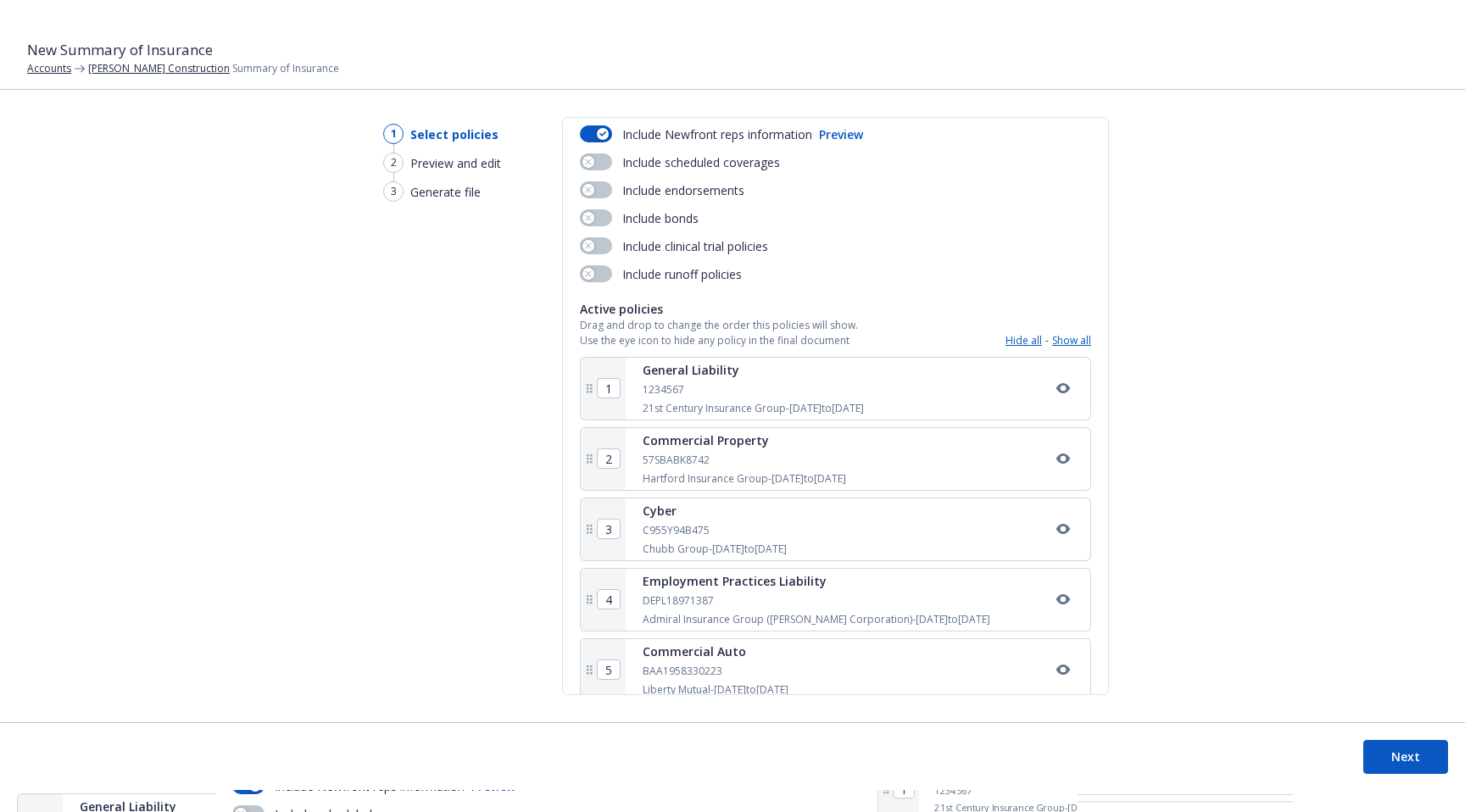 scroll, scrollTop: 125, scrollLeft: 0, axis: vertical 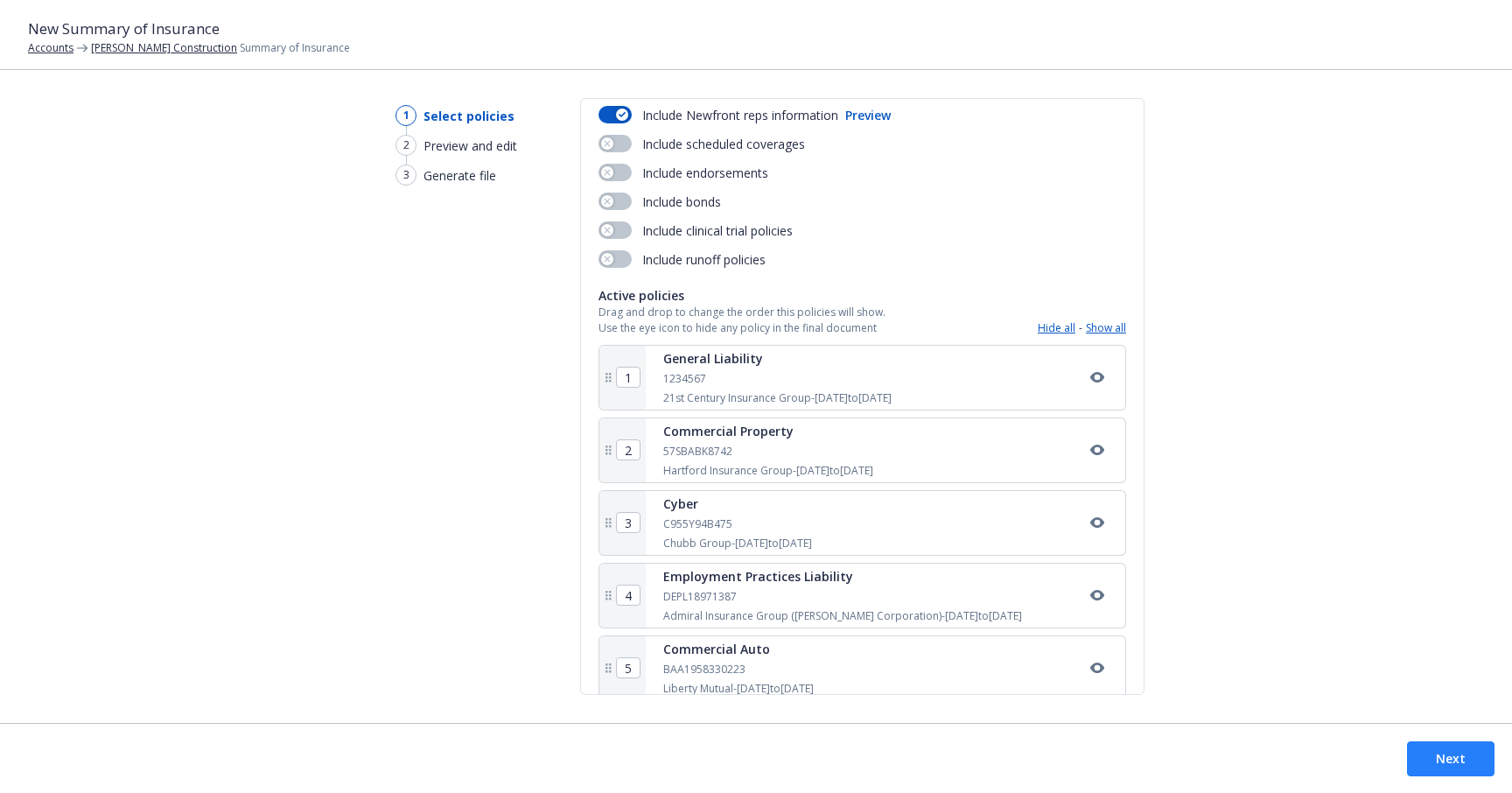 click on "Next" at bounding box center [1451, 759] 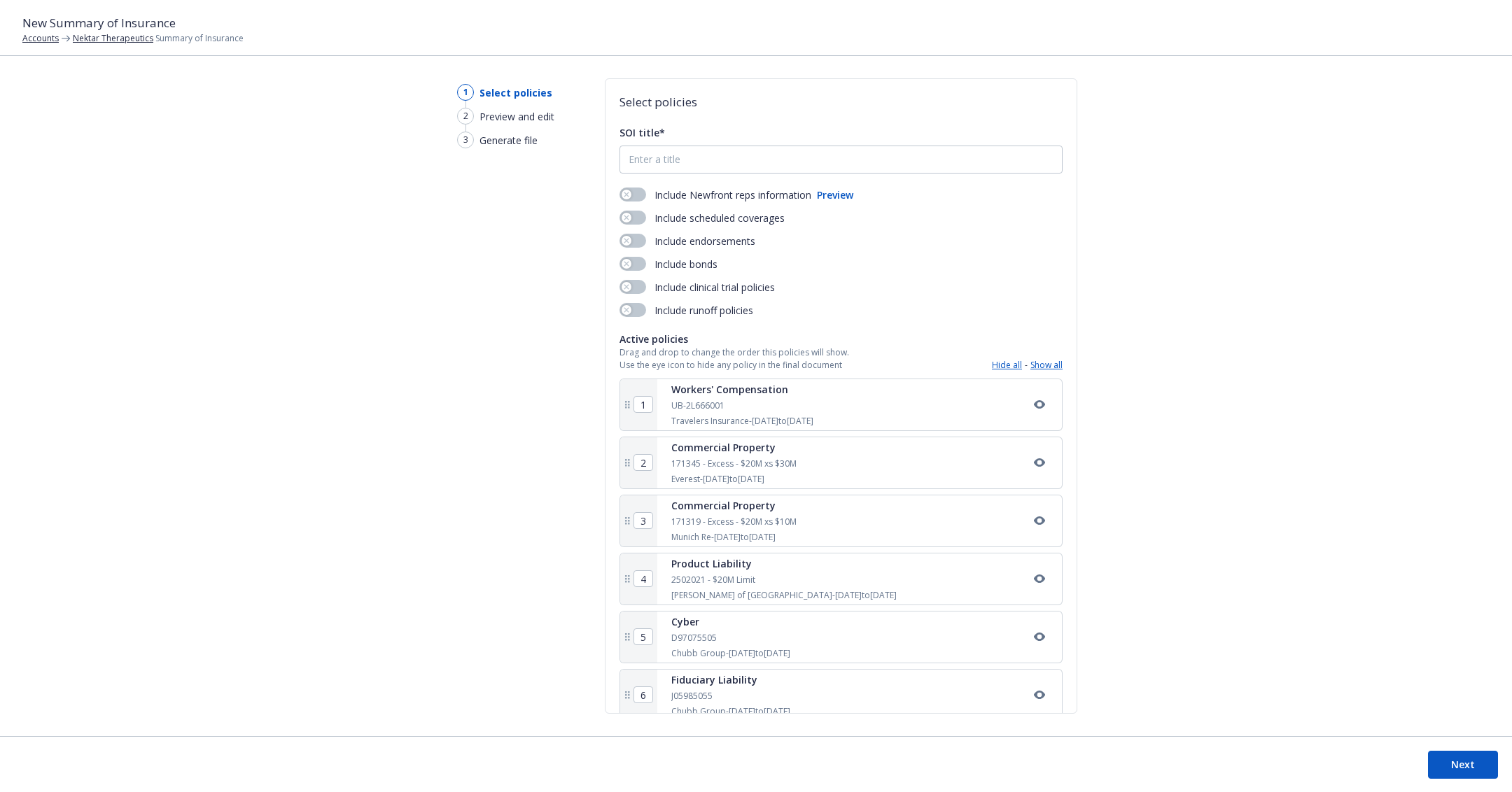 scroll, scrollTop: 0, scrollLeft: 0, axis: both 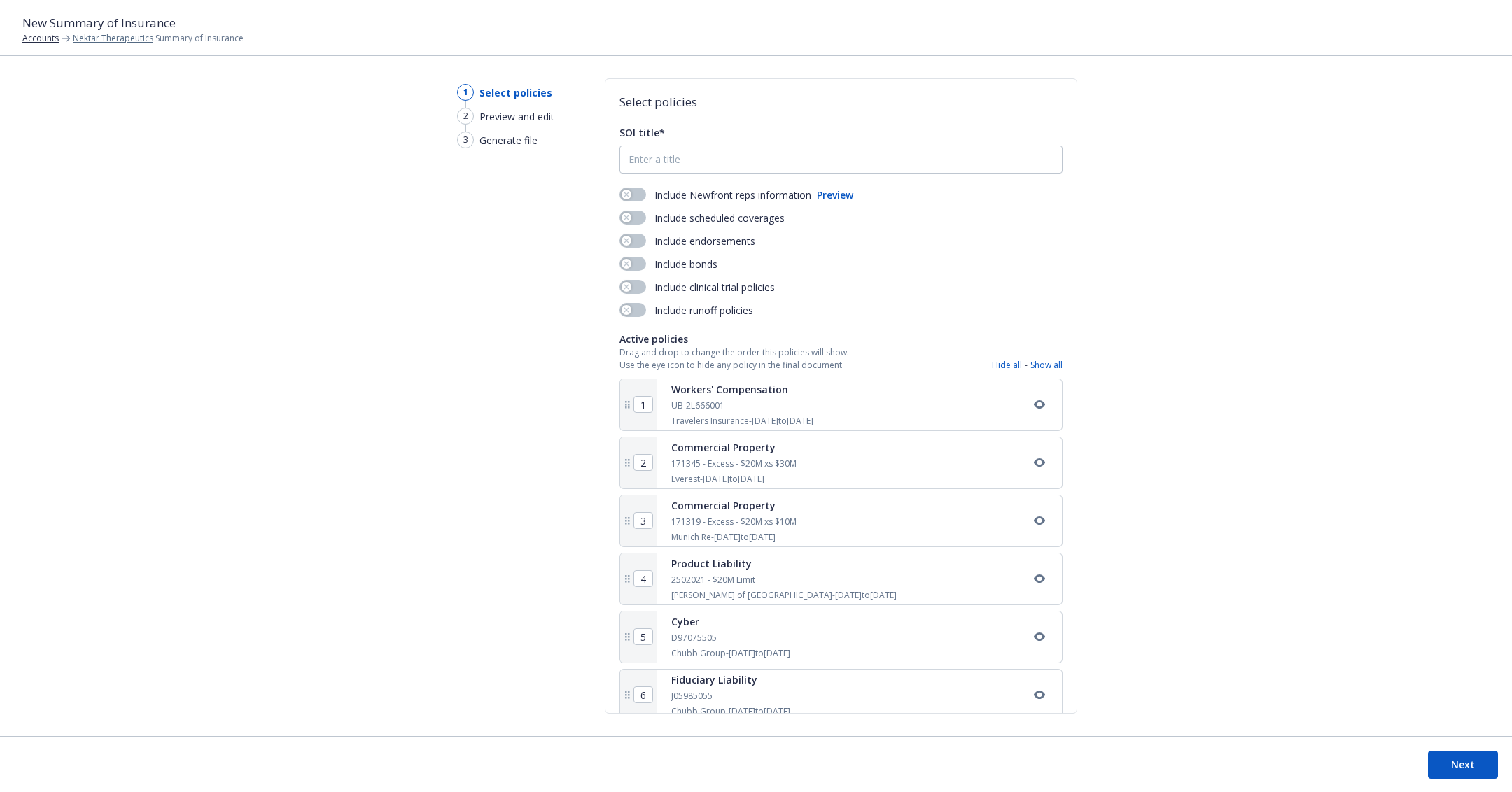 click on "Nektar Therapeutics" at bounding box center [113, 38] 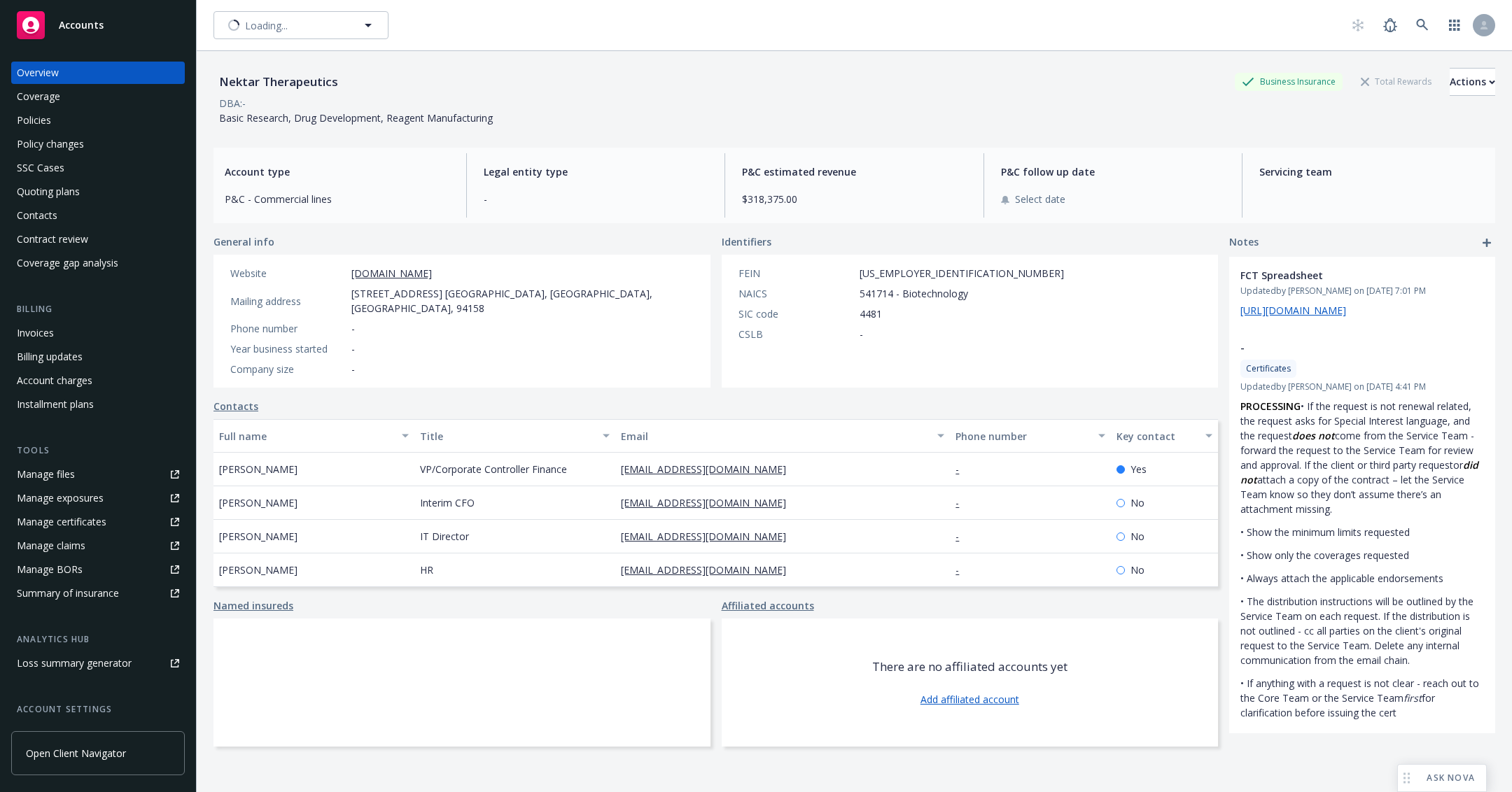 scroll, scrollTop: 0, scrollLeft: 0, axis: both 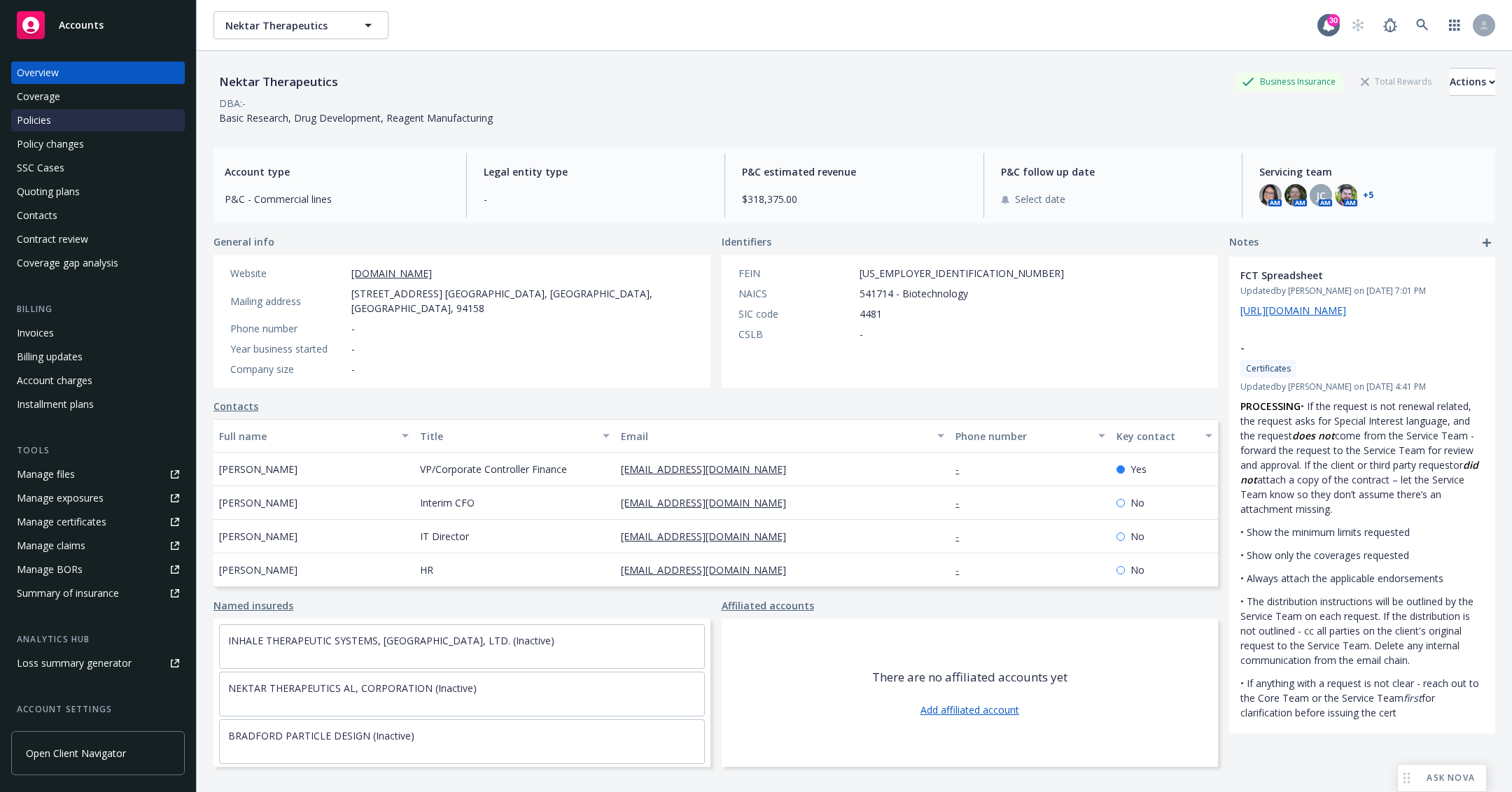 click on "Policies" at bounding box center (98, 120) 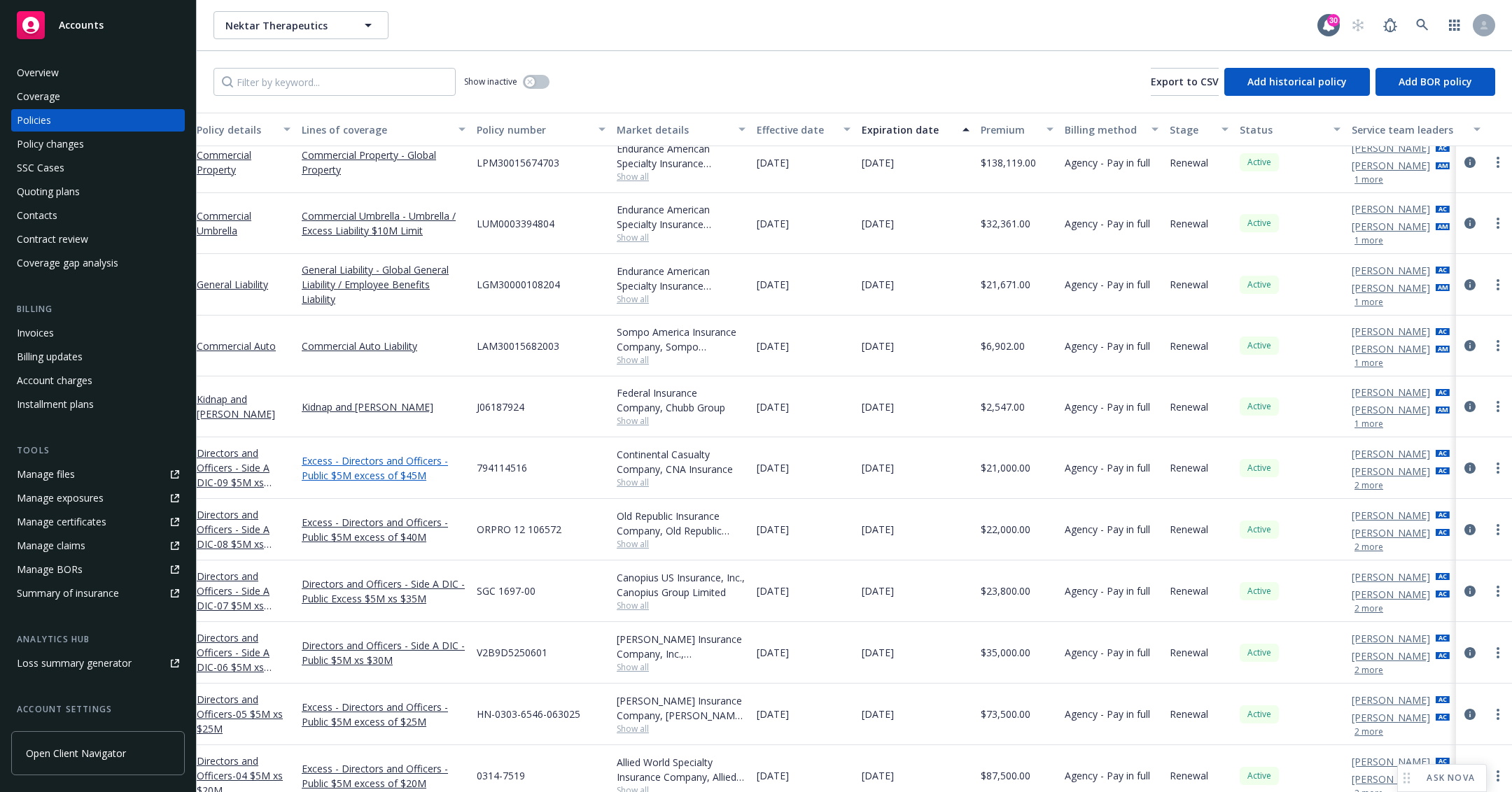 scroll, scrollTop: 714, scrollLeft: 0, axis: vertical 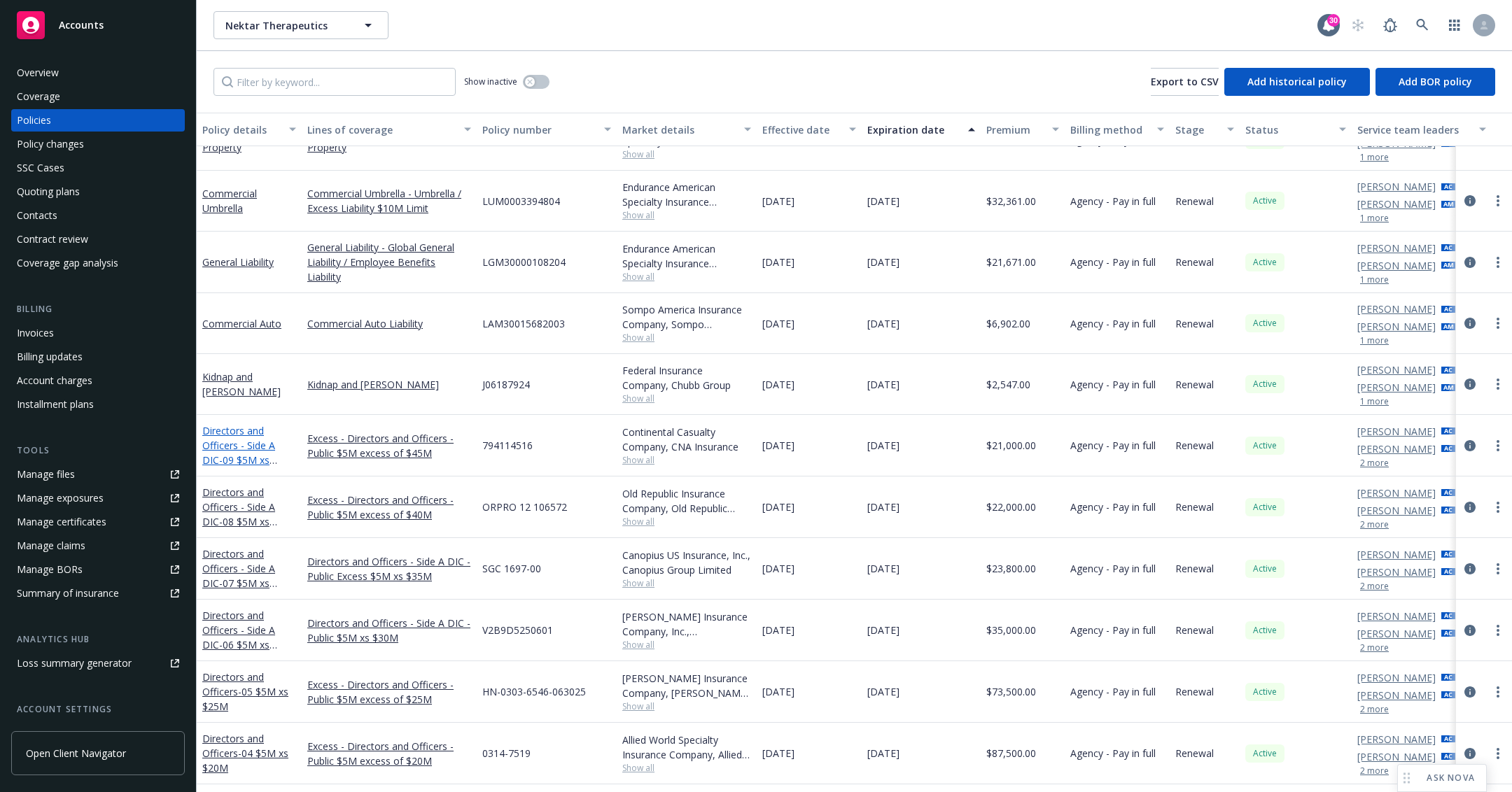 click on "Directors and Officers - Side A DIC  -  09 $5M xs $45M Excess" at bounding box center [239, 453] 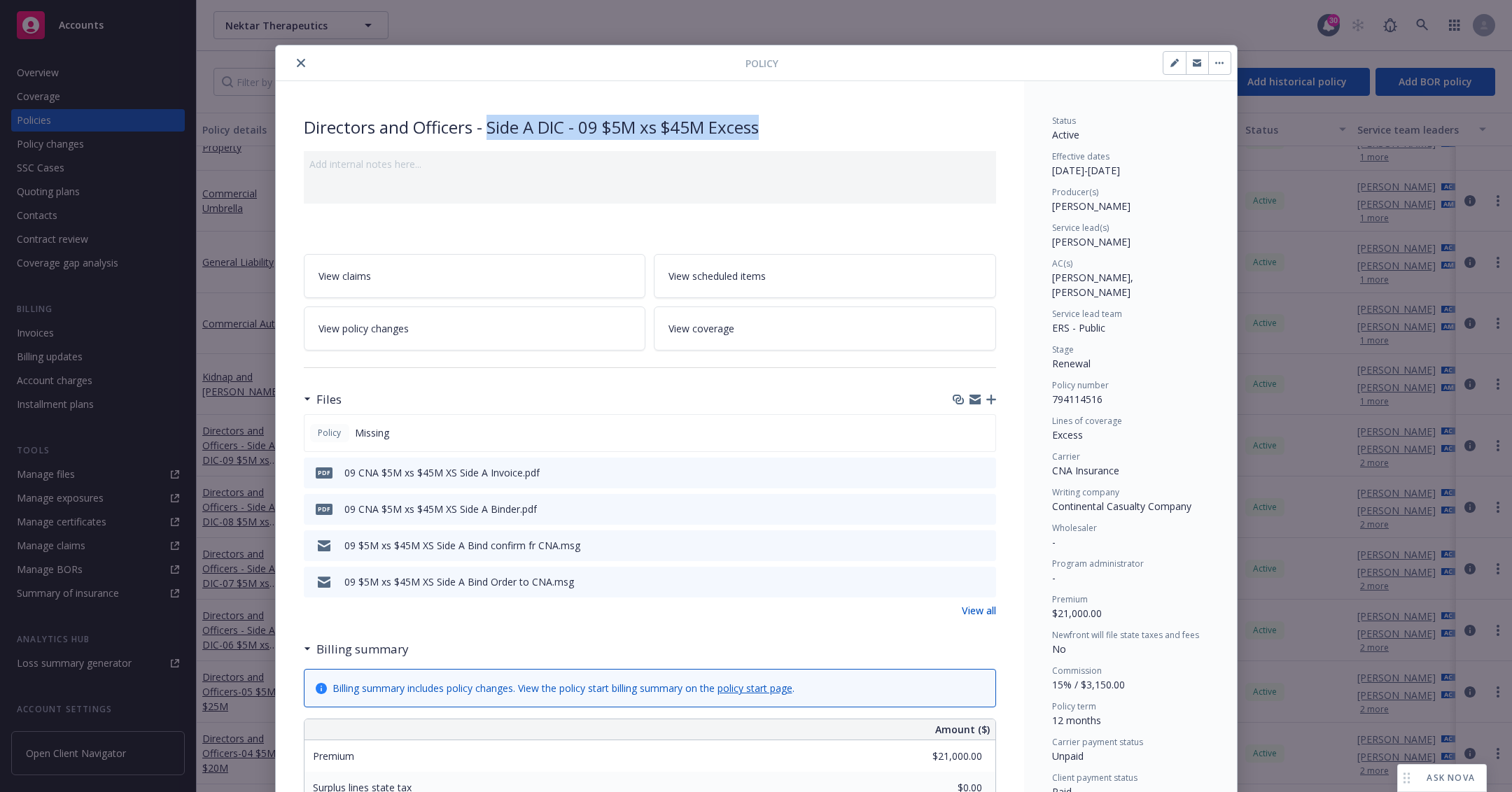 drag, startPoint x: 491, startPoint y: 132, endPoint x: 795, endPoint y: 127, distance: 304.04112 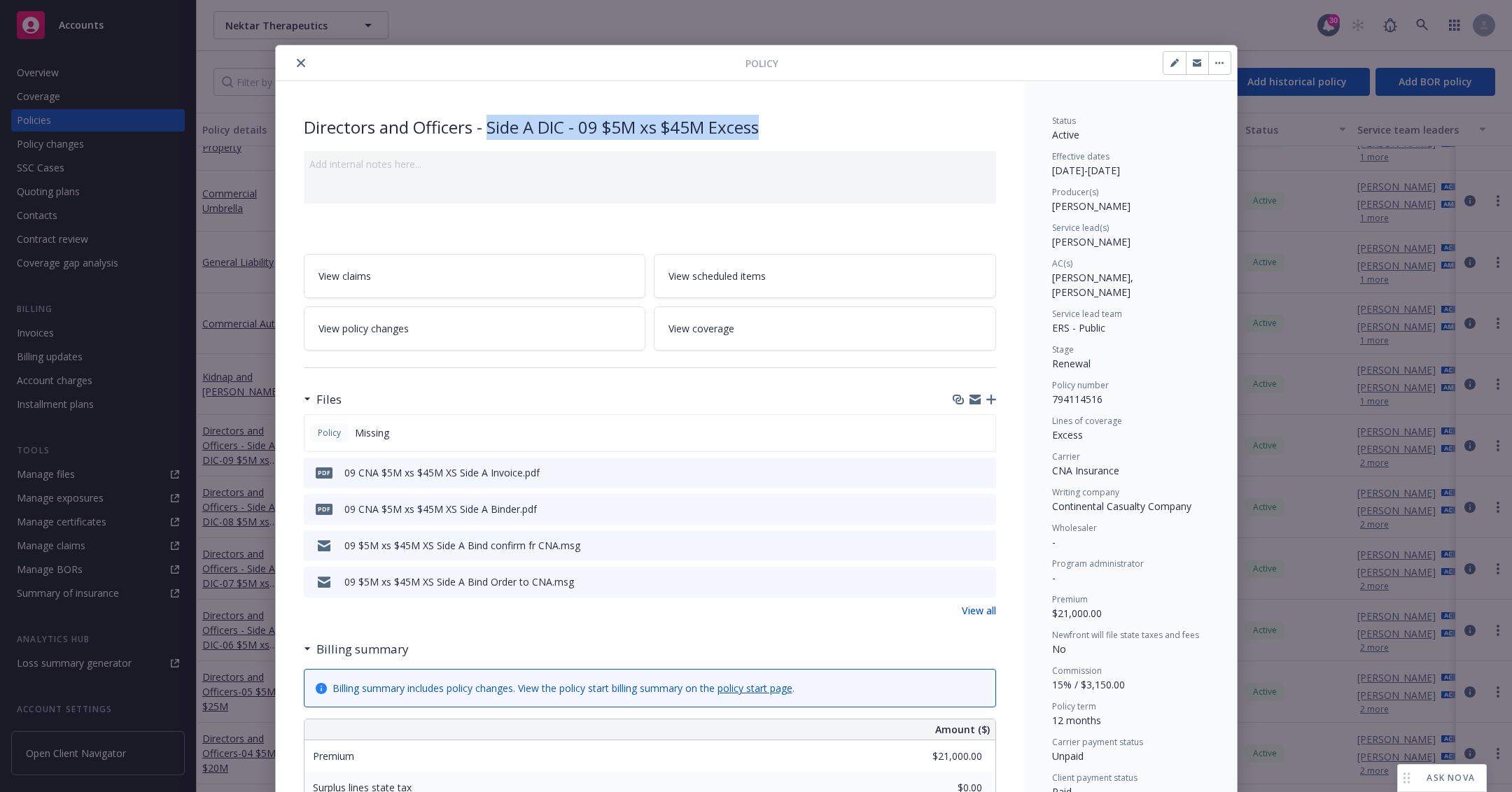 click on "Directors and Officers - Side A DIC   - 09 $5M xs $45M Excess" at bounding box center [650, 127] 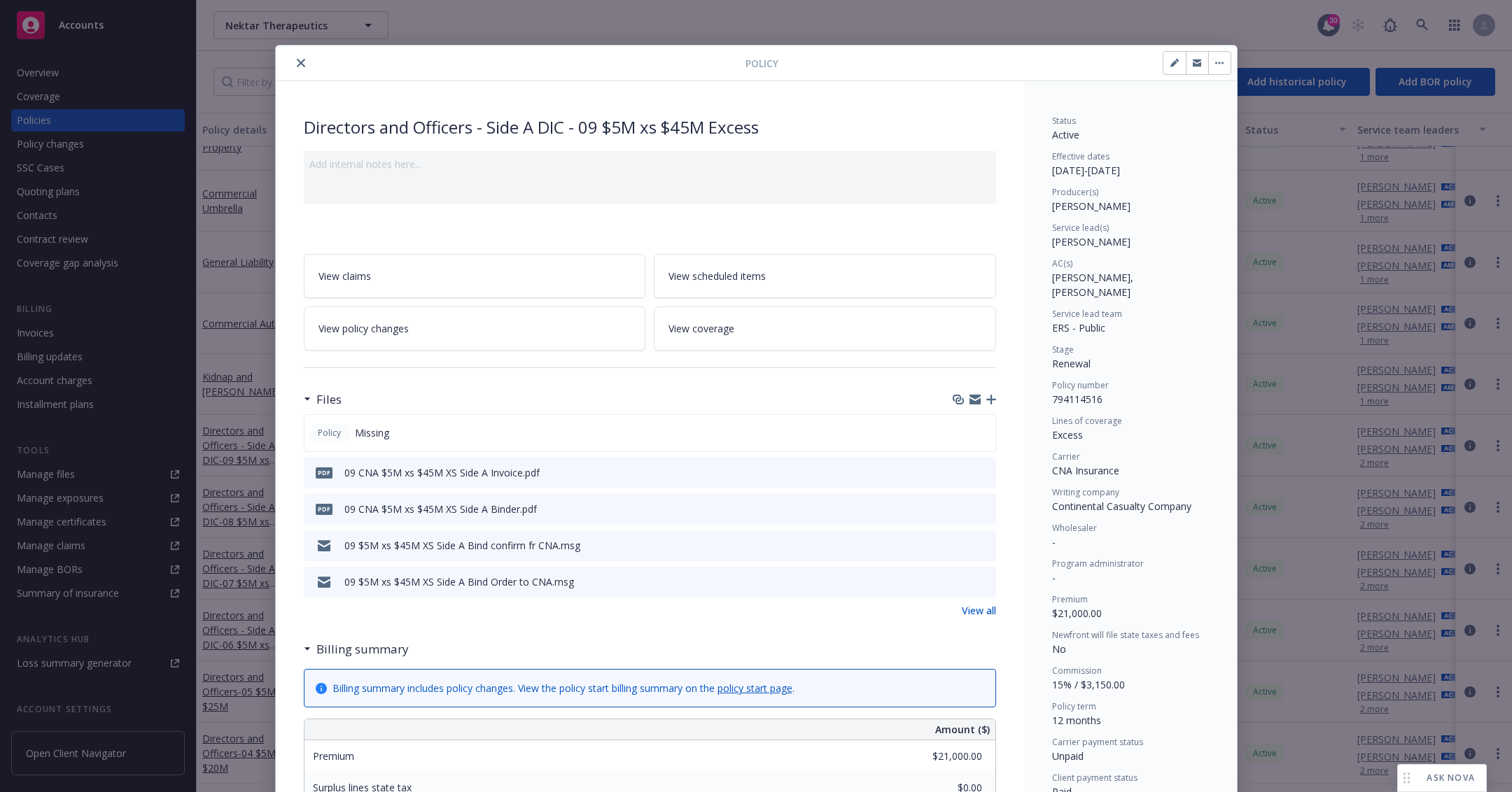 click on "Directors and Officers - Side A DIC   - 09 $5M xs $45M Excess" at bounding box center [650, 127] 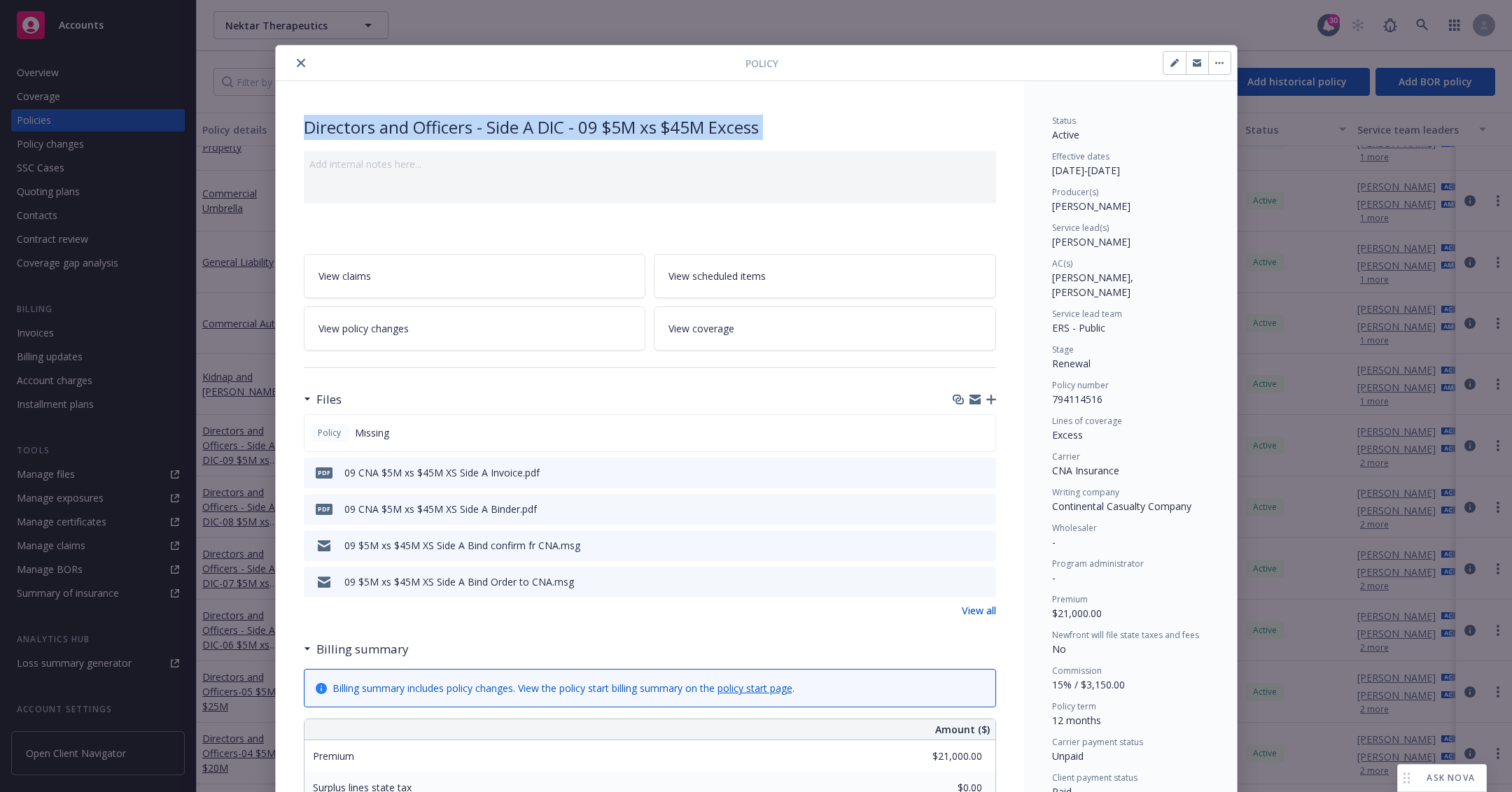 click on "Directors and Officers - Side A DIC   - 09 $5M xs $45M Excess" at bounding box center (650, 127) 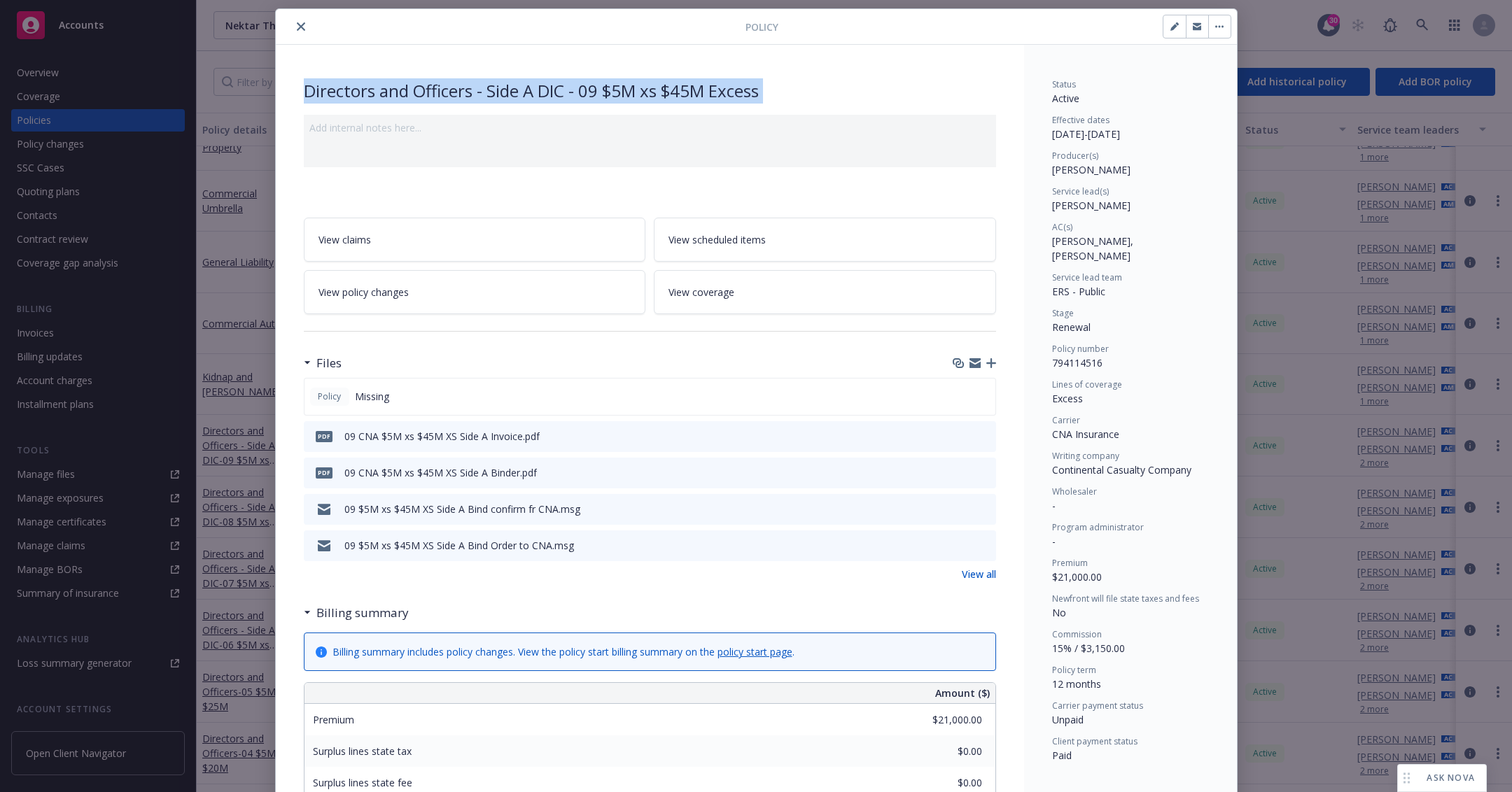 scroll, scrollTop: 0, scrollLeft: 0, axis: both 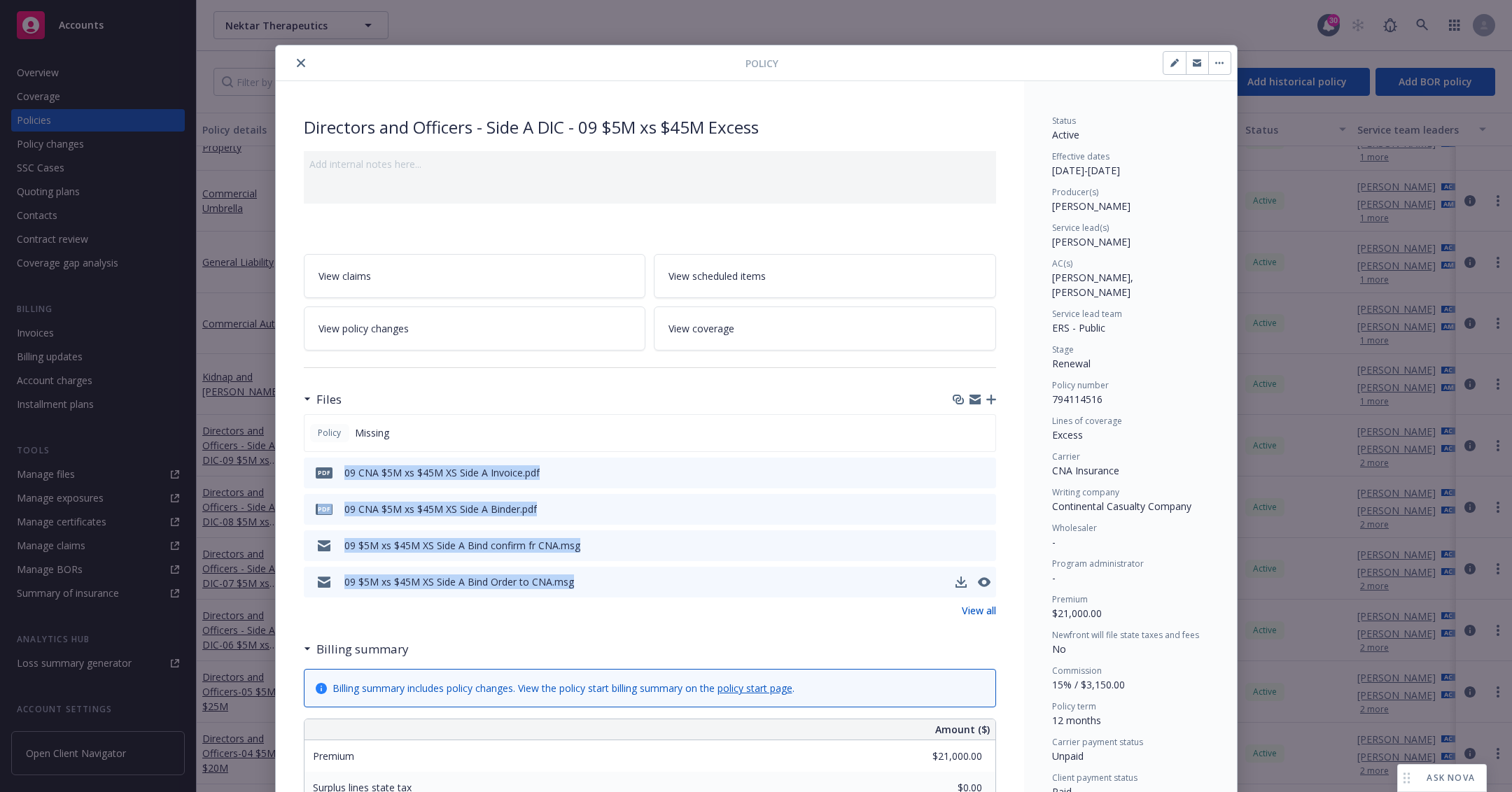 drag, startPoint x: 345, startPoint y: 474, endPoint x: 584, endPoint y: 578, distance: 260.64727 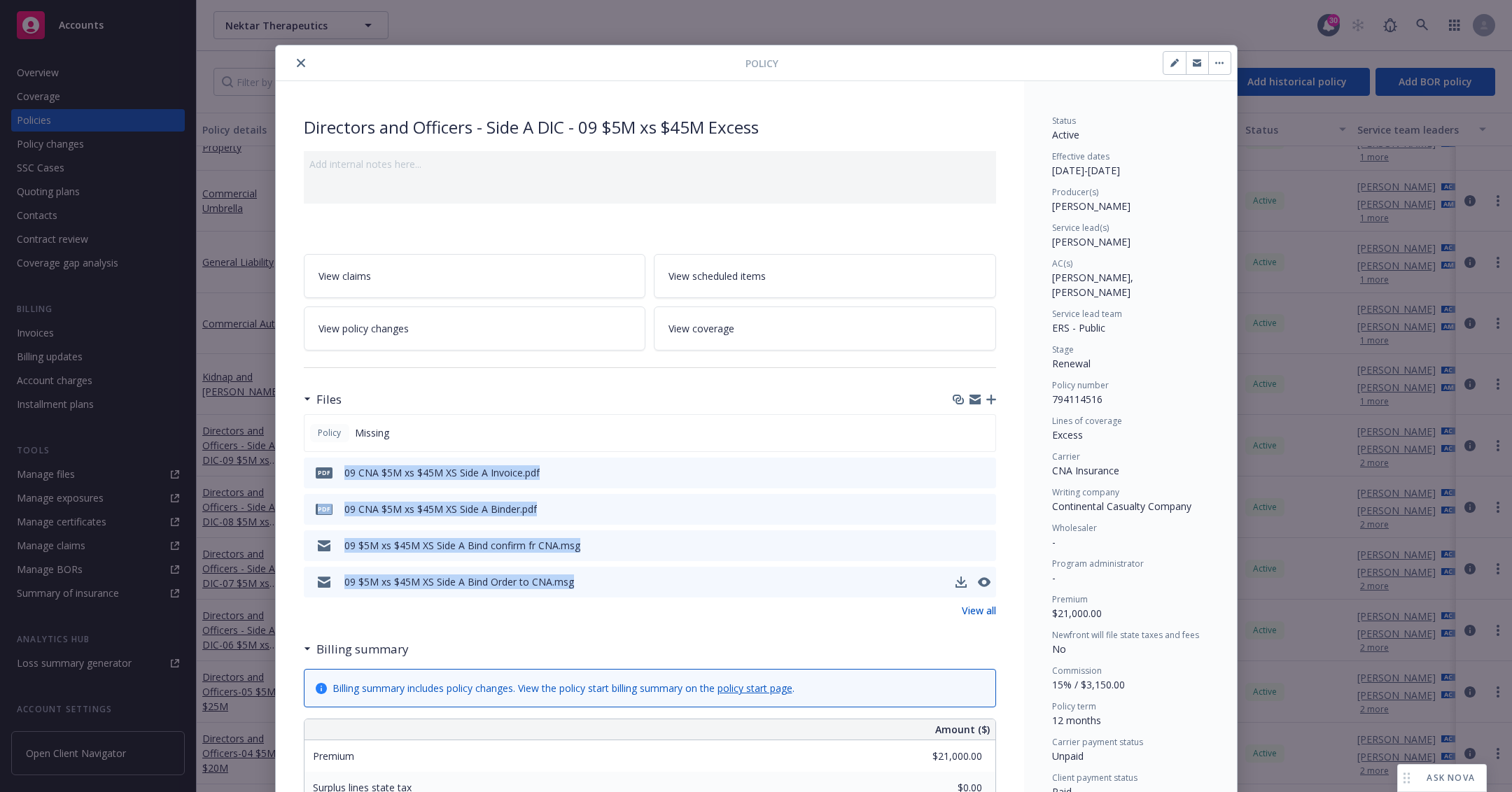 click on "Policy Missing pdf 09 CNA $5M xs $45M XS Side A Invoice.pdf pdf 09 CNA $5M xs $45M XS Side A Binder.pdf 09 $5M xs $45M XS Side A Bind confirm fr CNA.msg 09 $5M xs $45M XS Side A Bind Order to CNA.msg" at bounding box center [650, 506] 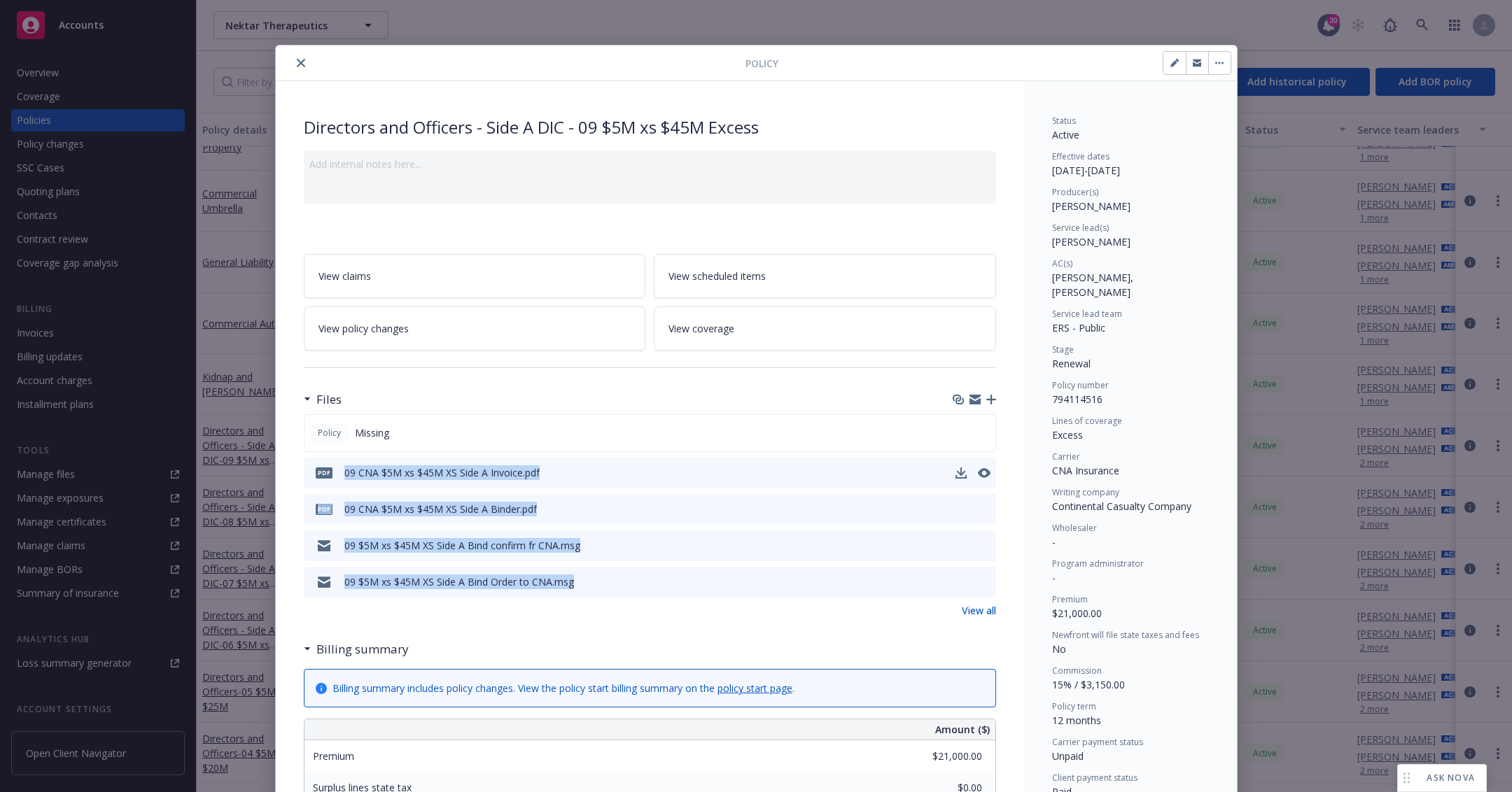 drag, startPoint x: 584, startPoint y: 578, endPoint x: 343, endPoint y: 468, distance: 264.91697 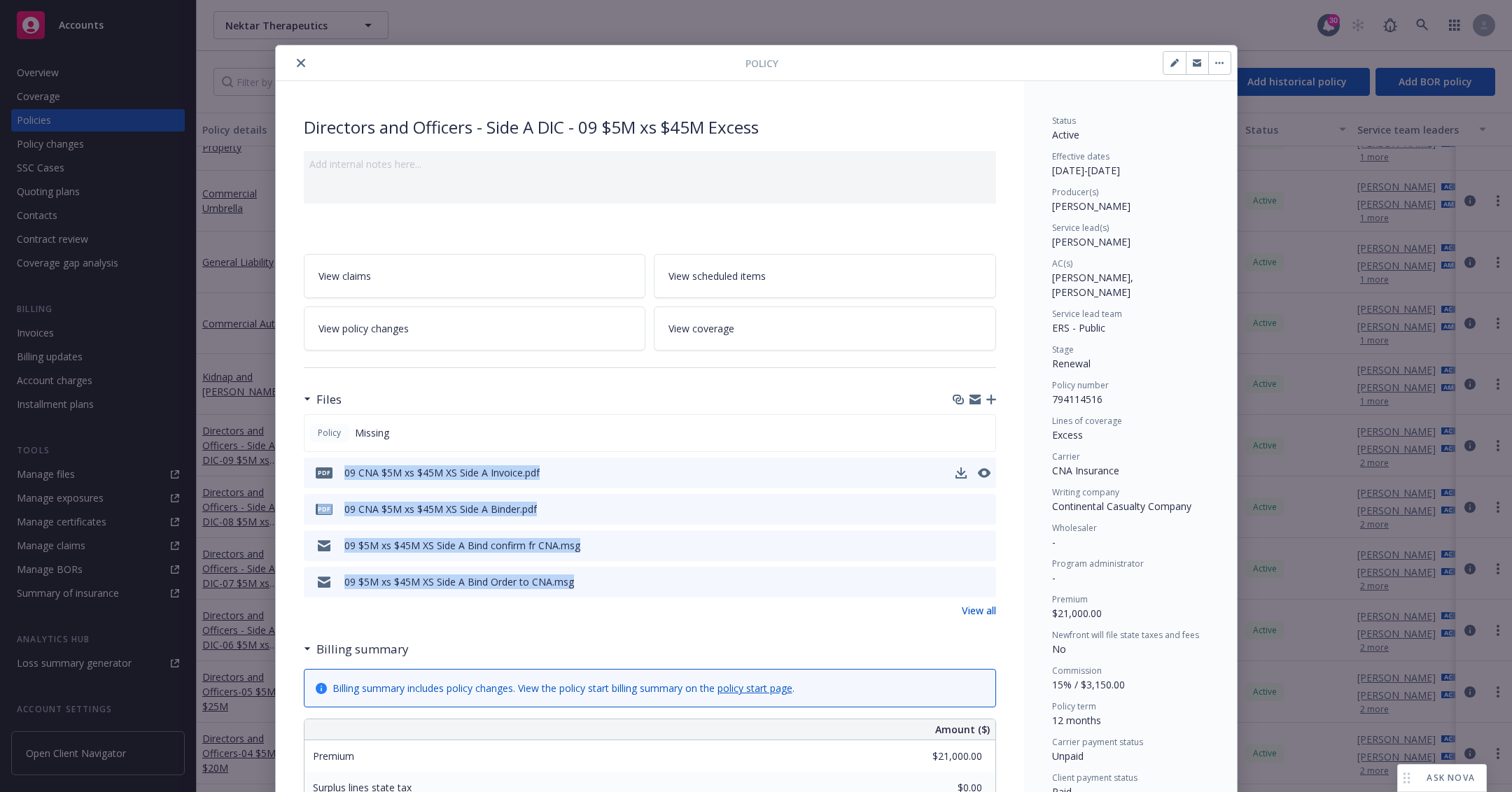 click on "Policy Missing pdf 09 CNA $5M xs $45M XS Side A Invoice.pdf pdf 09 CNA $5M xs $45M XS Side A Binder.pdf 09 $5M xs $45M XS Side A Bind confirm fr CNA.msg 09 $5M xs $45M XS Side A Bind Order to CNA.msg" at bounding box center [650, 506] 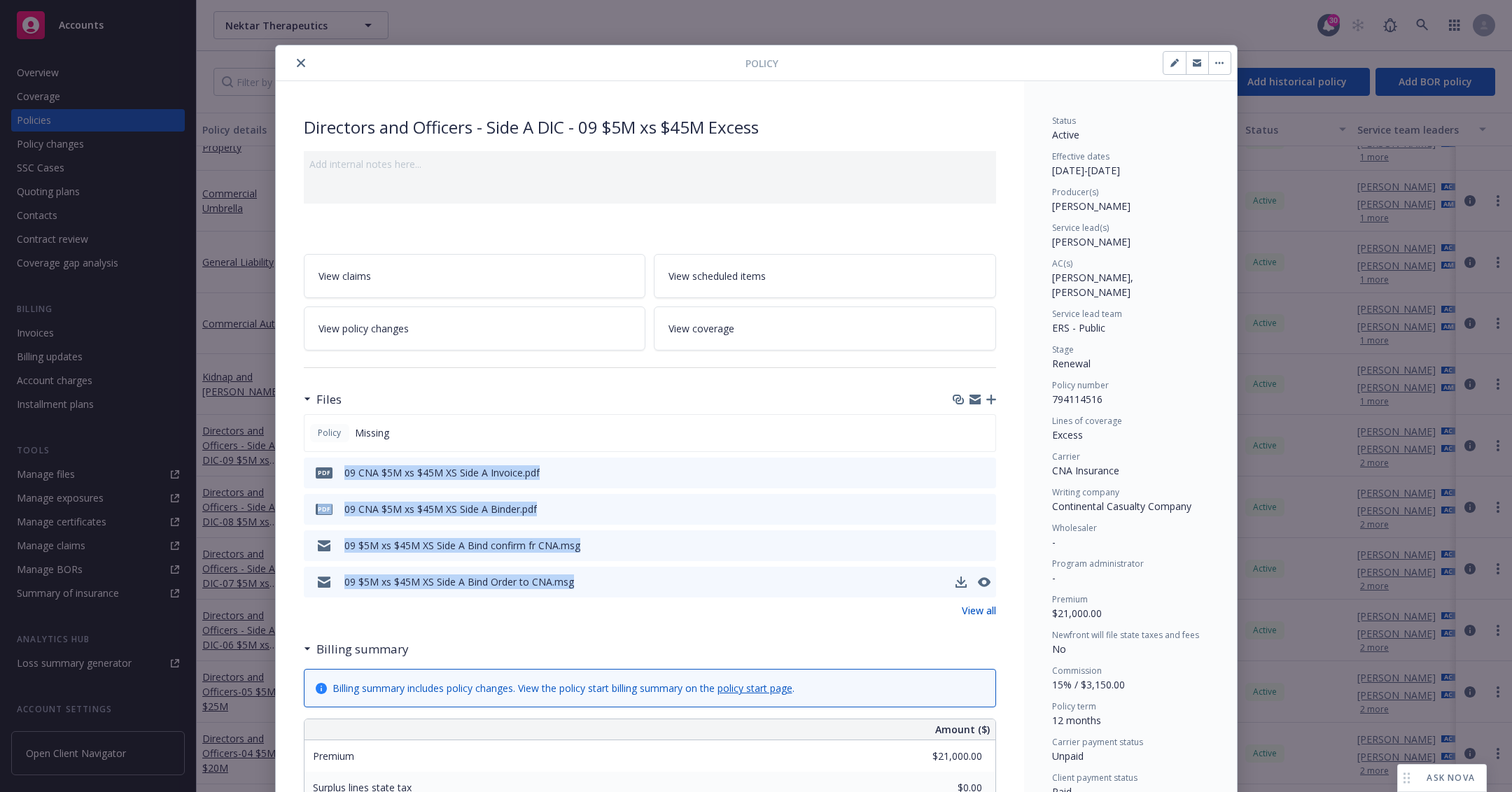 drag, startPoint x: 343, startPoint y: 468, endPoint x: 570, endPoint y: 579, distance: 252.68558 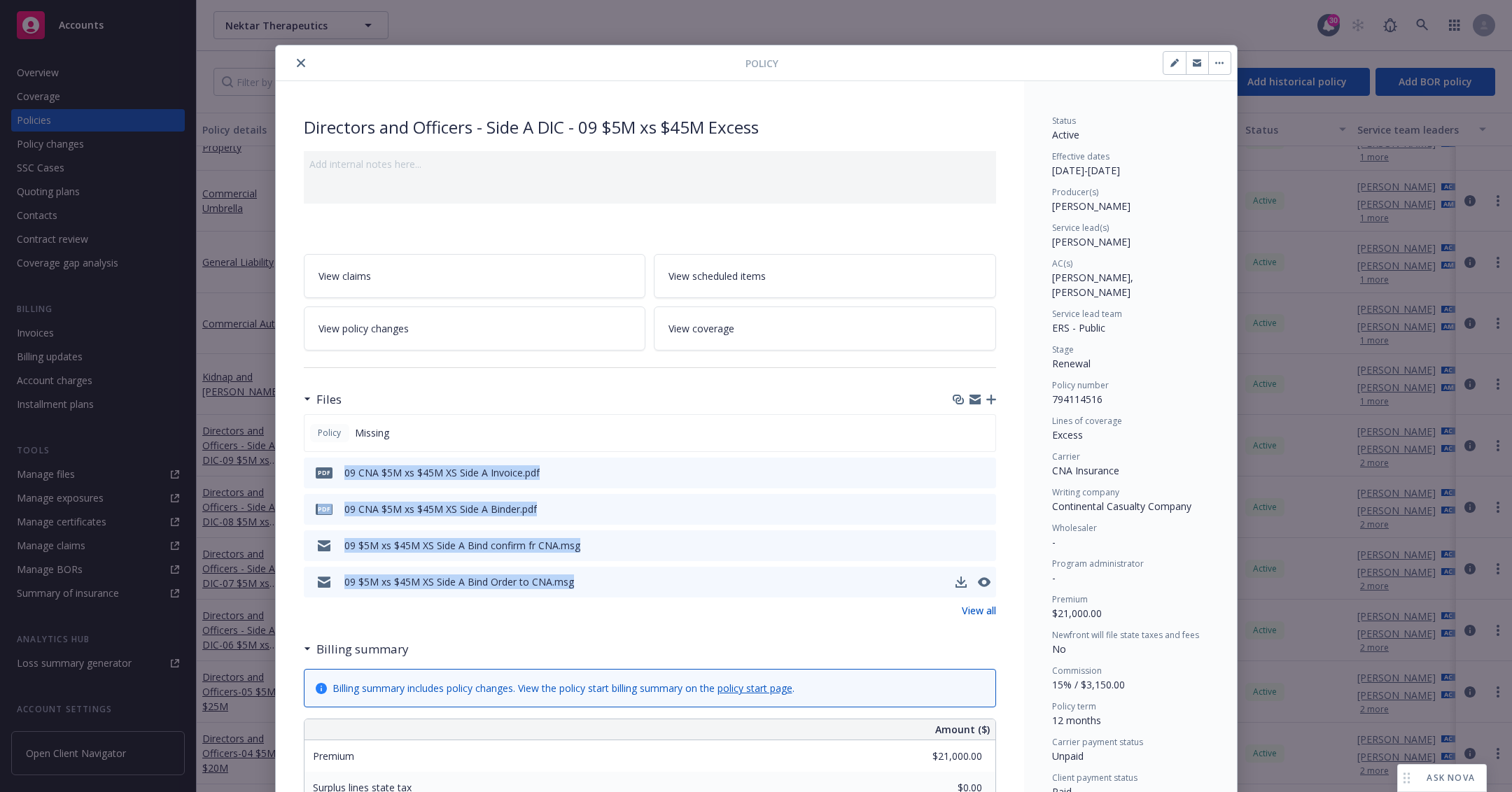 click on "Policy Missing pdf 09 CNA $5M xs $45M XS Side A Invoice.pdf pdf 09 CNA $5M xs $45M XS Side A Binder.pdf 09 $5M xs $45M XS Side A Bind confirm fr CNA.msg 09 $5M xs $45M XS Side A Bind Order to CNA.msg" at bounding box center (650, 506) 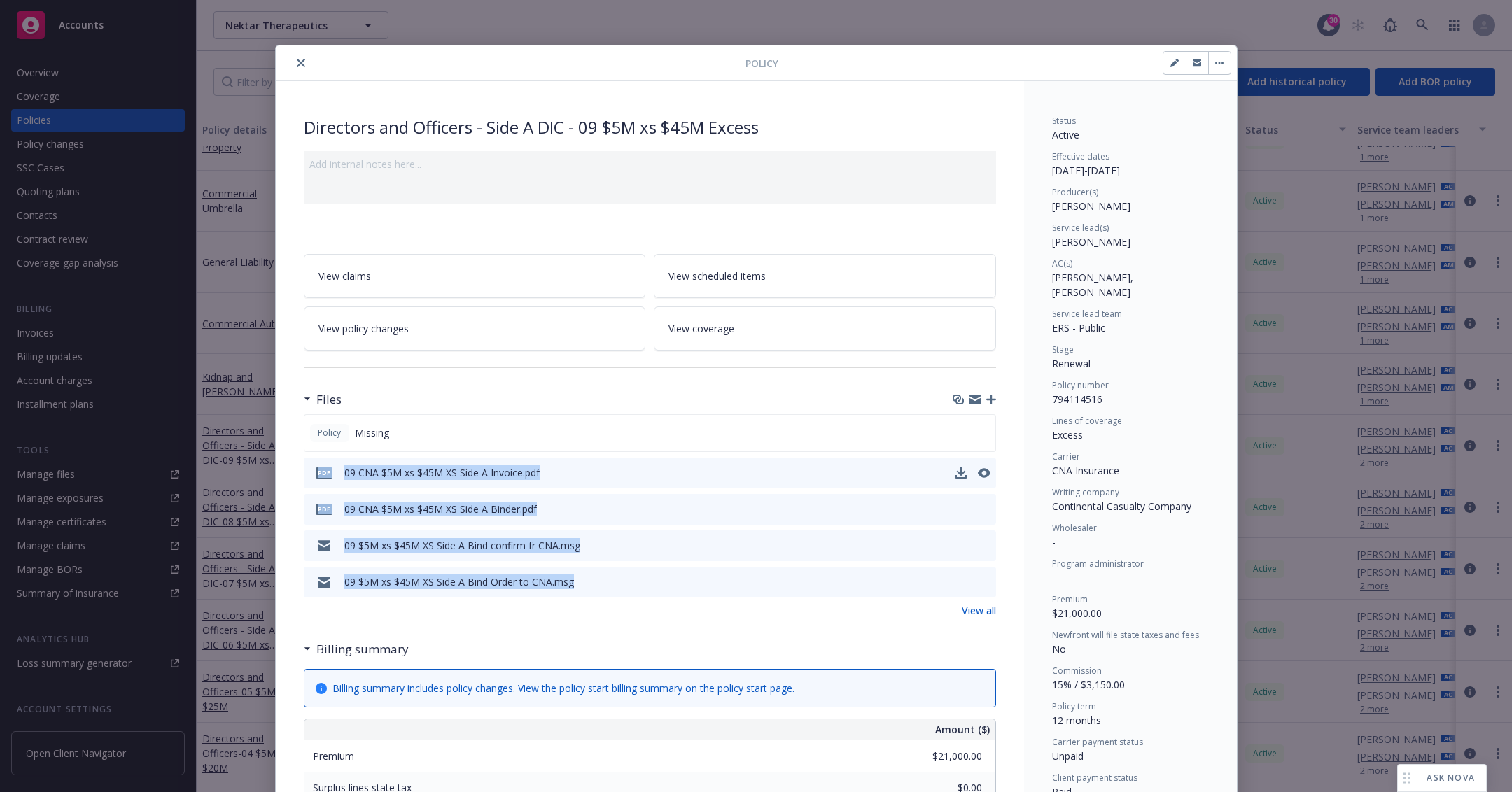drag, startPoint x: 583, startPoint y: 579, endPoint x: 340, endPoint y: 458, distance: 271.45902 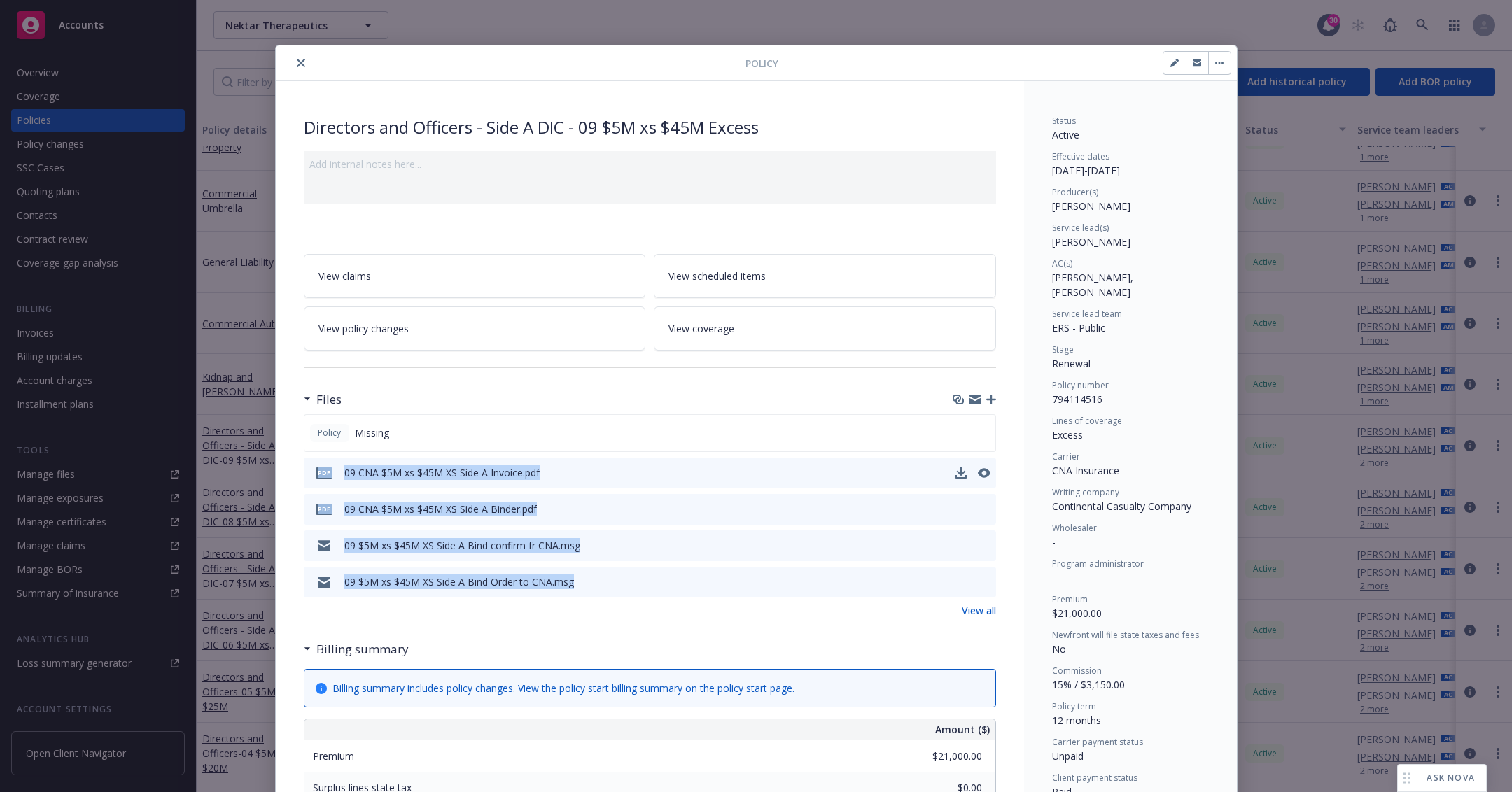 click on "Policy Missing pdf 09 CNA $5M xs $45M XS Side A Invoice.pdf pdf 09 CNA $5M xs $45M XS Side A Binder.pdf 09 $5M xs $45M XS Side A Bind confirm fr CNA.msg 09 $5M xs $45M XS Side A Bind Order to CNA.msg" at bounding box center [650, 506] 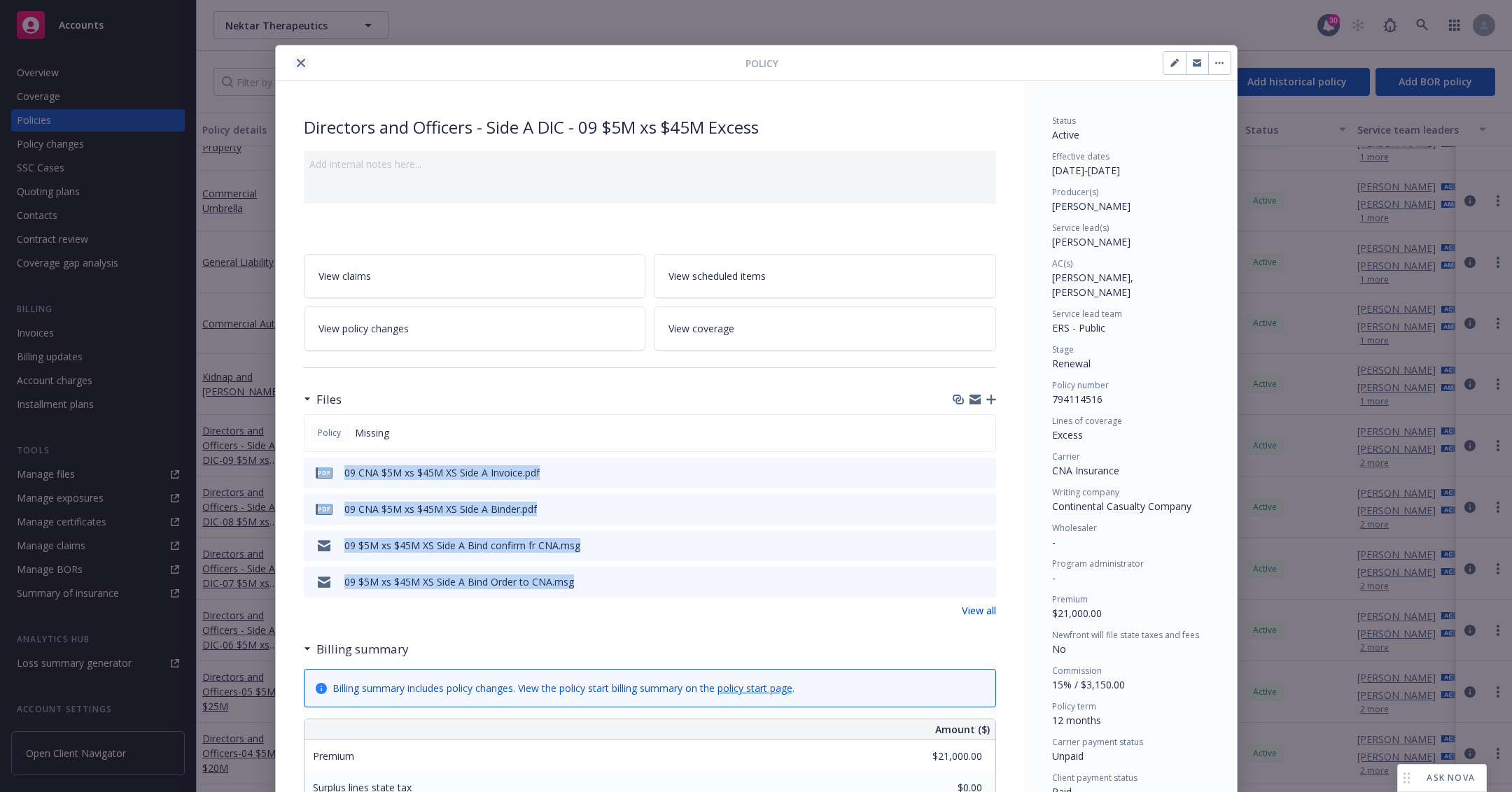 click 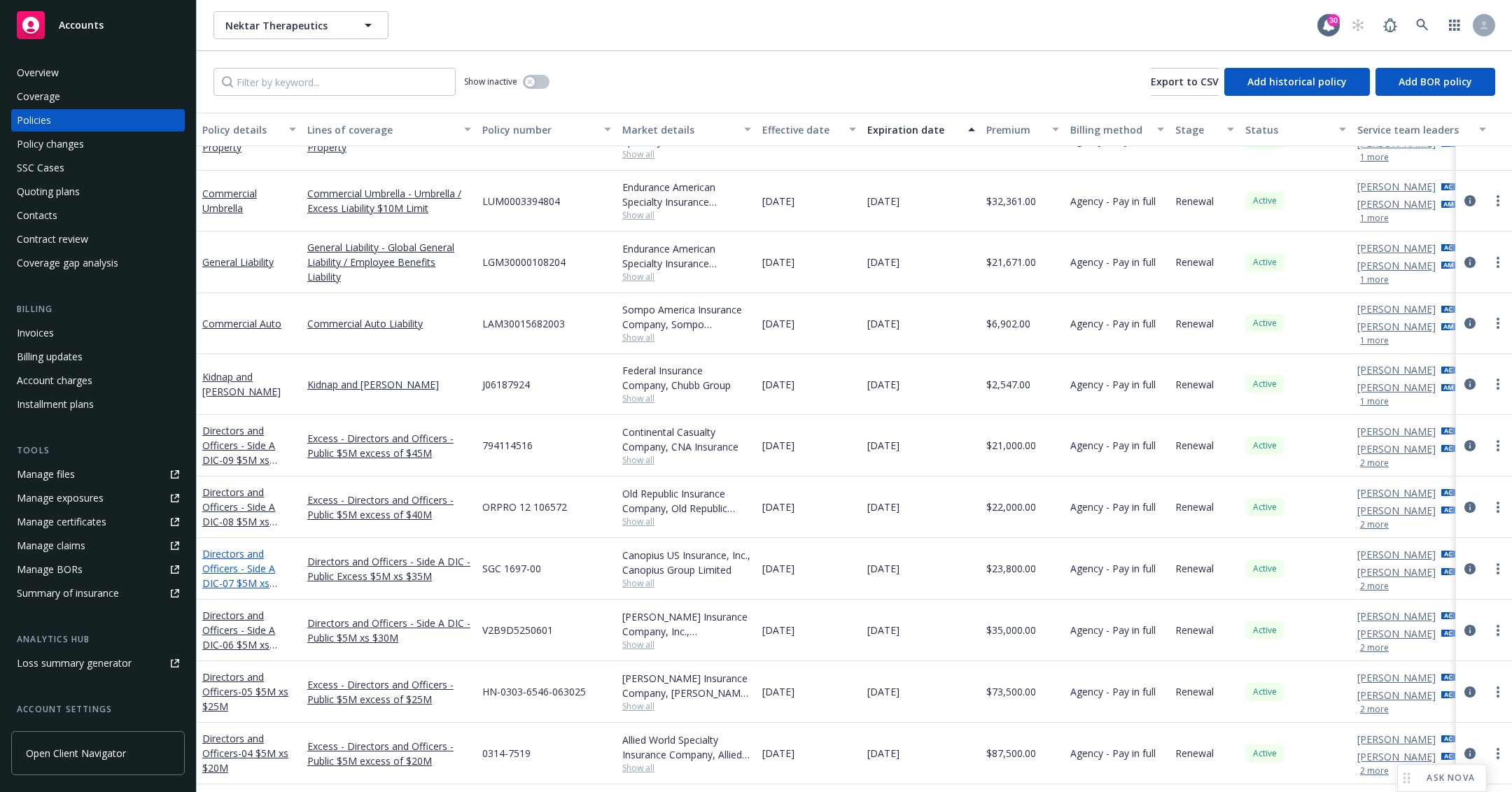 click on "Directors and Officers - Side A DIC  -  07 $5M xs $35M Excess" at bounding box center (239, 576) 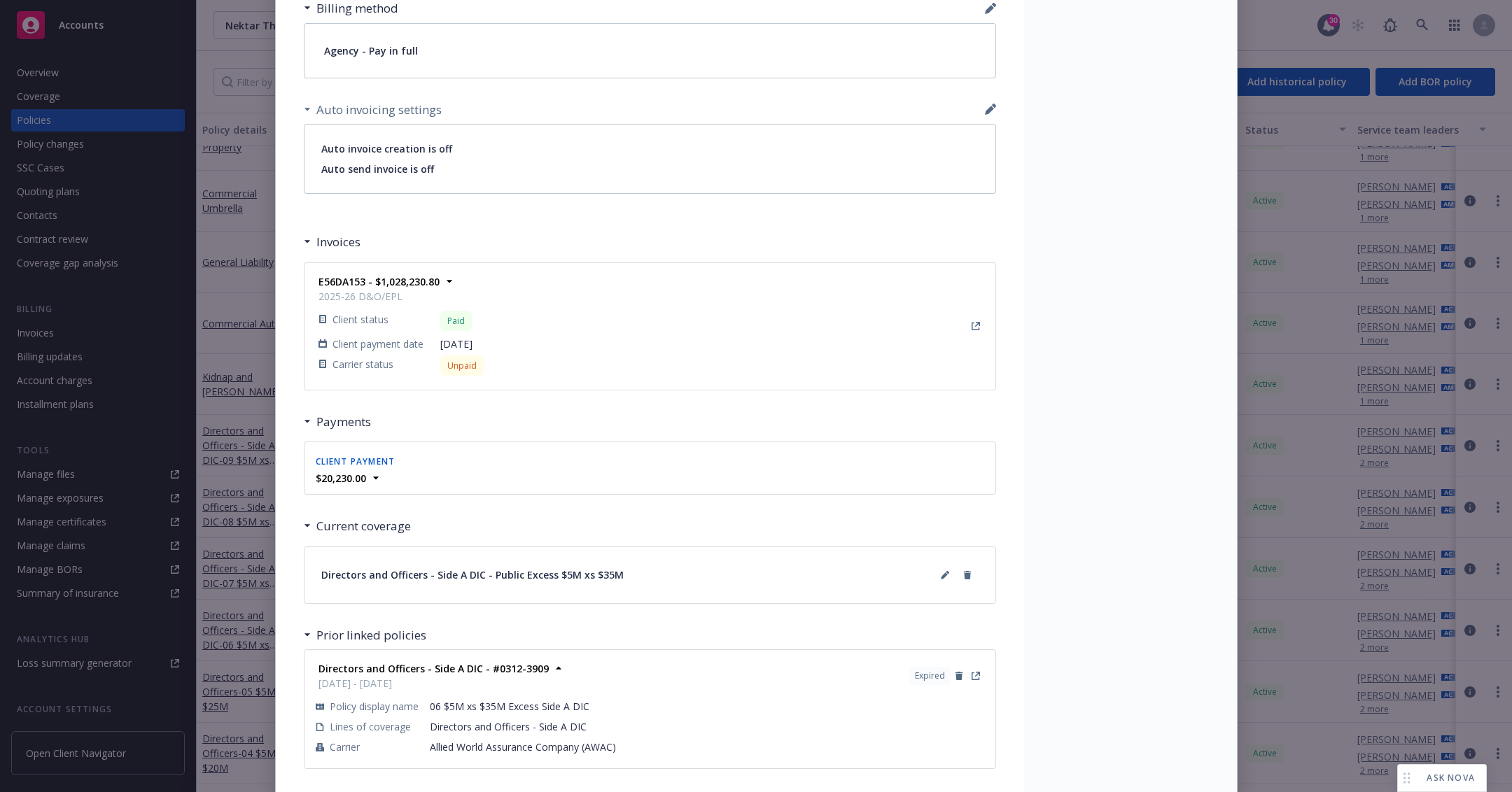 scroll, scrollTop: 1040, scrollLeft: 0, axis: vertical 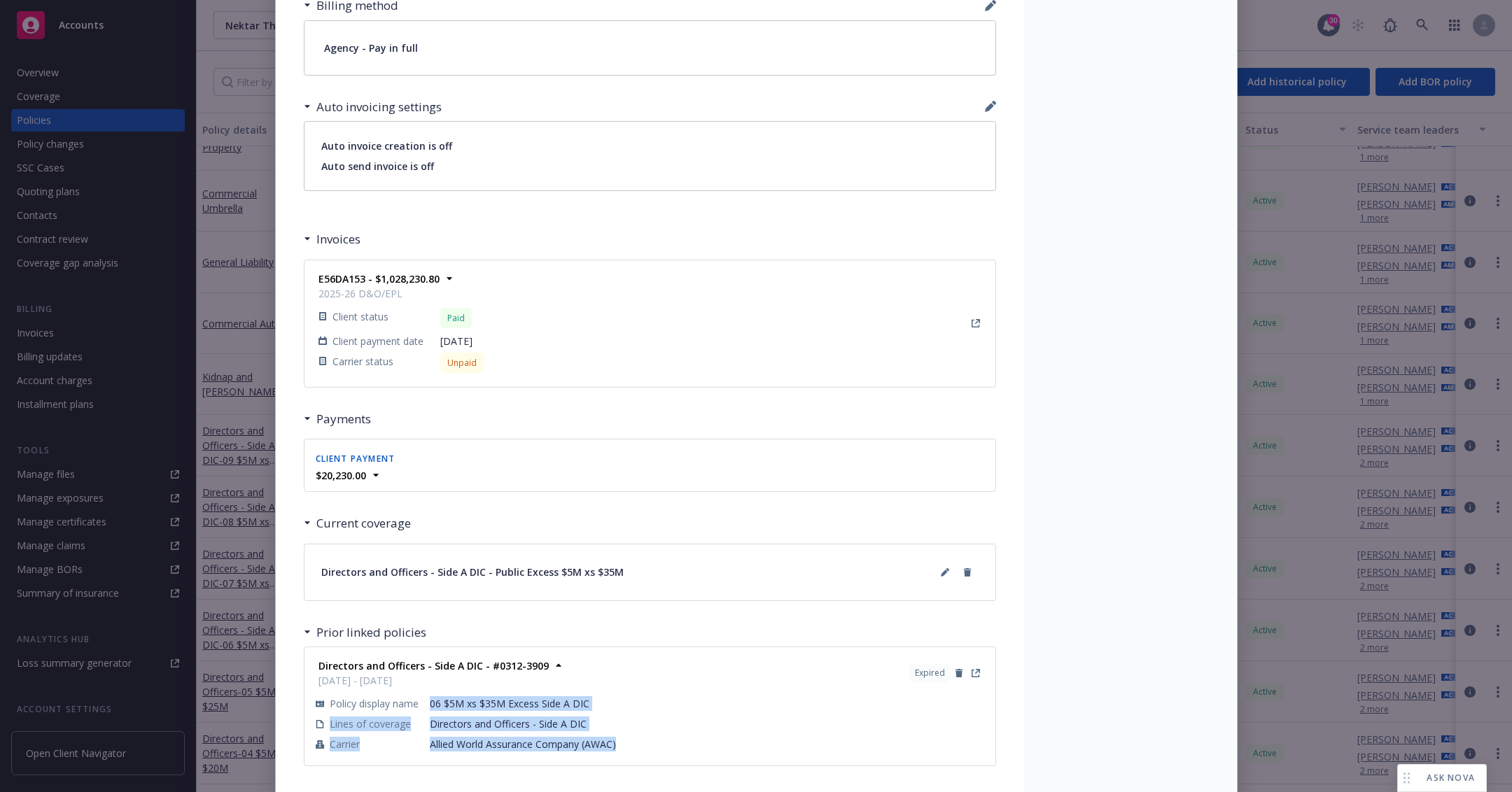 drag, startPoint x: 624, startPoint y: 732, endPoint x: 430, endPoint y: 698, distance: 196.95685 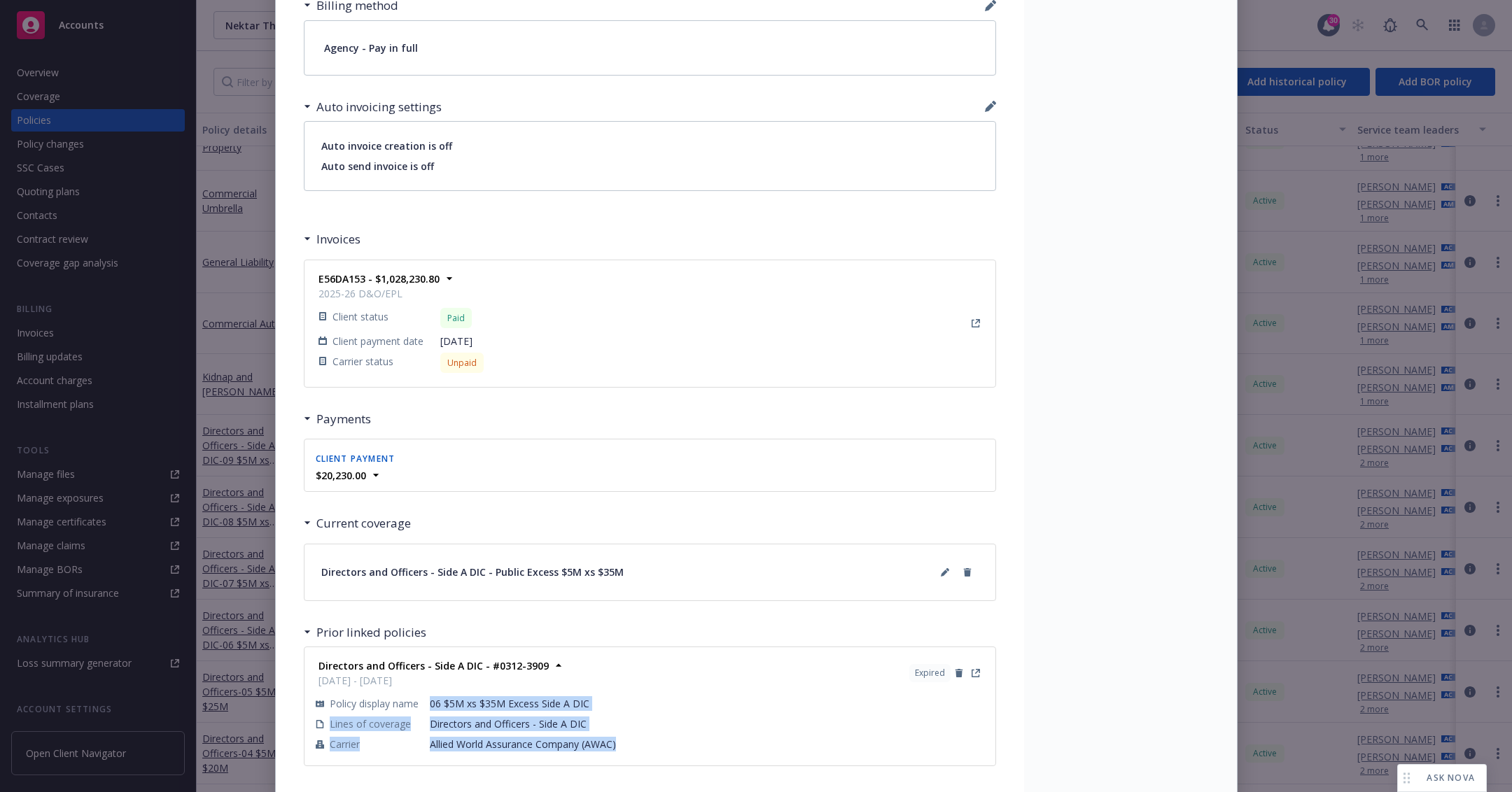click on "Policy display name 06 $5M xs $35M Excess Side A DIC  Lines of coverage Directors and Officers - Side A DIC Carrier Allied World Assurance Company (AWAC)" at bounding box center (650, 723) 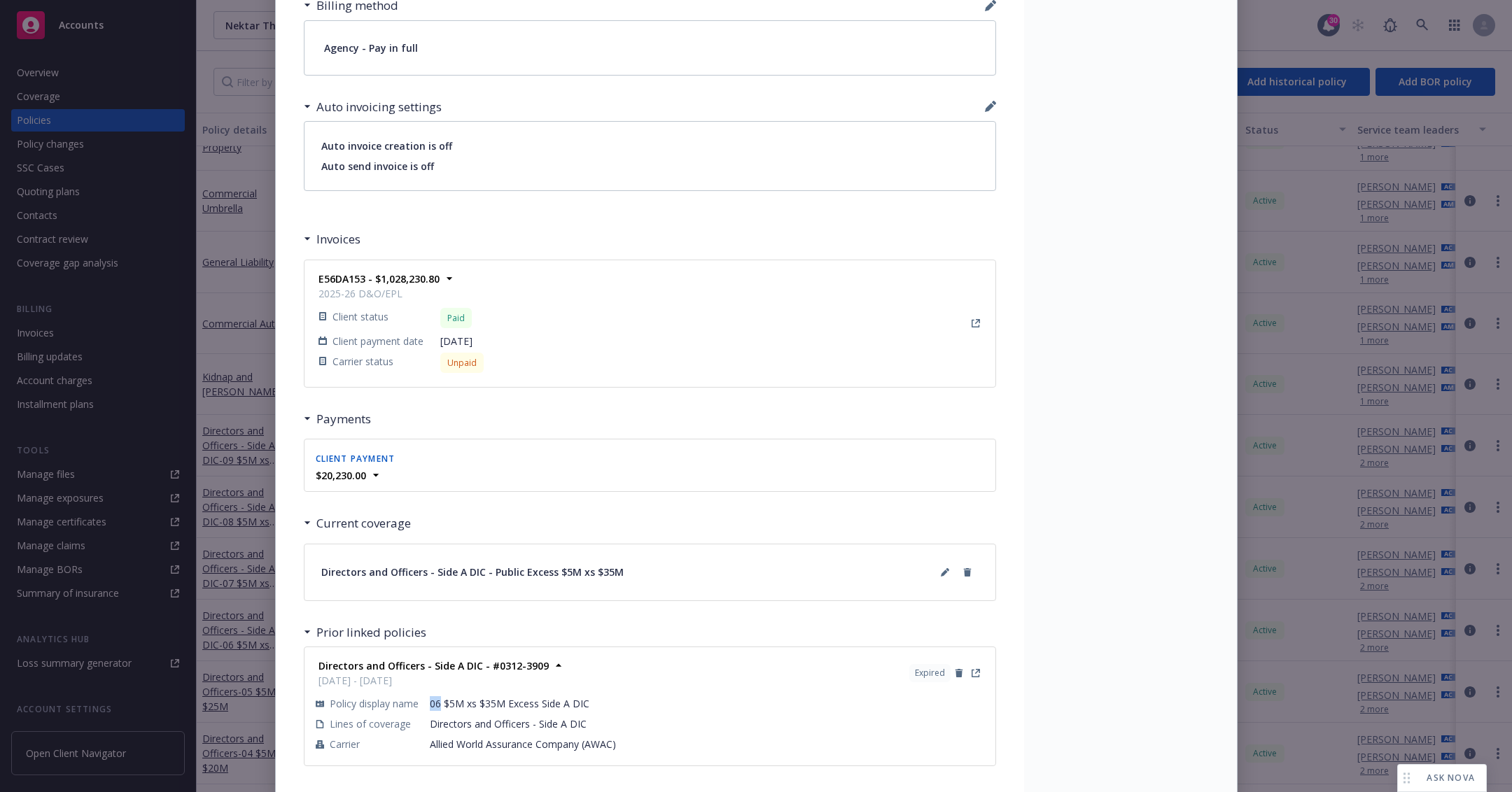 click on "06 $5M xs $35M Excess Side A DIC" at bounding box center (707, 703) 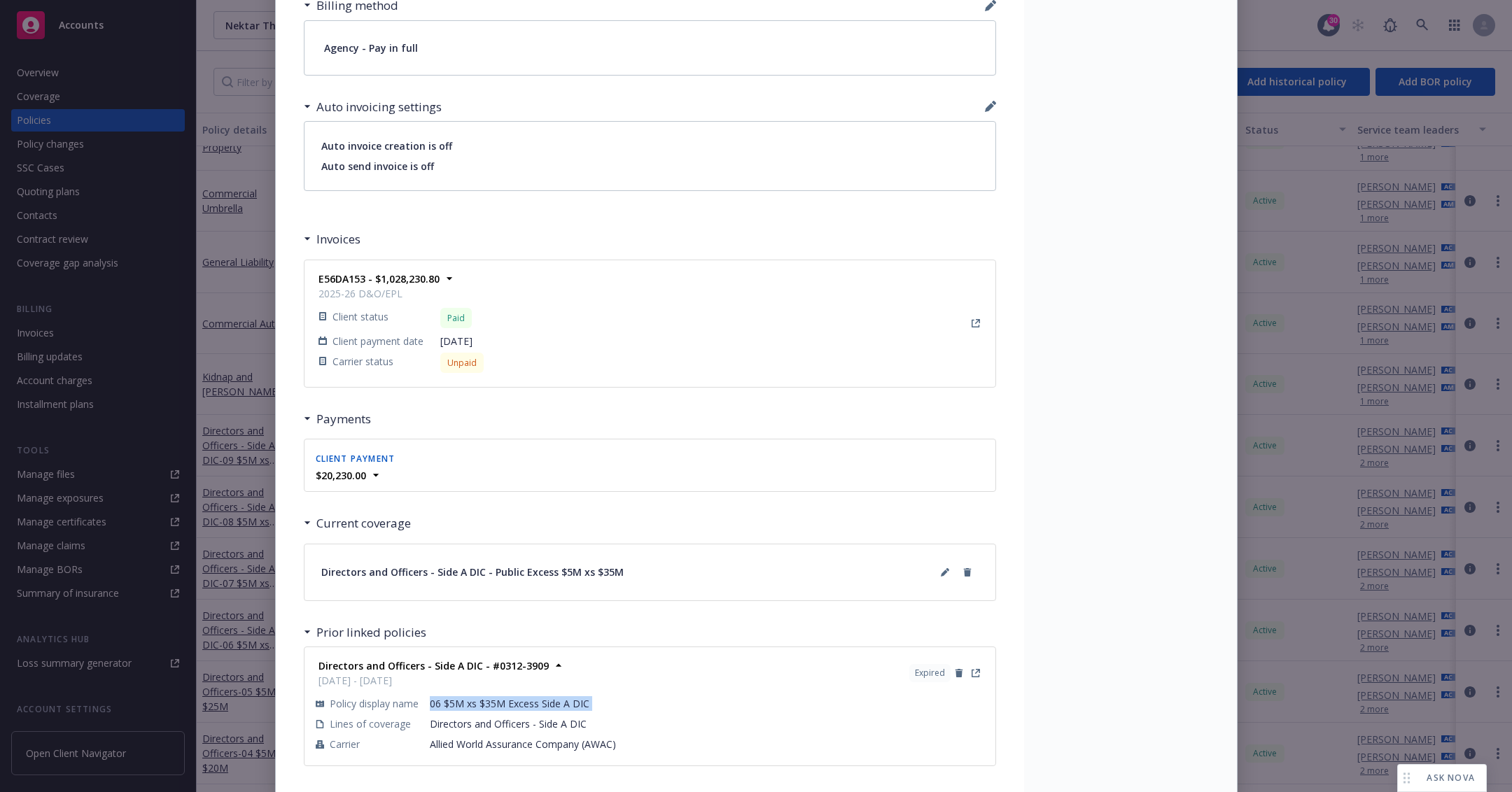 click on "06 $5M xs $35M Excess Side A DIC" at bounding box center (707, 703) 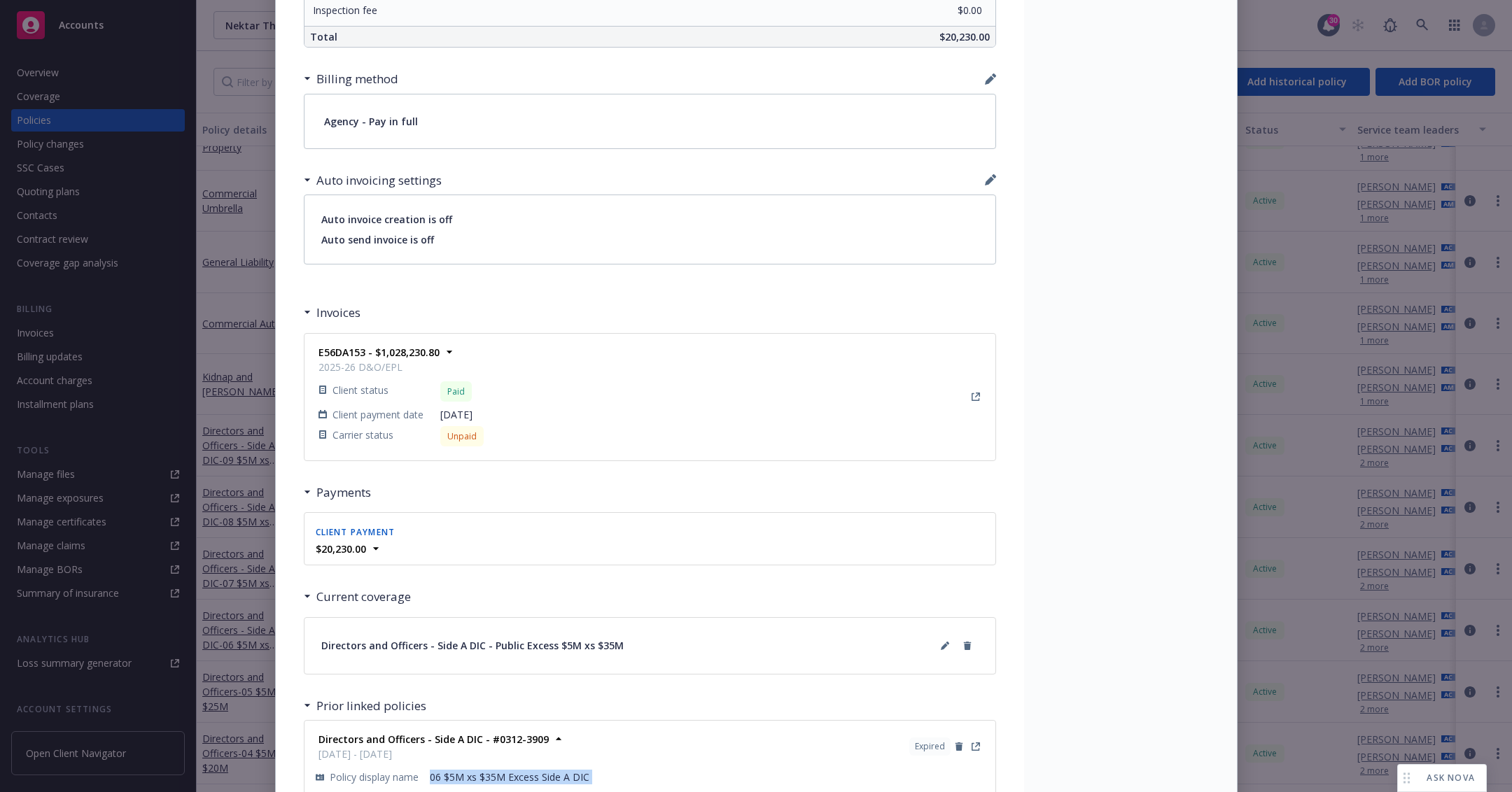 scroll, scrollTop: 1040, scrollLeft: 0, axis: vertical 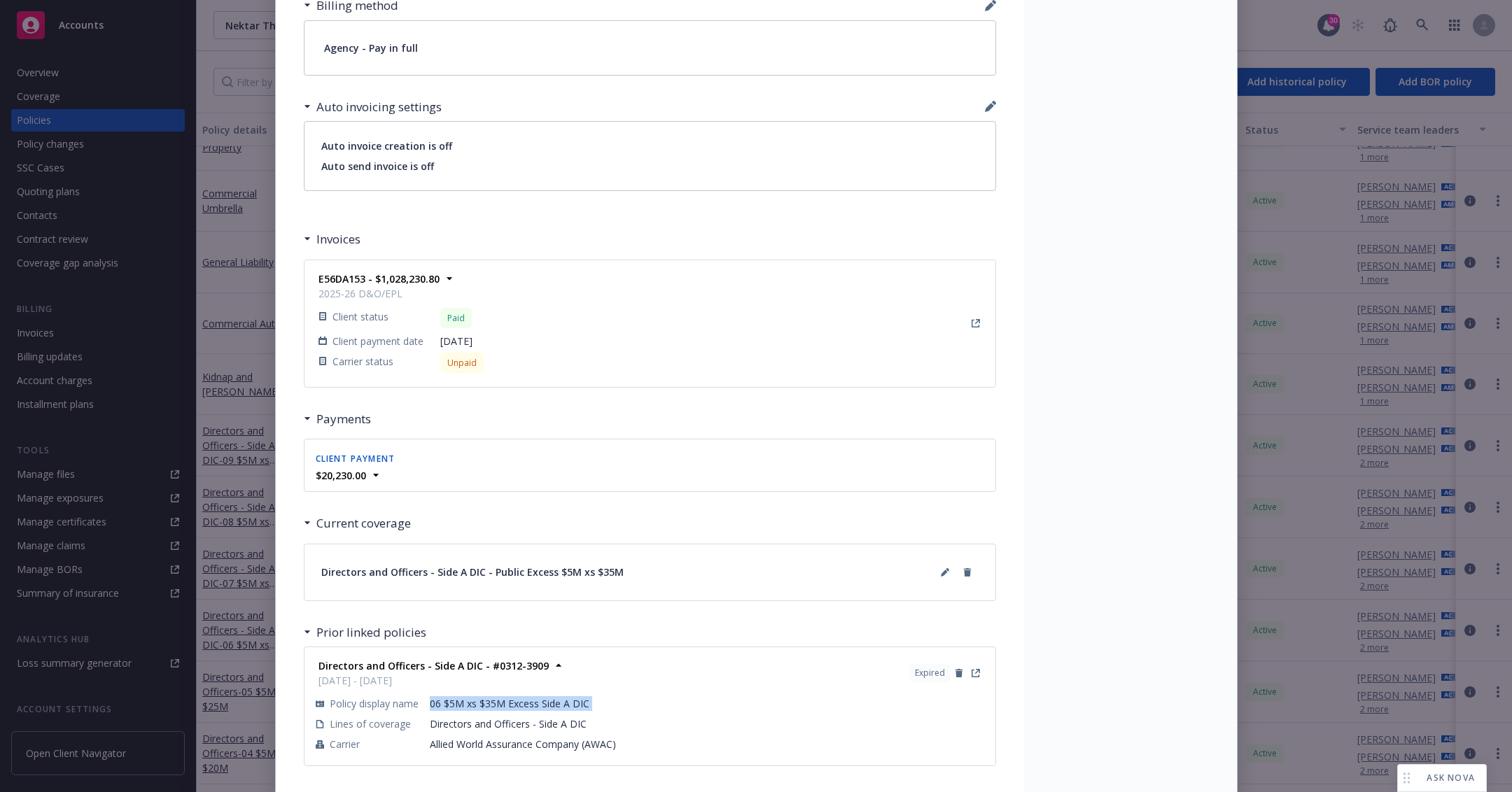 click on "06 $5M xs $35M Excess Side A DIC" at bounding box center [707, 703] 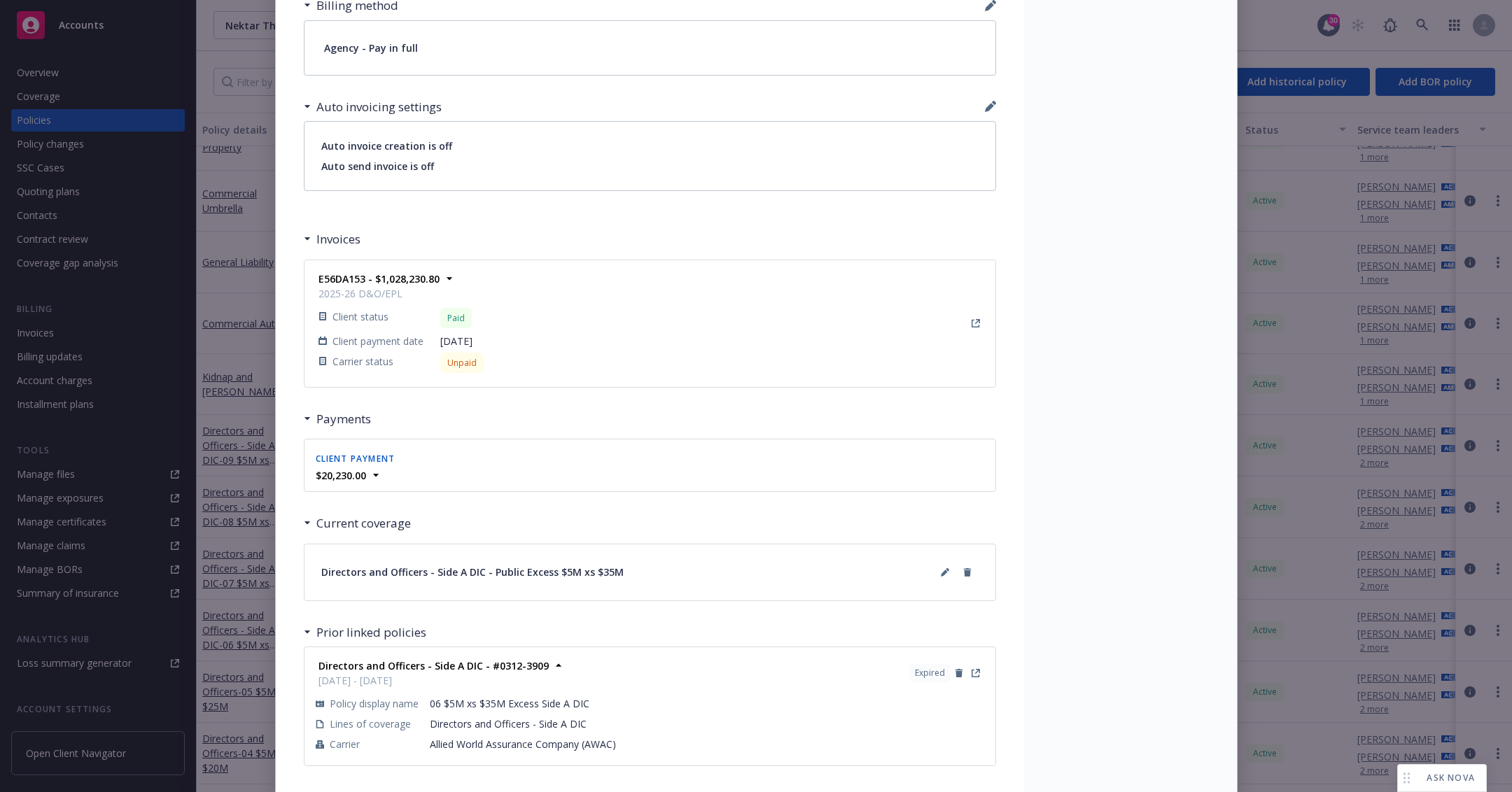 click on "06 $5M xs $35M Excess Side A DIC" at bounding box center [707, 703] 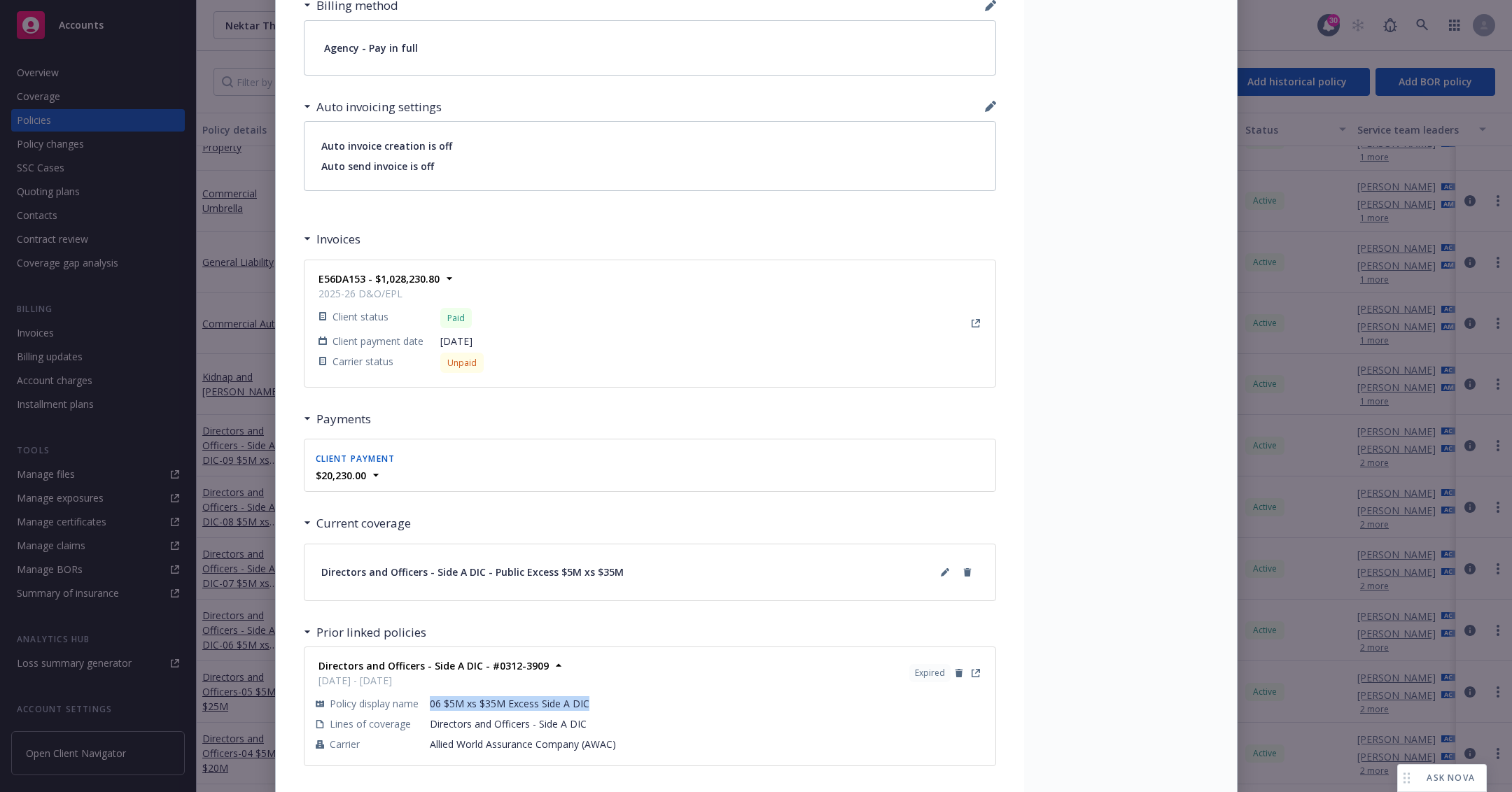 drag, startPoint x: 430, startPoint y: 695, endPoint x: 638, endPoint y: 700, distance: 208.0601 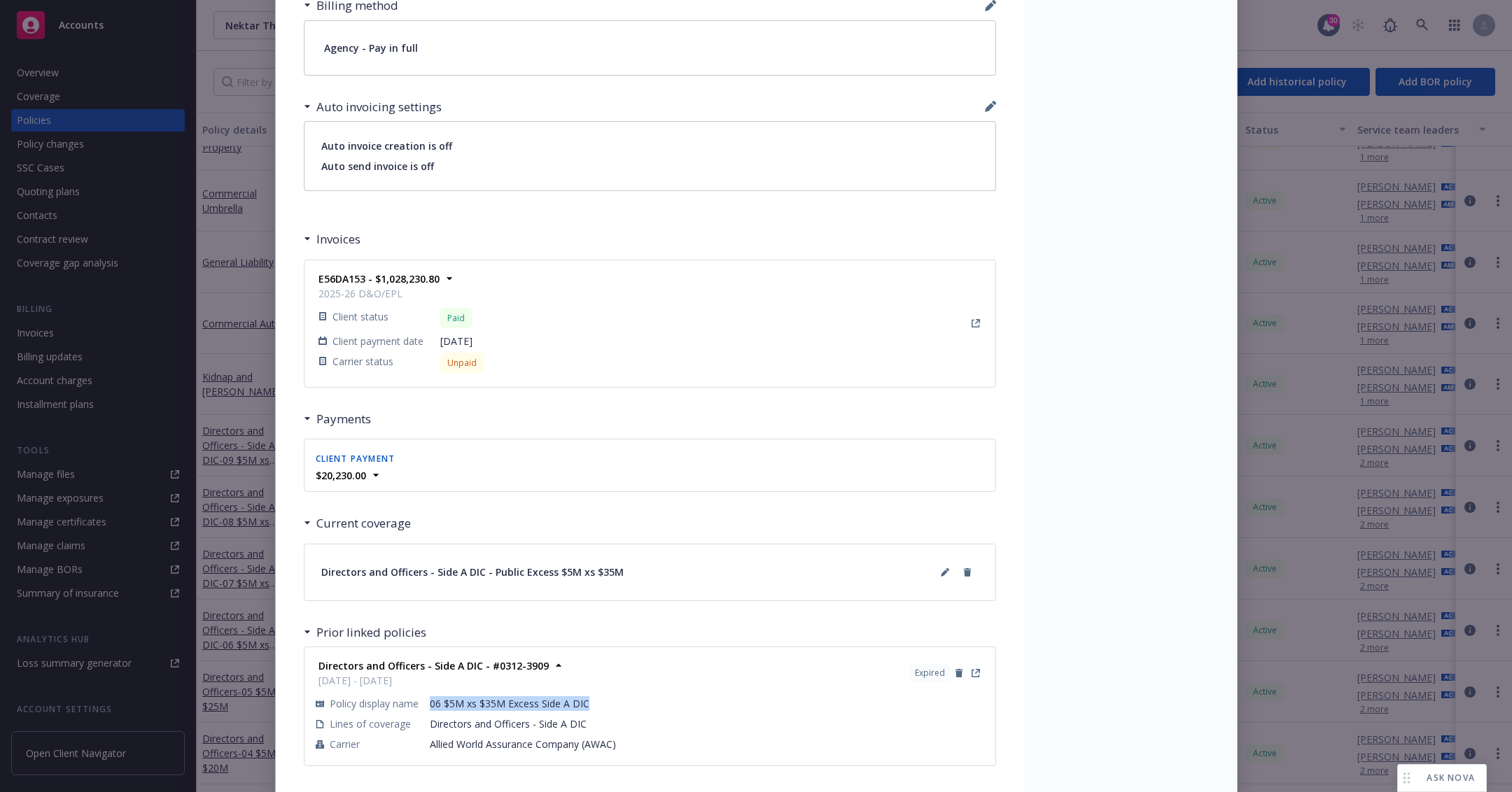 click on "06 $5M xs $35M Excess Side A DIC" at bounding box center [707, 703] 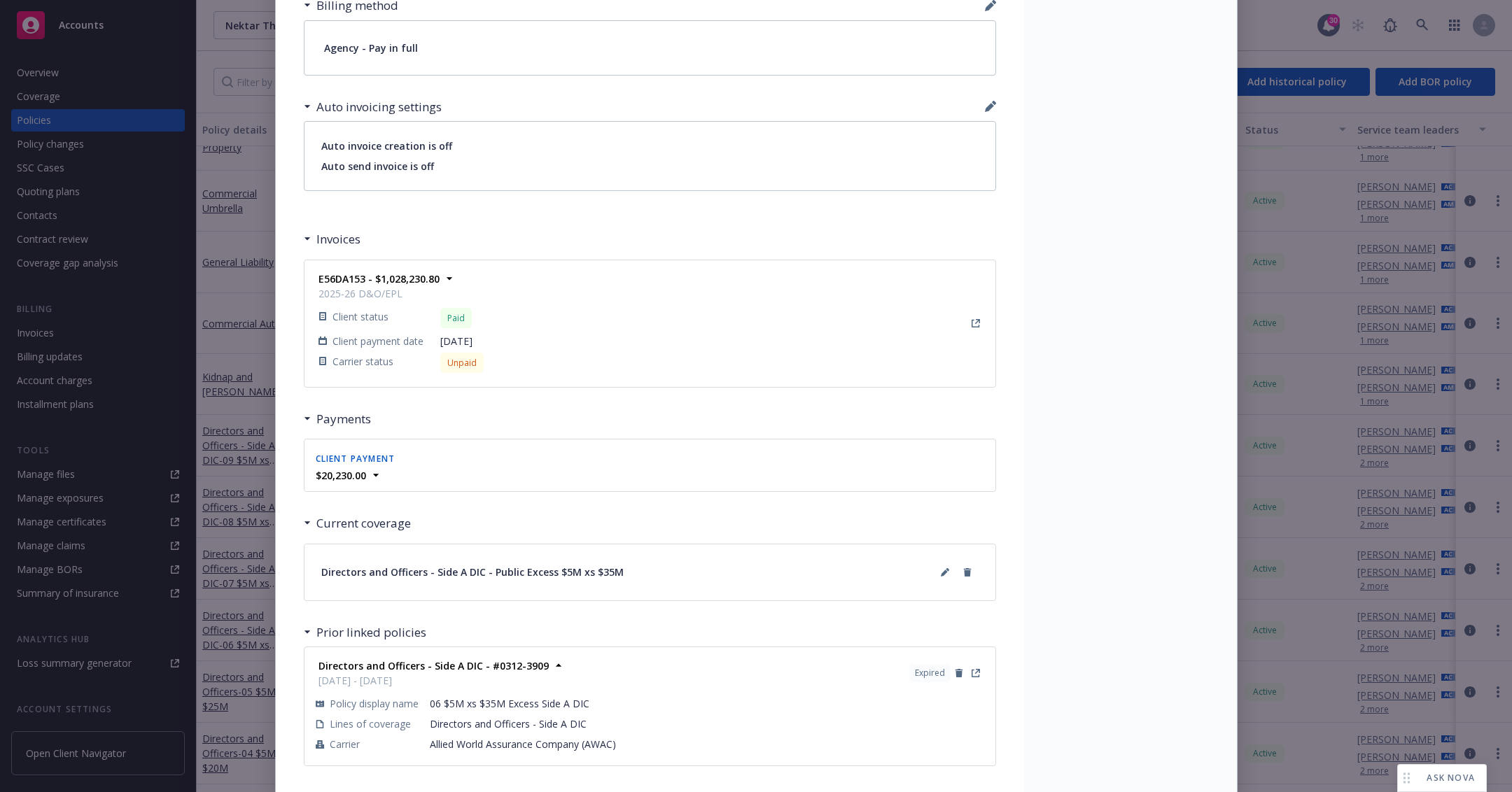 click on "06 $5M xs $35M Excess Side A DIC" at bounding box center (707, 703) 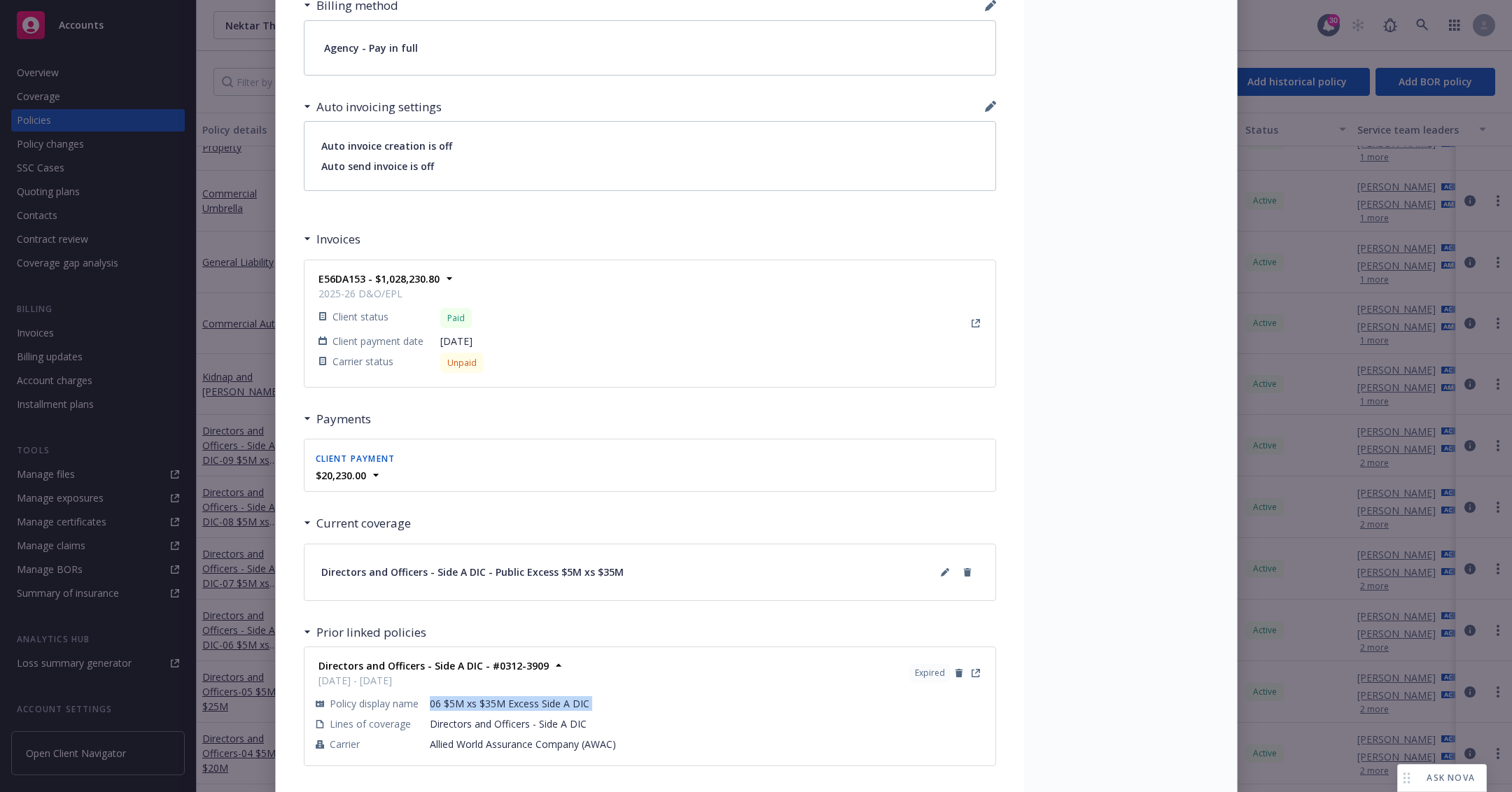 click on "06 $5M xs $35M Excess Side A DIC" at bounding box center (707, 703) 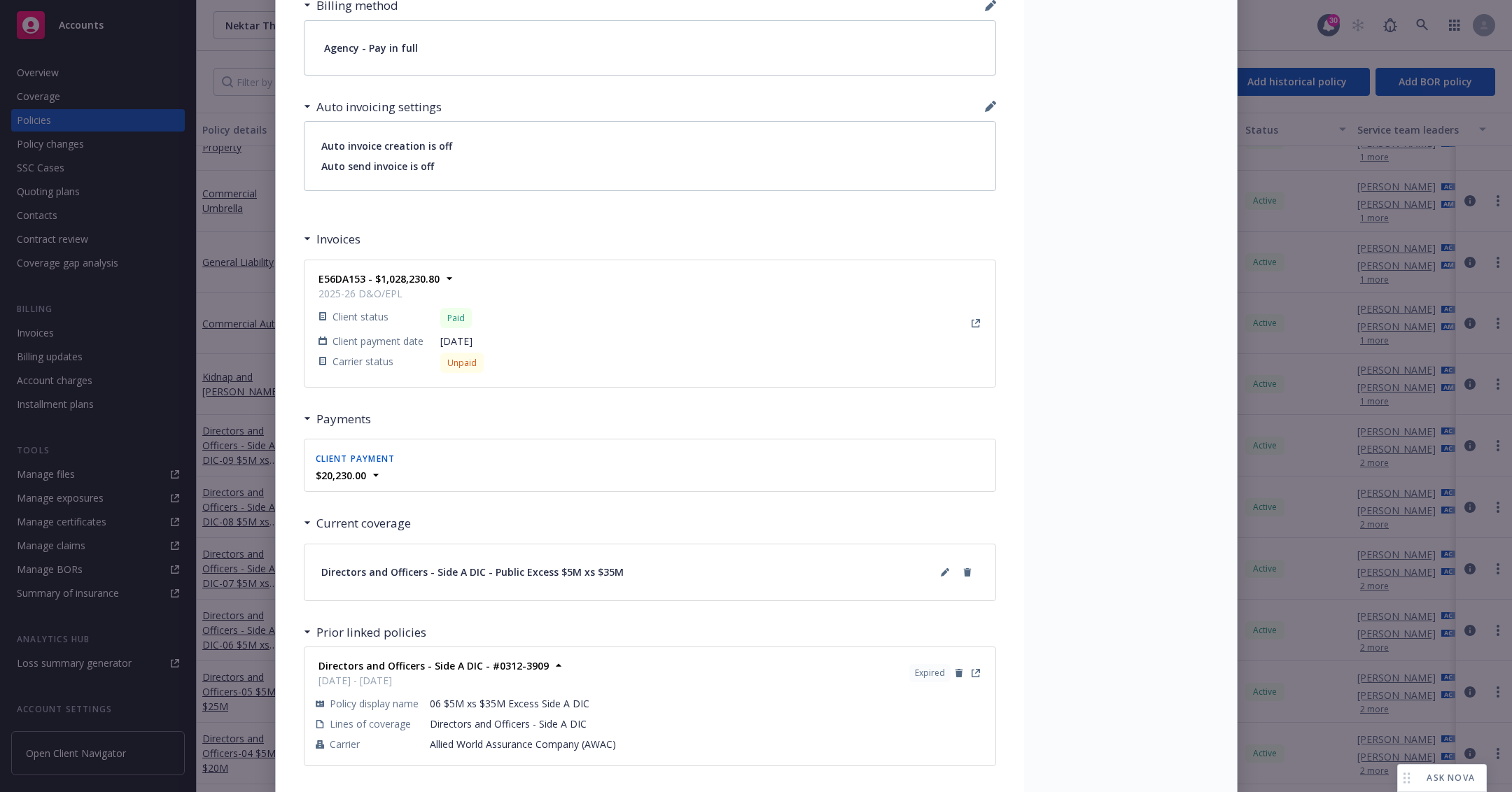 click on "06 $5M xs $35M Excess Side A DIC" at bounding box center (707, 703) 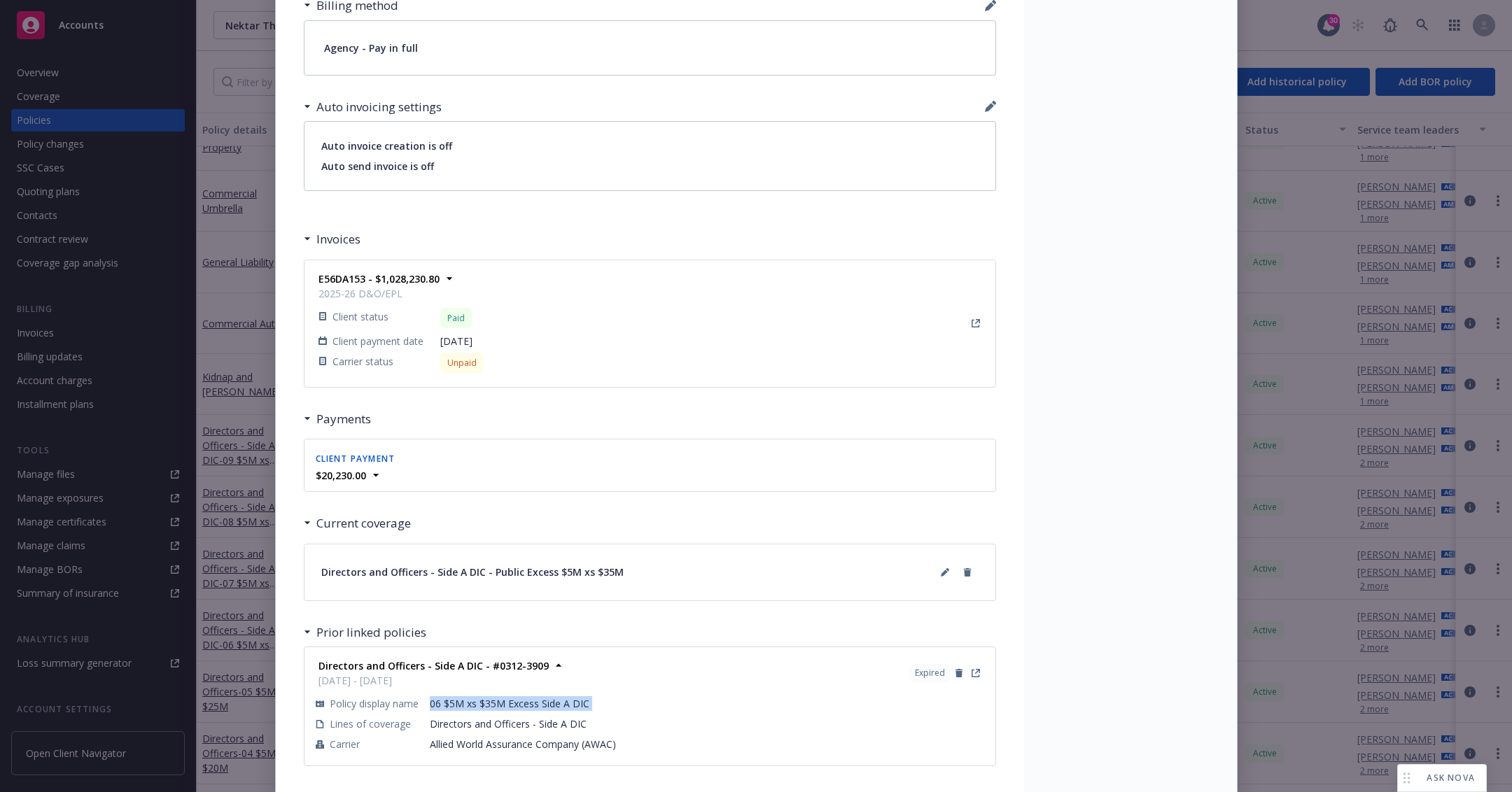 drag, startPoint x: 603, startPoint y: 695, endPoint x: 461, endPoint y: 699, distance: 142.05633 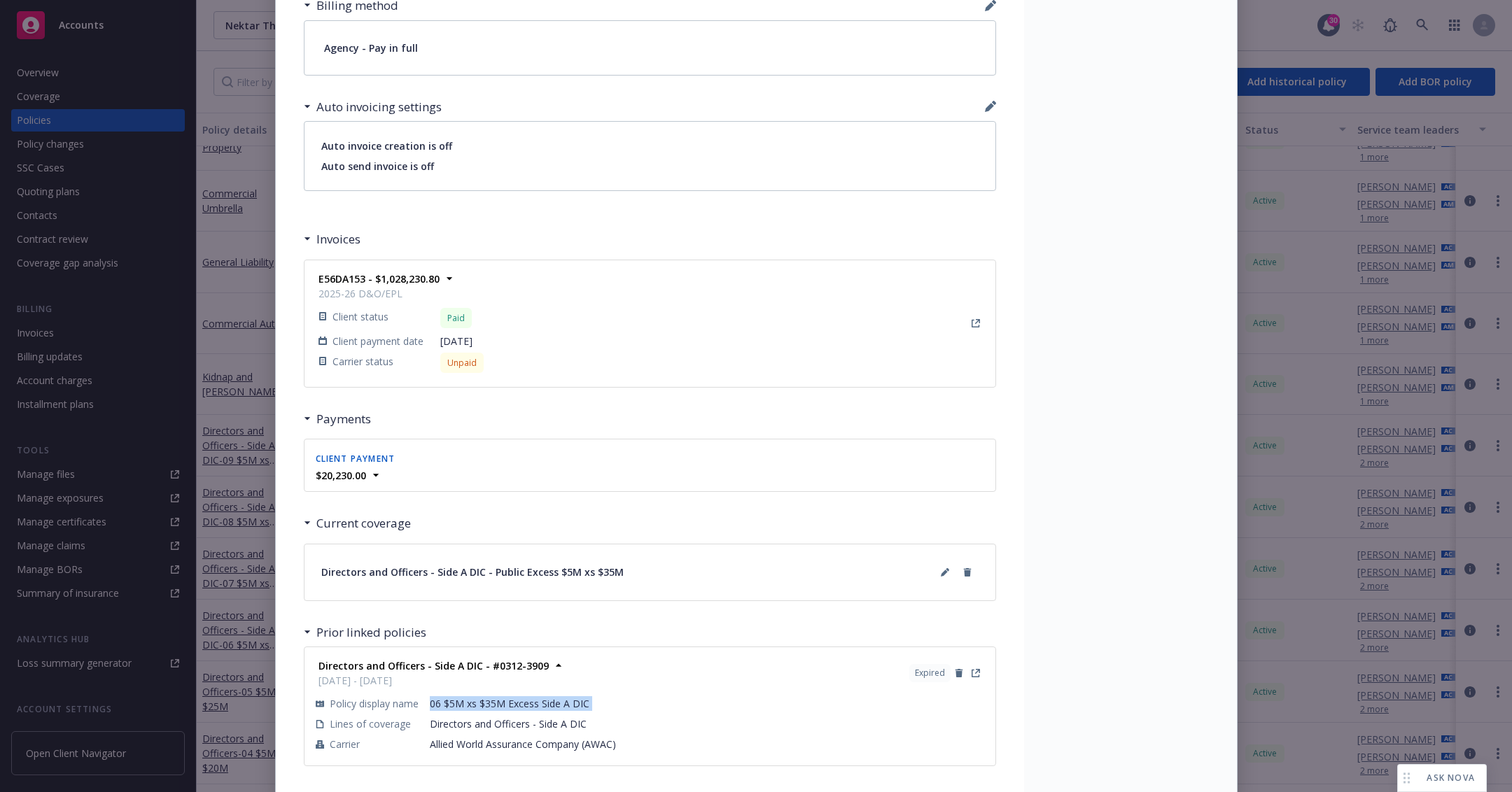 click on "06 $5M xs $35M Excess Side A DIC" at bounding box center [707, 703] 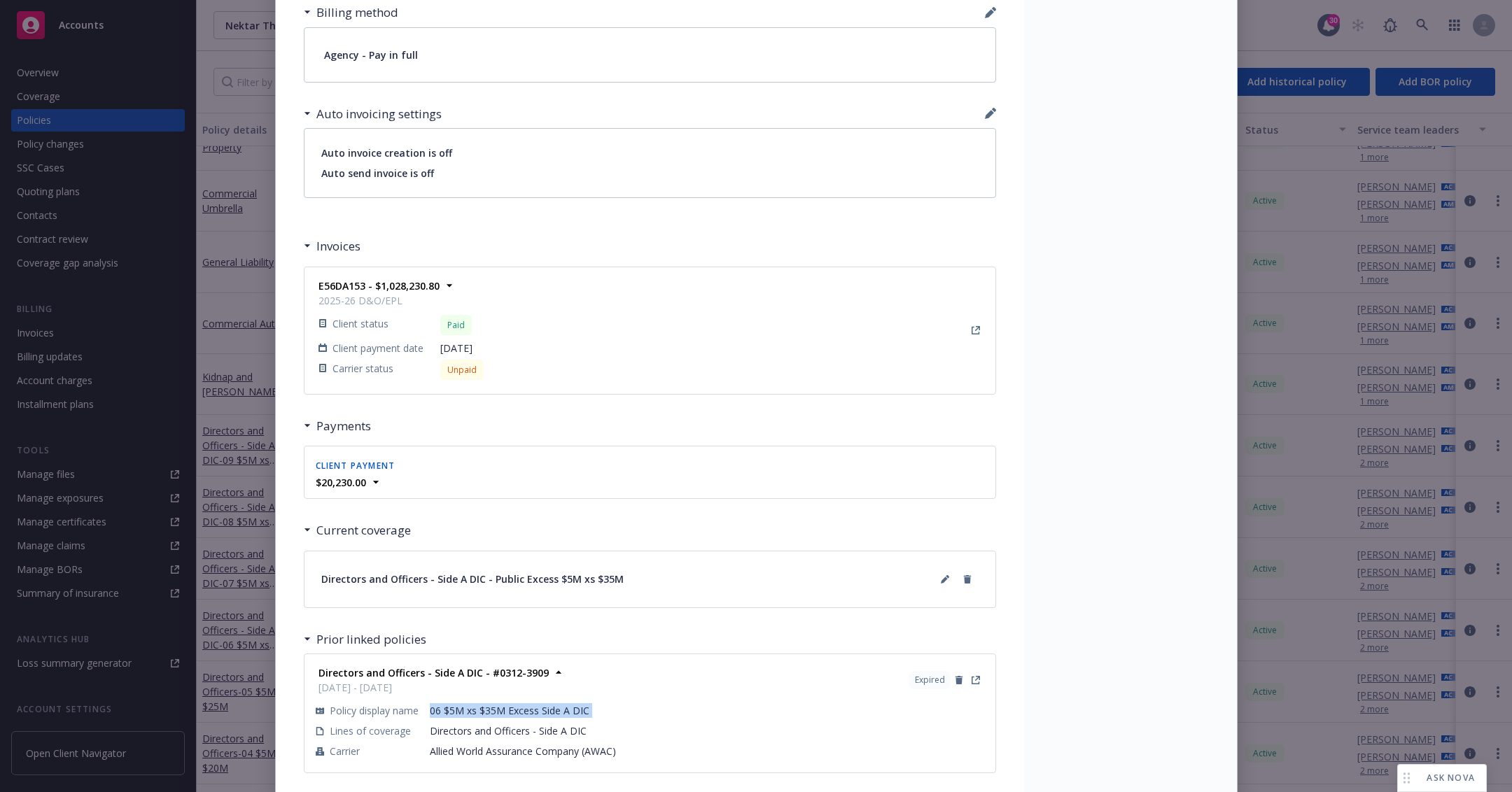 scroll, scrollTop: 1040, scrollLeft: 0, axis: vertical 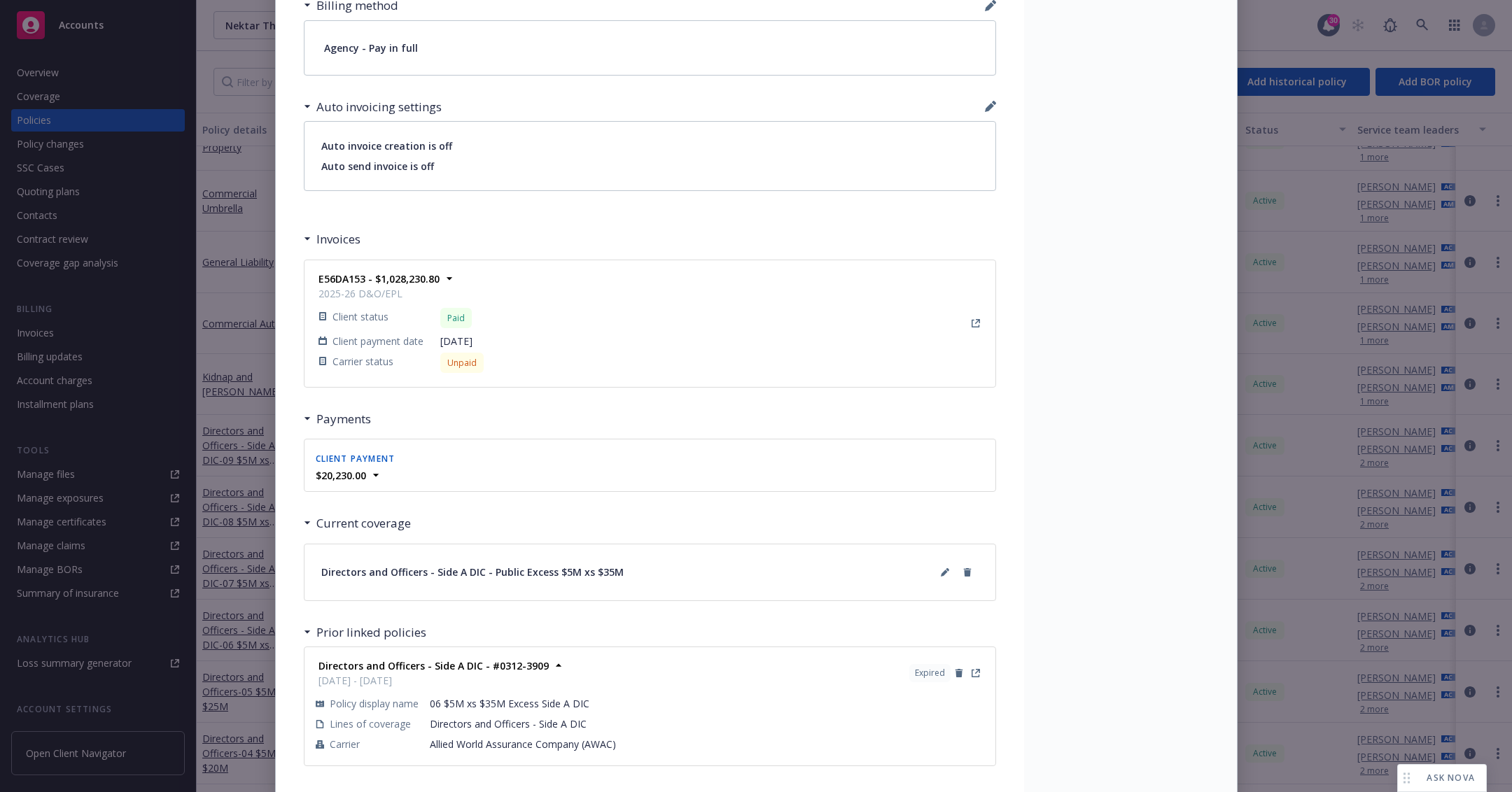 click on "Expired" at bounding box center [930, 673] 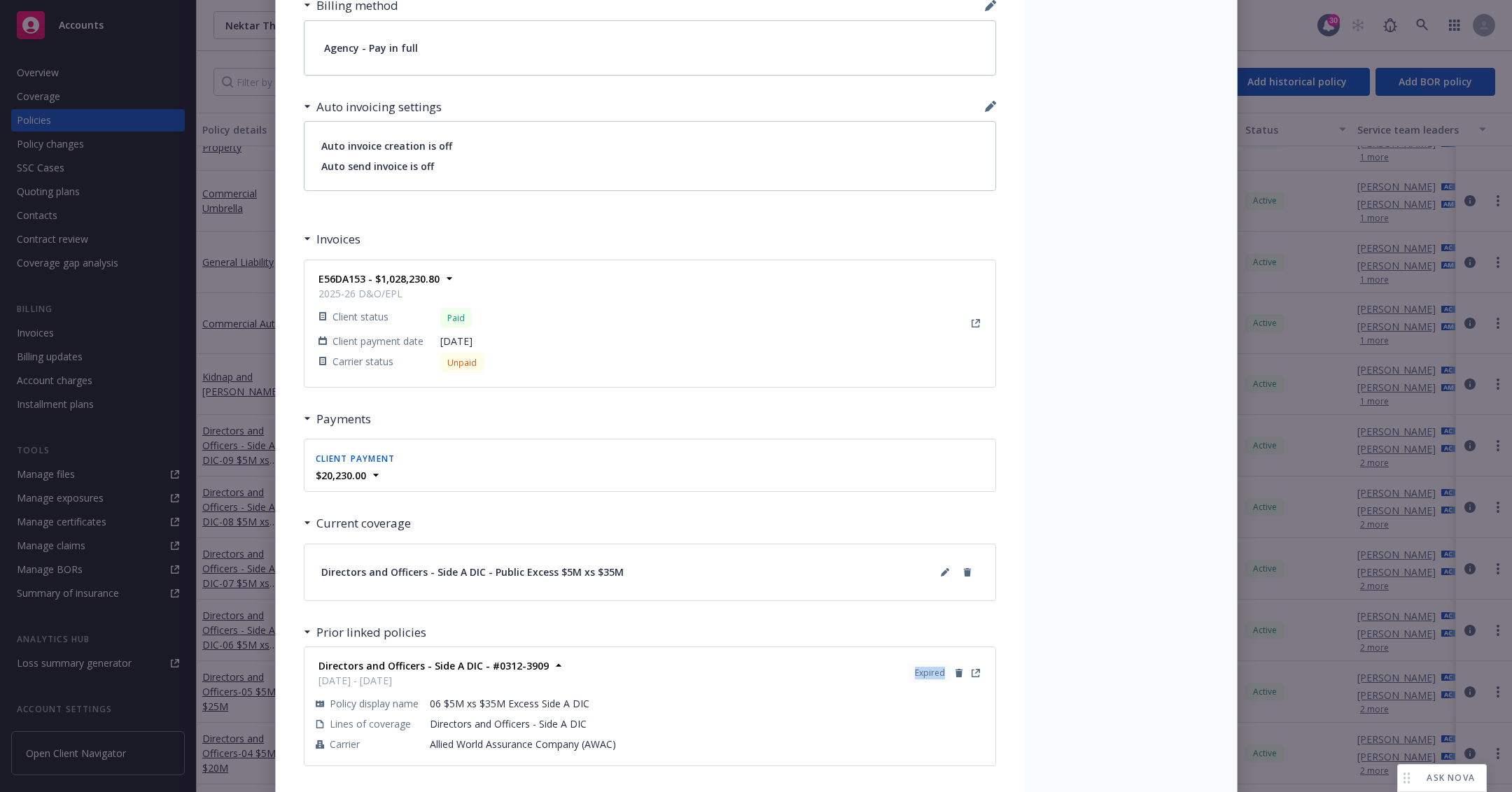 click on "Expired" at bounding box center [930, 673] 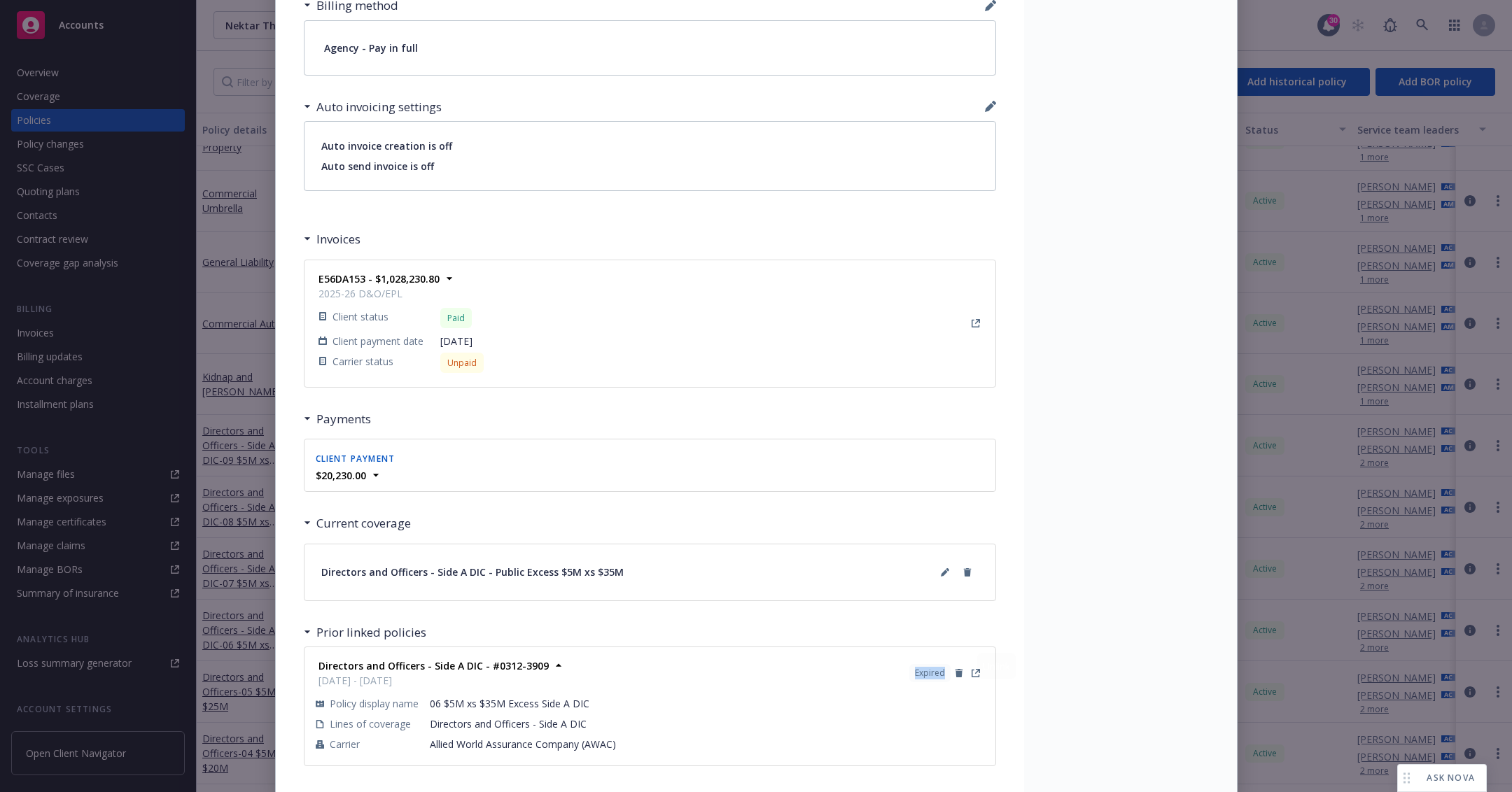 click on "Expired" at bounding box center [930, 673] 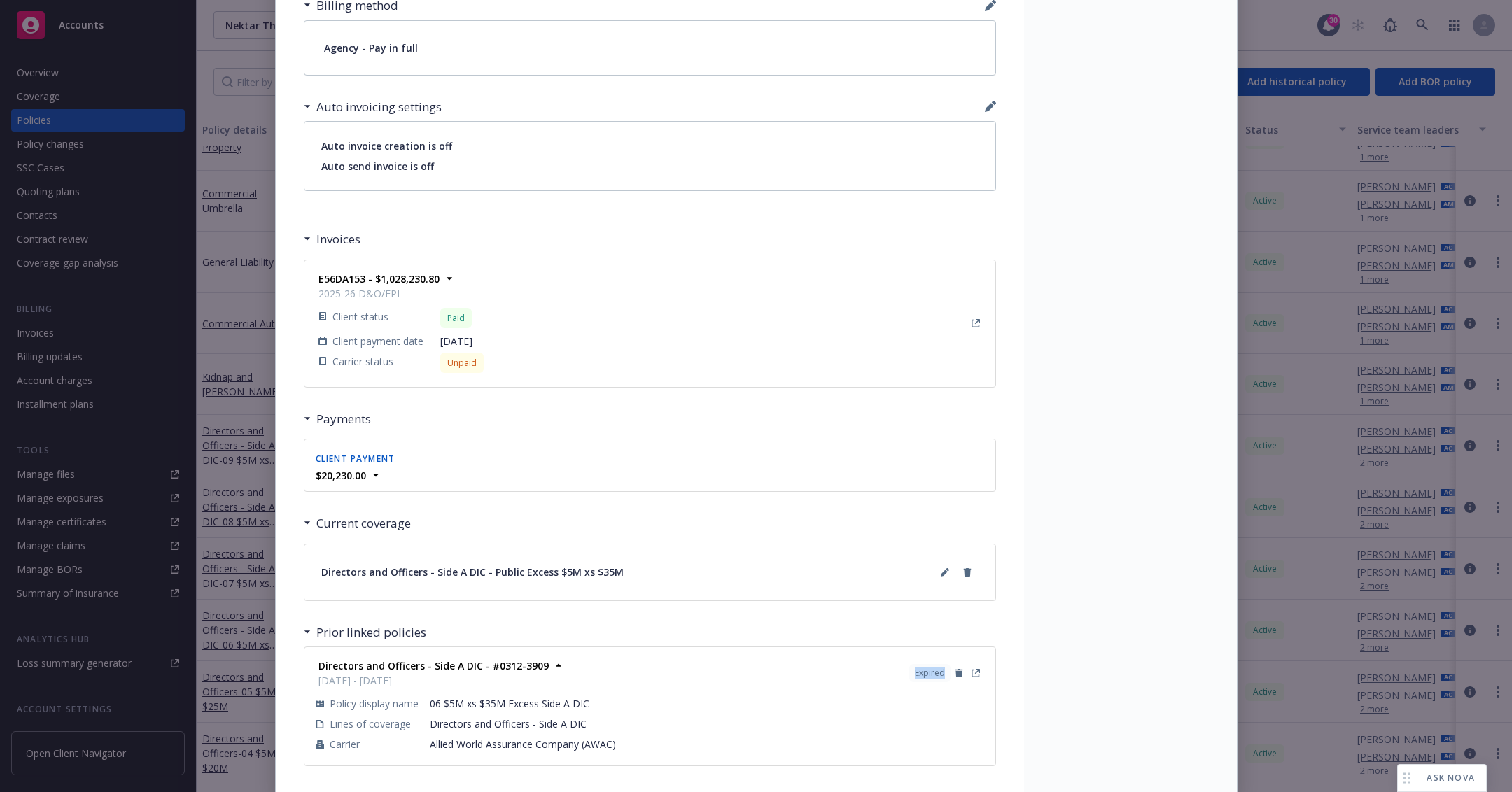 click on "Expired" at bounding box center [930, 673] 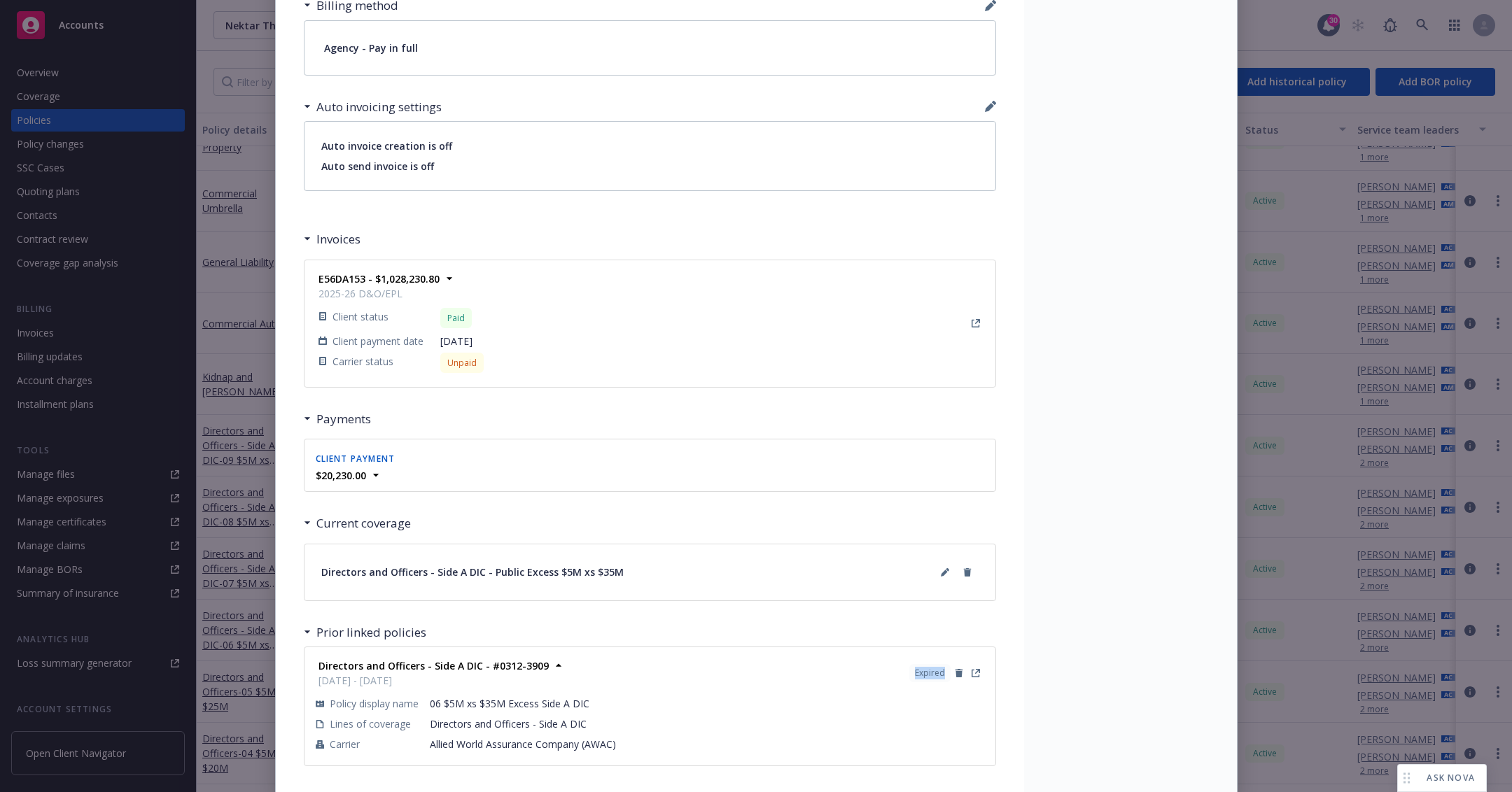 click on "Expired" at bounding box center [930, 673] 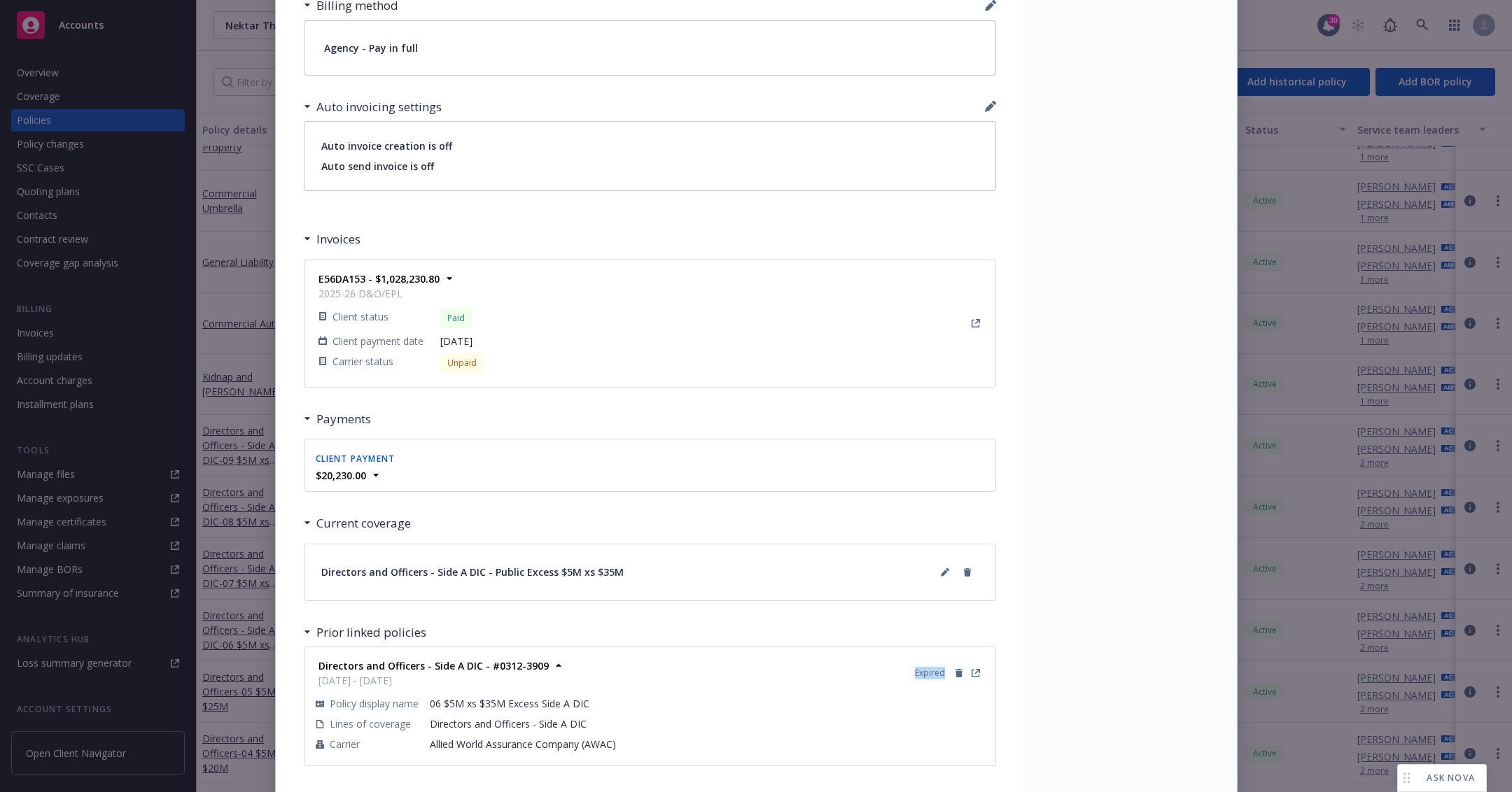 click on "Expired" at bounding box center (930, 673) 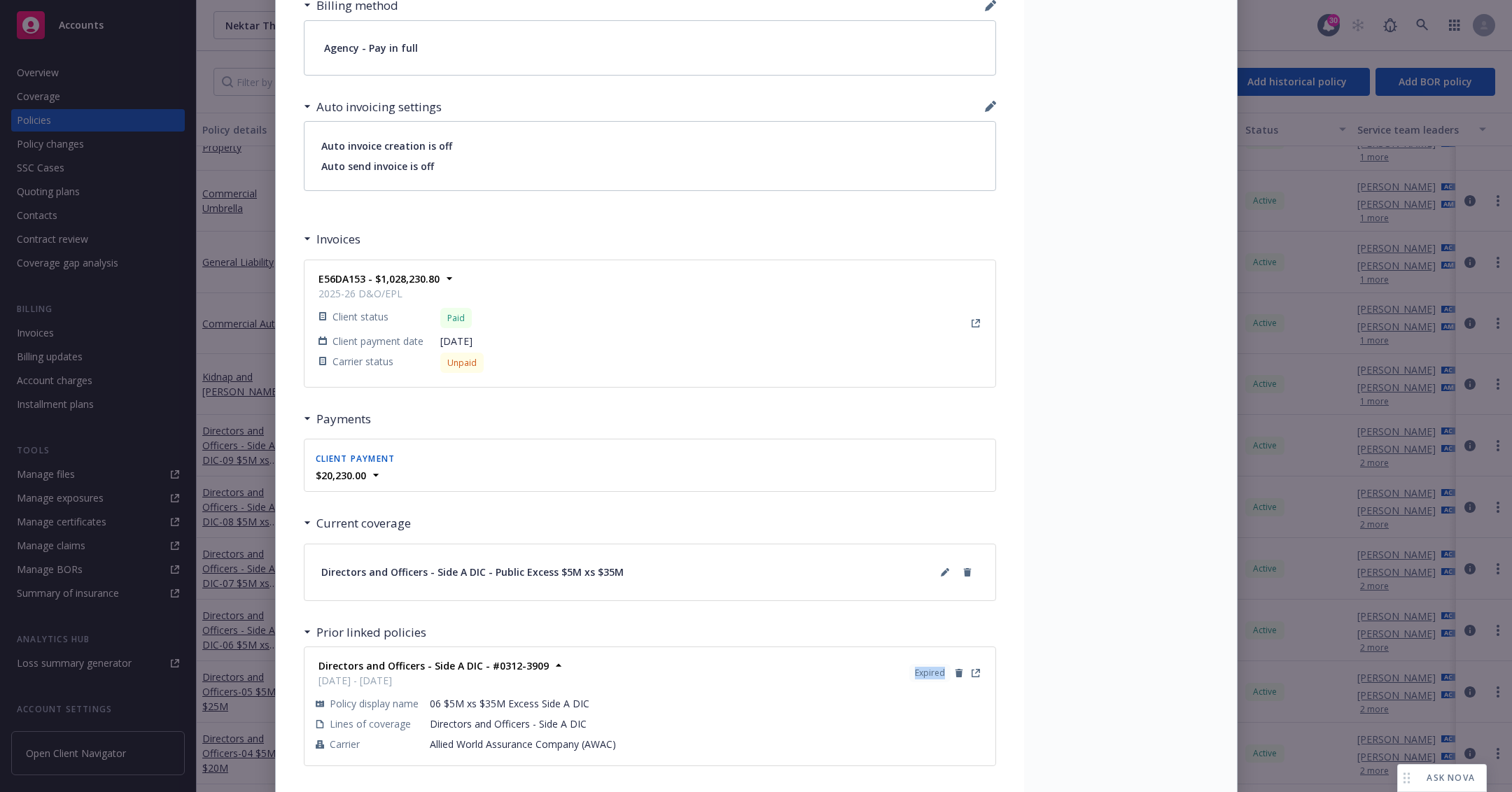 drag, startPoint x: 446, startPoint y: 673, endPoint x: 298, endPoint y: 666, distance: 148.16545 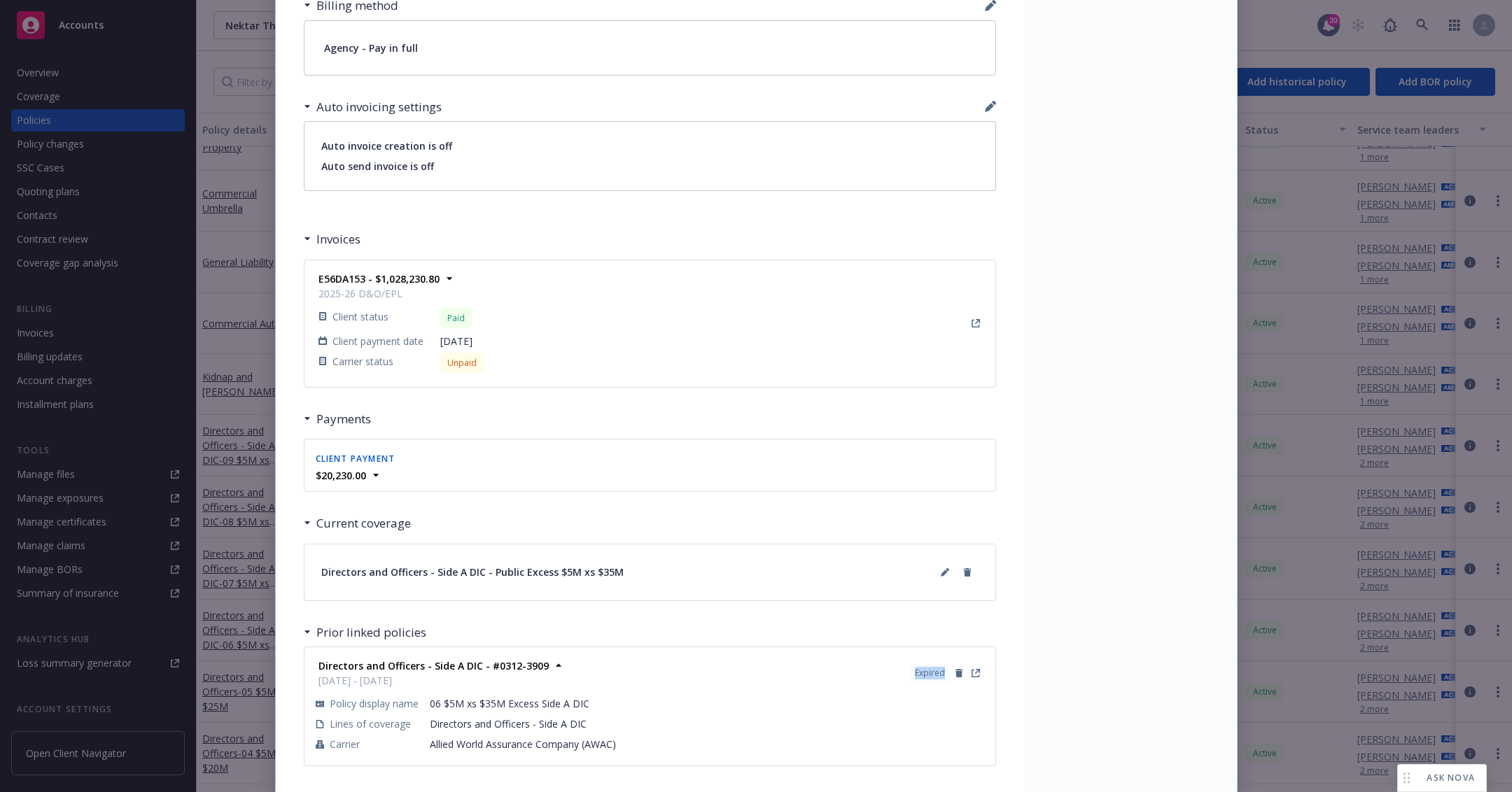 click on "Directors and Officers - Side A DIC   - 07 $5M xs $35M Excess Add internal notes here... View claims View scheduled items View policy changes View coverage Files Policy Missing pdf 07 Canopius $5M xs $35M XS Side A Binder.pdf pdf 07 Canopius $5M xs $35M XS Side A Invoice.pdf 07 $5M xs $35M XS Side A Bind Order to Canopius.msg 07 $5M xs $35M XS Side A Bind confirm fr Canopius.msg View all Billing summary Billing summary includes policy changes. View the policy start billing summary on the   policy start page . Amount ($) Premium $23,800.00 Surplus lines state tax $0.00 Surplus lines state fee $0.00 Misc taxes & fees $0.00 Carrier policy fee $0.00 Newfront fee / rebate -$3,570.00 Wholesale fee $0.00 Inspection fee $0.00 Total $20,230.00 Billing method Agency - Pay in full Auto invoicing settings Auto invoice creation is off Auto send invoice is off Invoices E56DA153 - $1,028,230.80 2025-26 D&O/EPL Client status Paid Client payment date 07/11/2025 Carrier status Unpaid Client status Paid Client payment date" at bounding box center [650, -80] 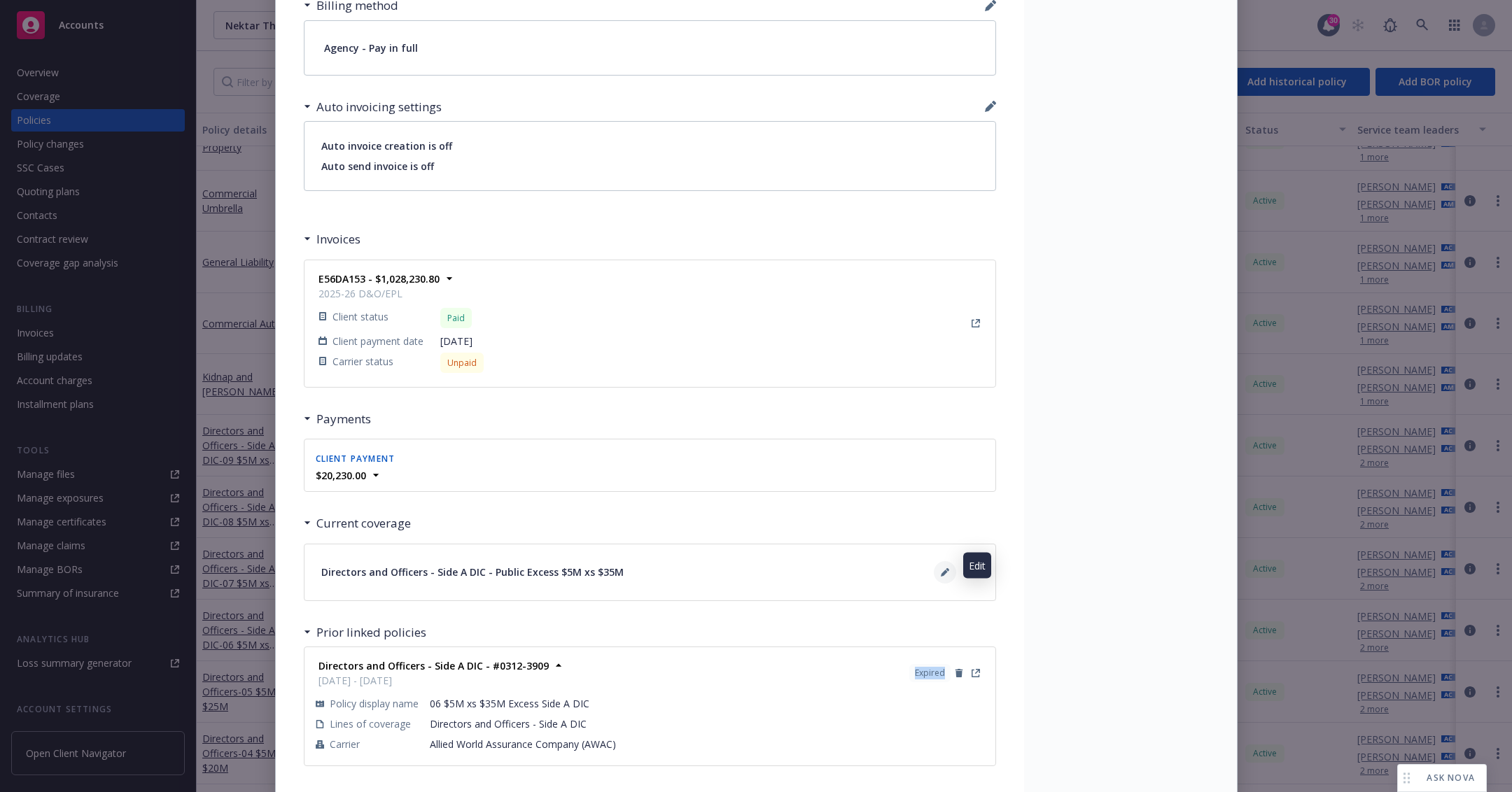 click 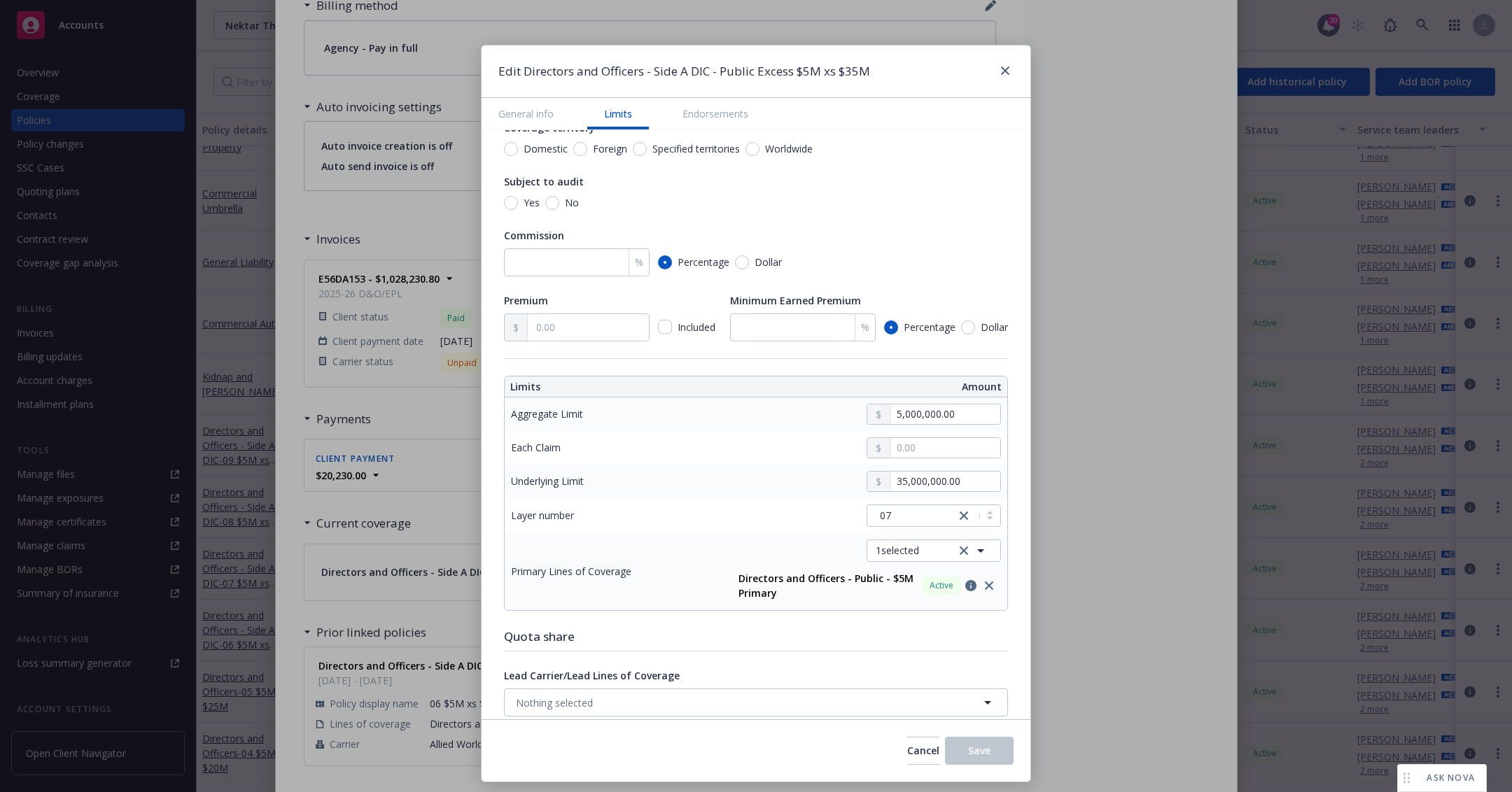 scroll, scrollTop: 231, scrollLeft: 0, axis: vertical 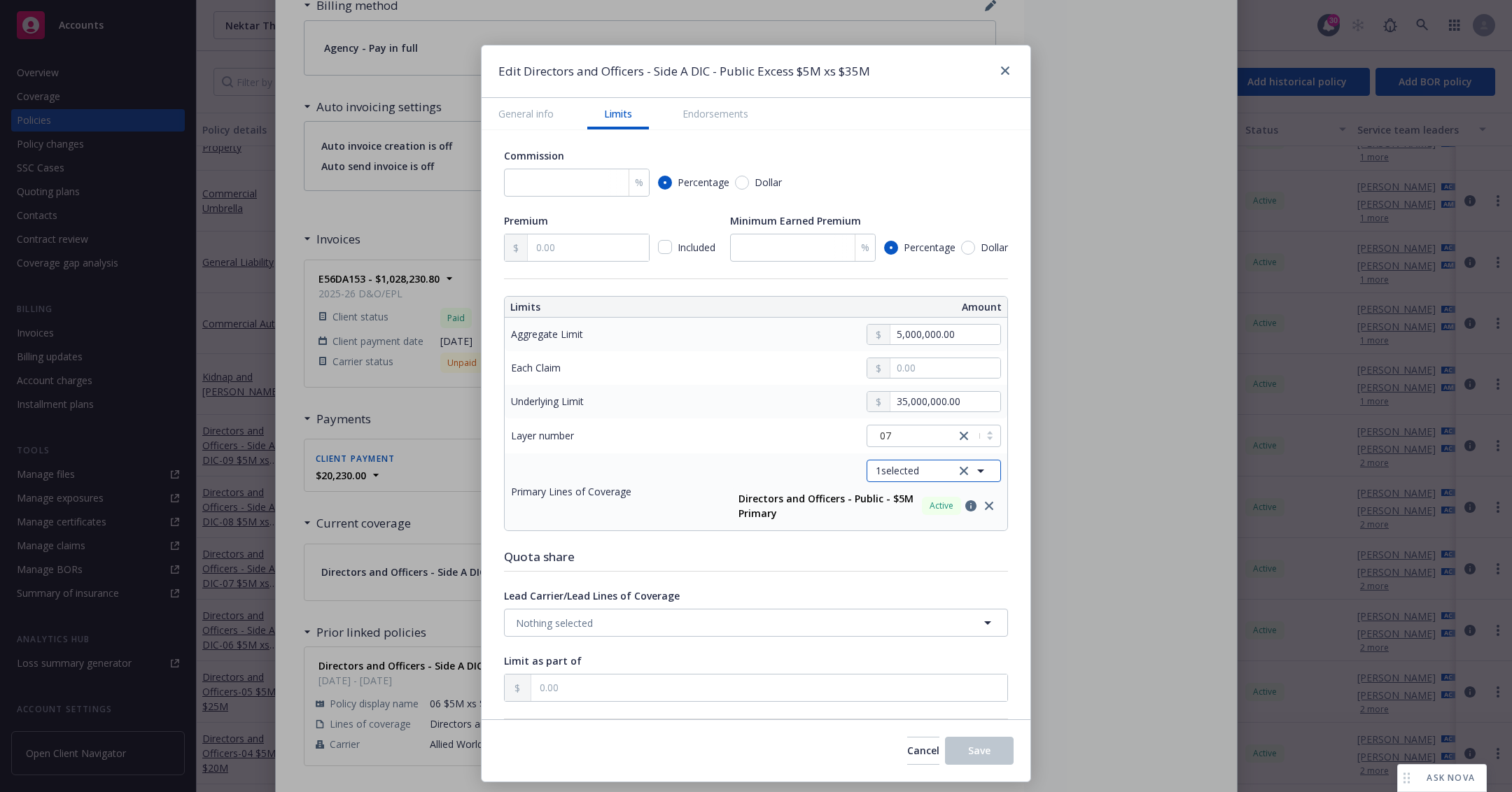 click on "1  selected" at bounding box center (934, 471) 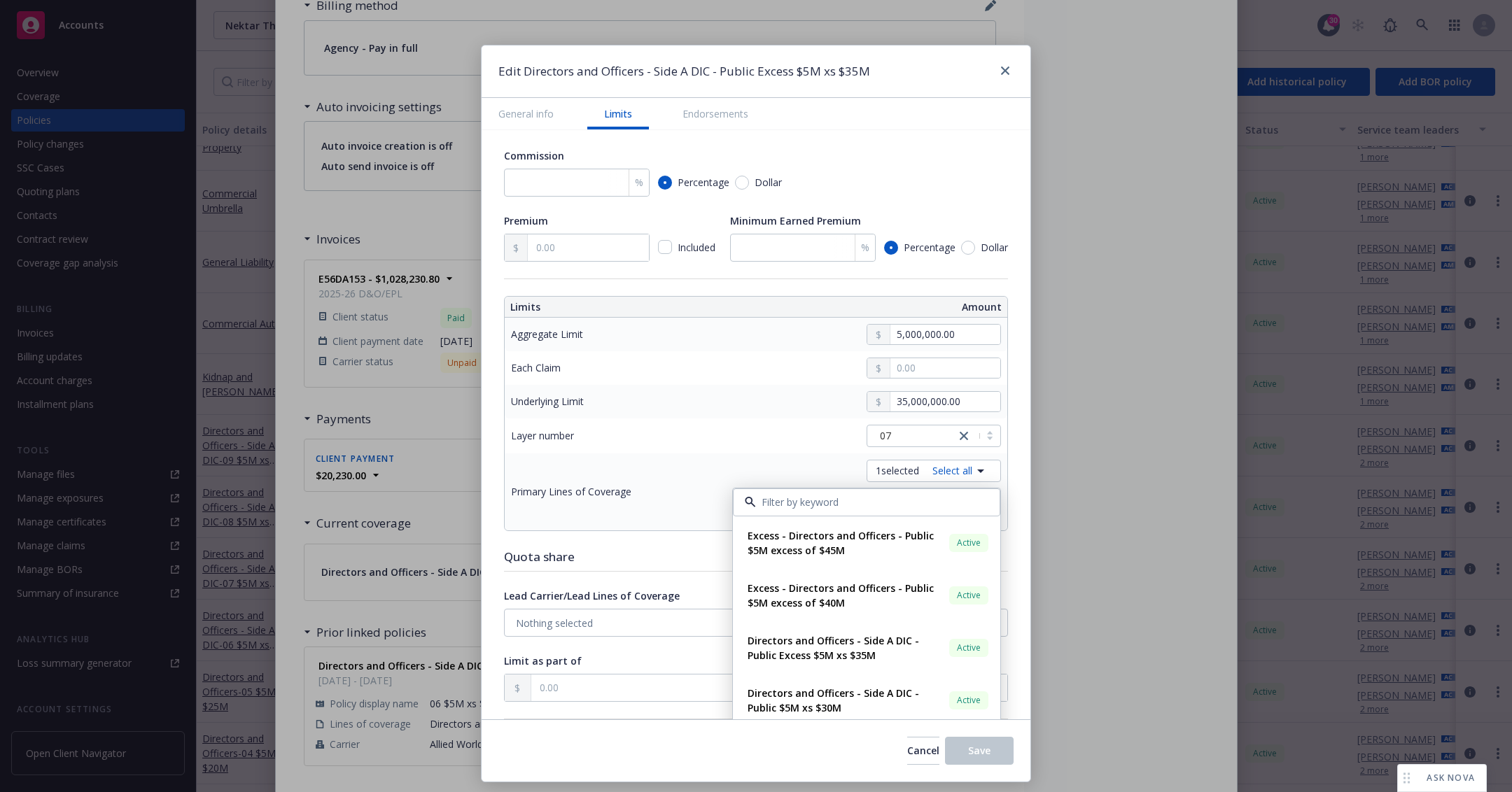 click on "1  selected Select all Excess - Directors and Officers - Public $5M excess of $45M Active Policy number 794114516 Premium $21,000.00 Effective dates 06/30/2025 - 06/30/2026 Carrier CNA Insurance Excess - Directors and Officers - Public $5M excess of $40M Active Policy number ORPRO 12 106572 Premium $22,000.00 Effective dates 06/30/2025 - 06/30/2026 Carrier Old Republic General Insurance Group Directors and Officers - Side A DIC - Public Excess $5M xs $35M  Active Policy number SGC 1697-00 Premium $23,800.00 Effective dates 06/30/2025 - 06/30/2026 Carrier Canopius Group Limited Directors and Officers - Side A DIC - Public $5M xs $30M  Active Policy number V2B9D5250601 Premium $35,000.00 Effective dates 06/30/2025 - 06/30/2026 Carrier Beazley Group Excess - Directors and Officers - Public $5M excess of $25M Active Policy number HN-0303-6546-063025 Premium $73,500.00 Effective dates 06/30/2025 - 06/30/2026 Carrier Hudson Insurance Group Excess - Directors and Officers - Public $5M excess of $20M Active 0314-7519" at bounding box center [861, 492] 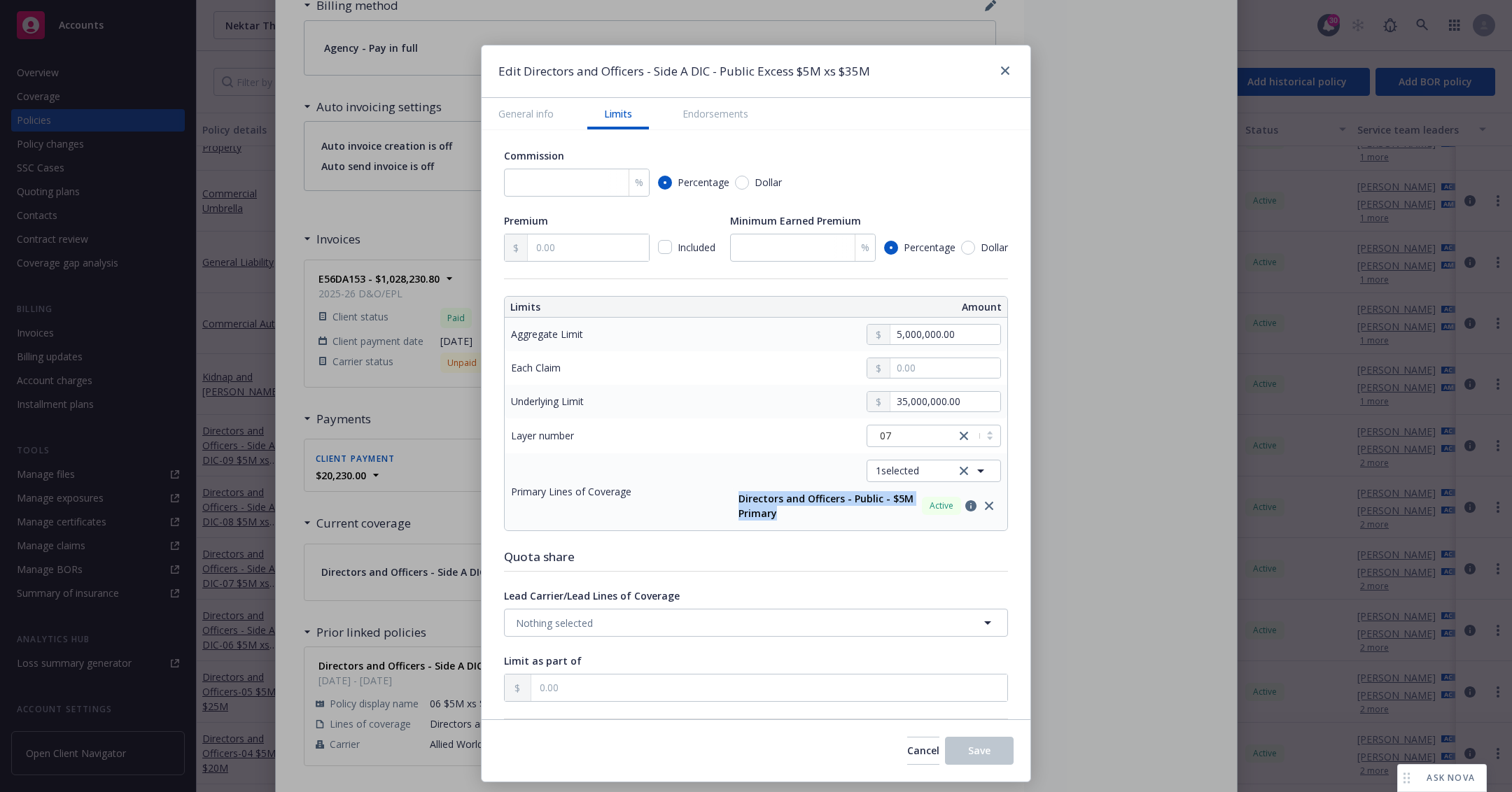 drag, startPoint x: 736, startPoint y: 492, endPoint x: 803, endPoint y: 512, distance: 69.92138 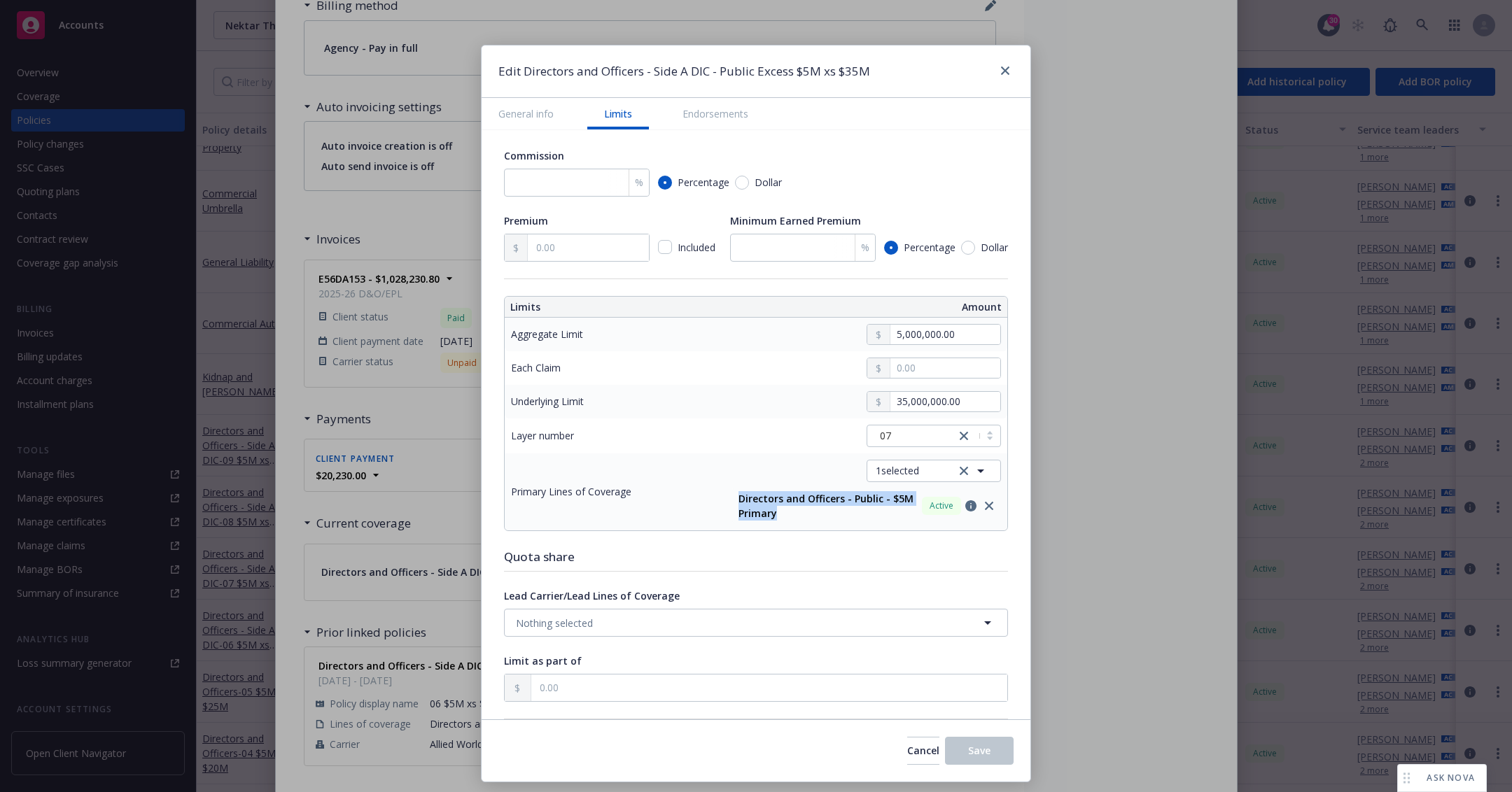 click on "Directors and Officers - Public - $5M Primary" at bounding box center [826, 506] 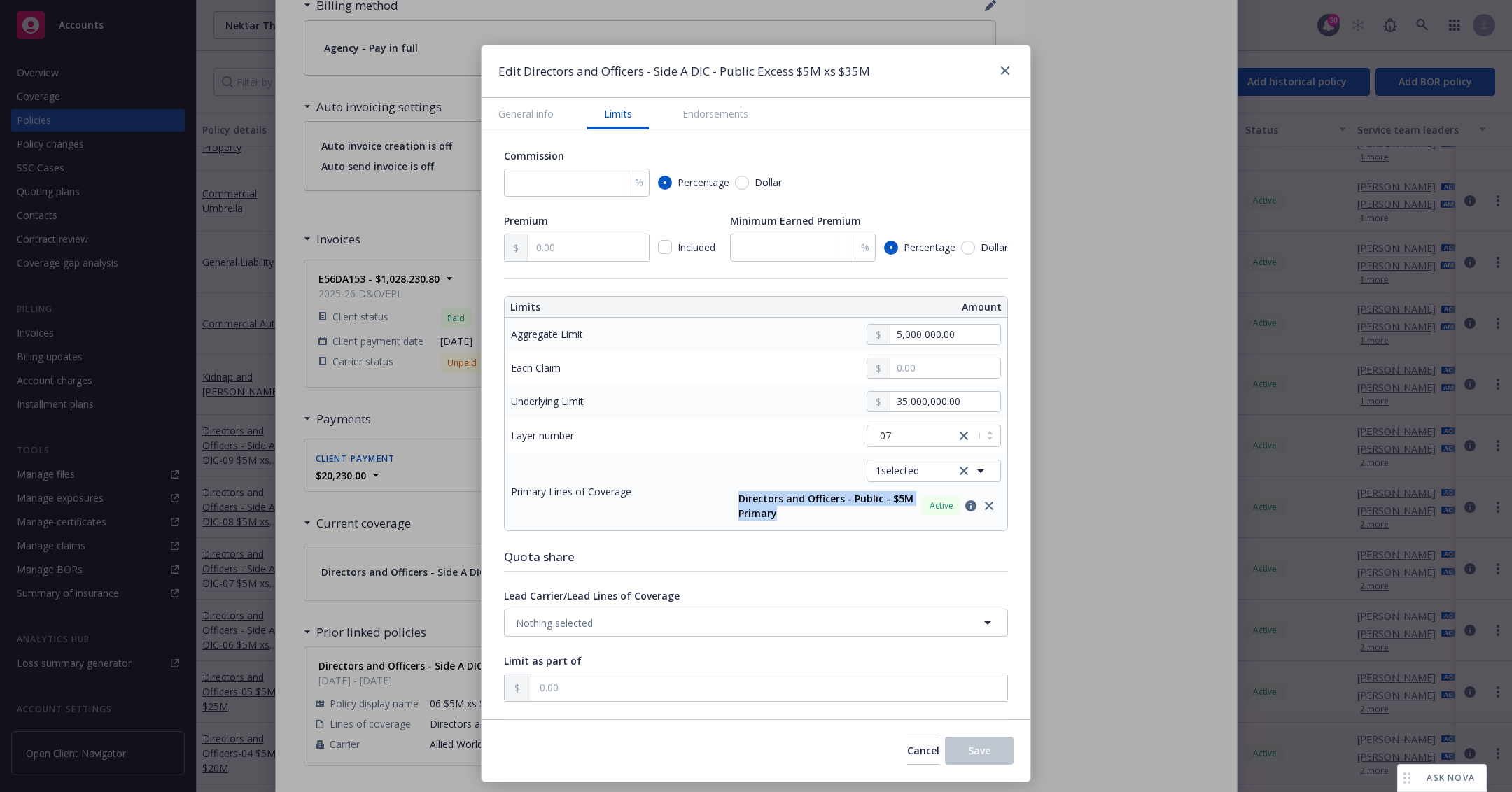 click on "Directors and Officers - Public - $5M Primary  Active" at bounding box center [867, 506] 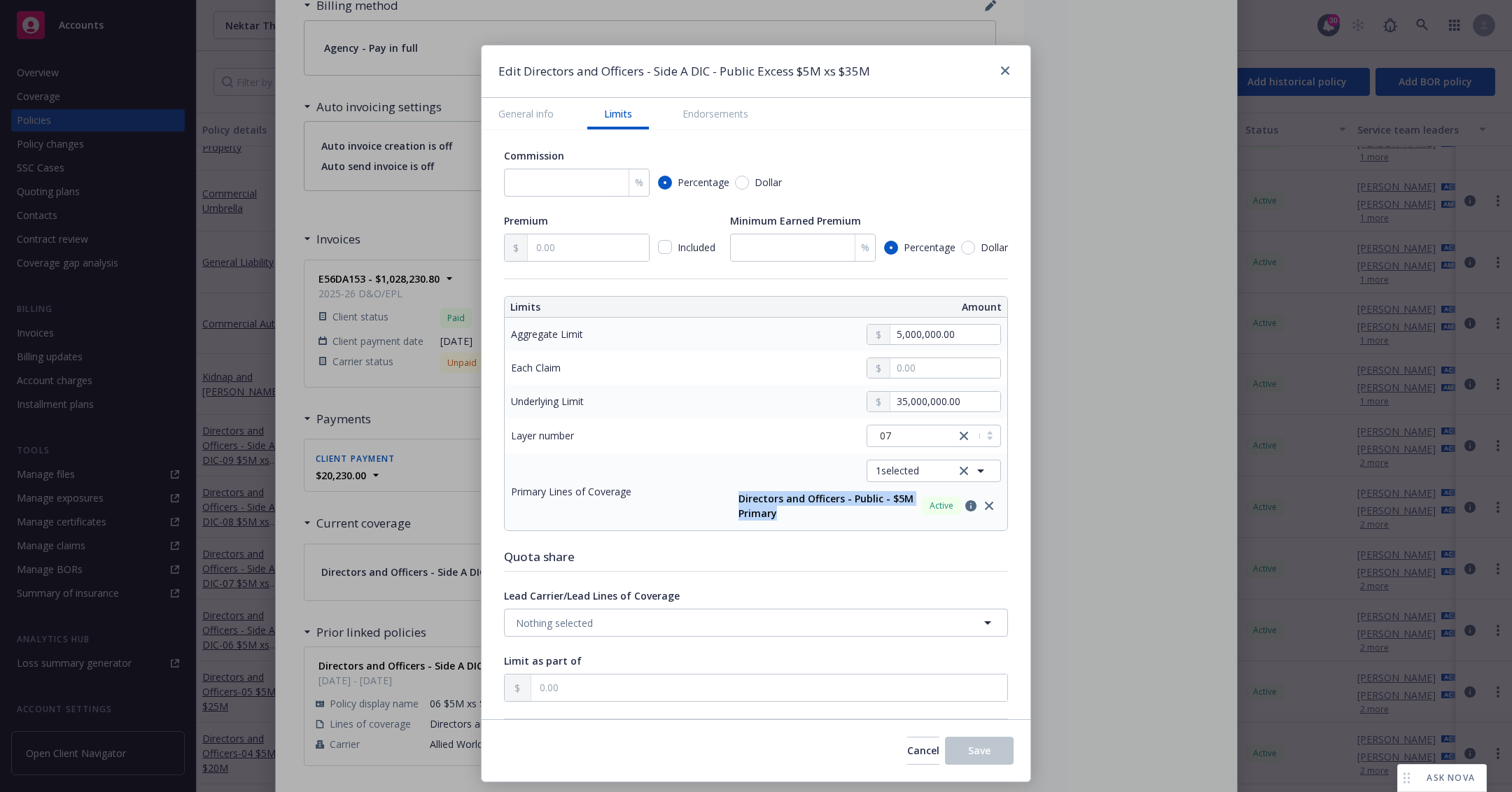 drag, startPoint x: 732, startPoint y: 493, endPoint x: 820, endPoint y: 509, distance: 89.44272 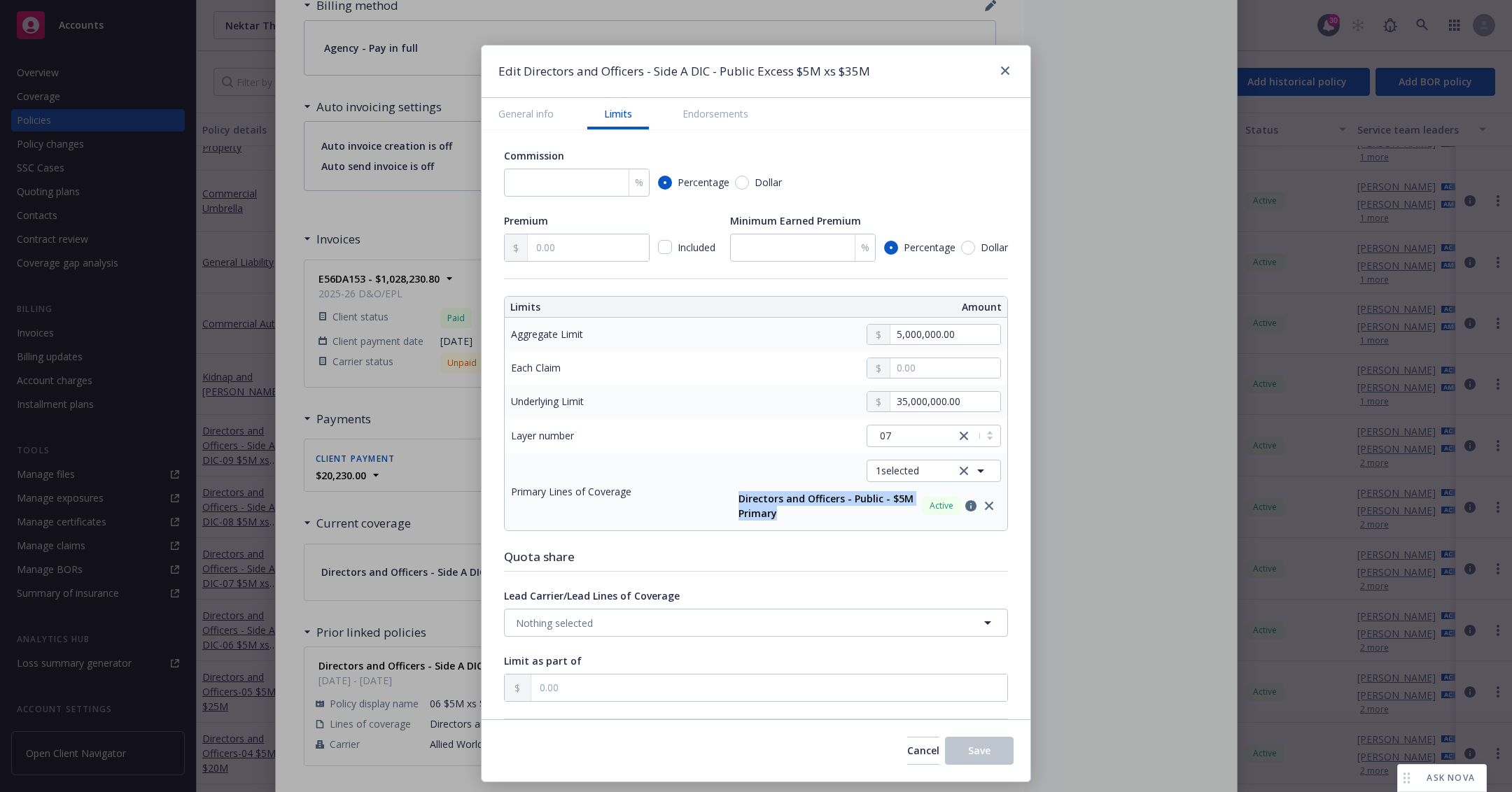 click on "Directors and Officers - Public - $5M Primary  Active" at bounding box center (867, 506) 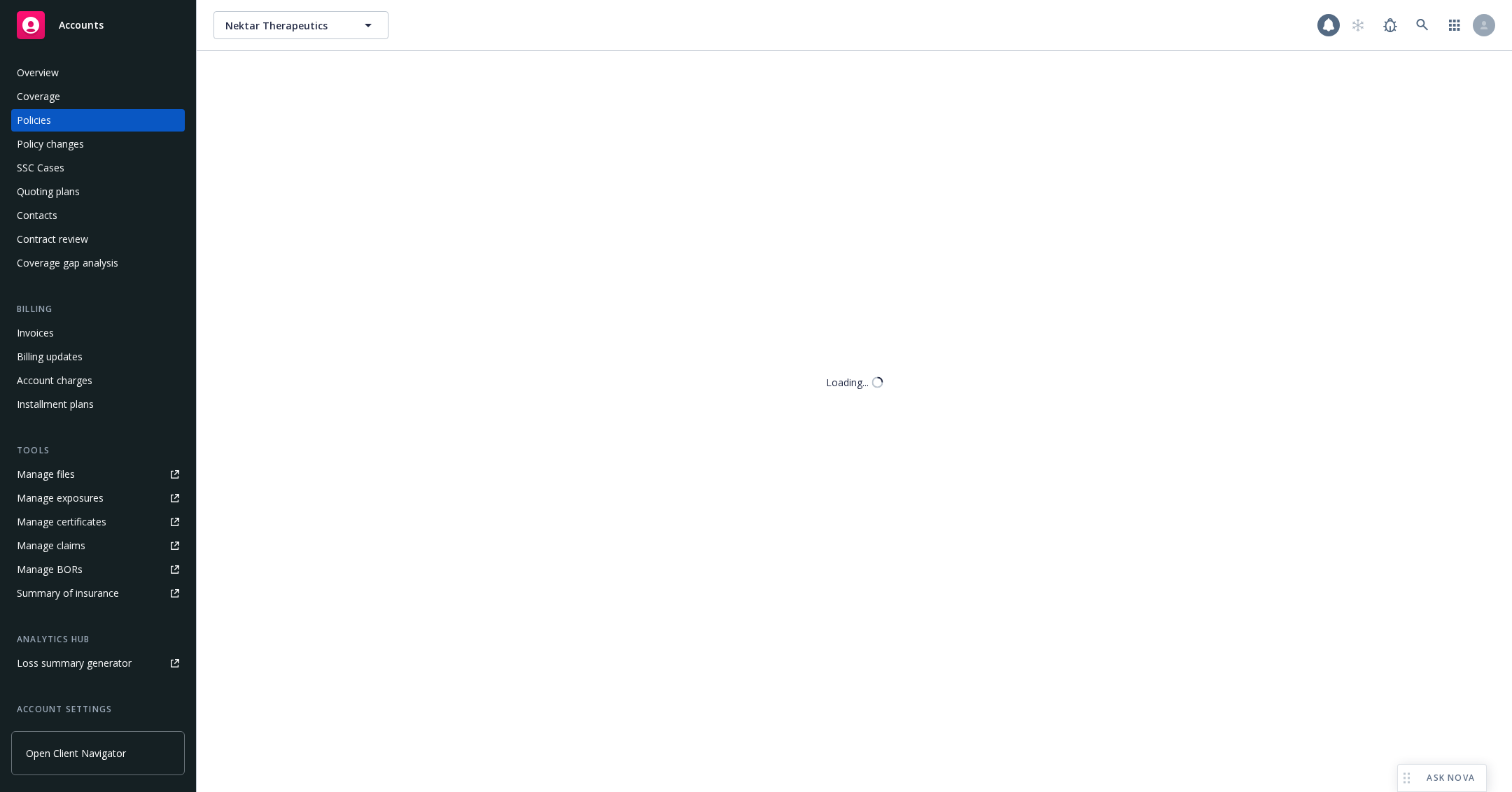 scroll, scrollTop: 0, scrollLeft: 0, axis: both 